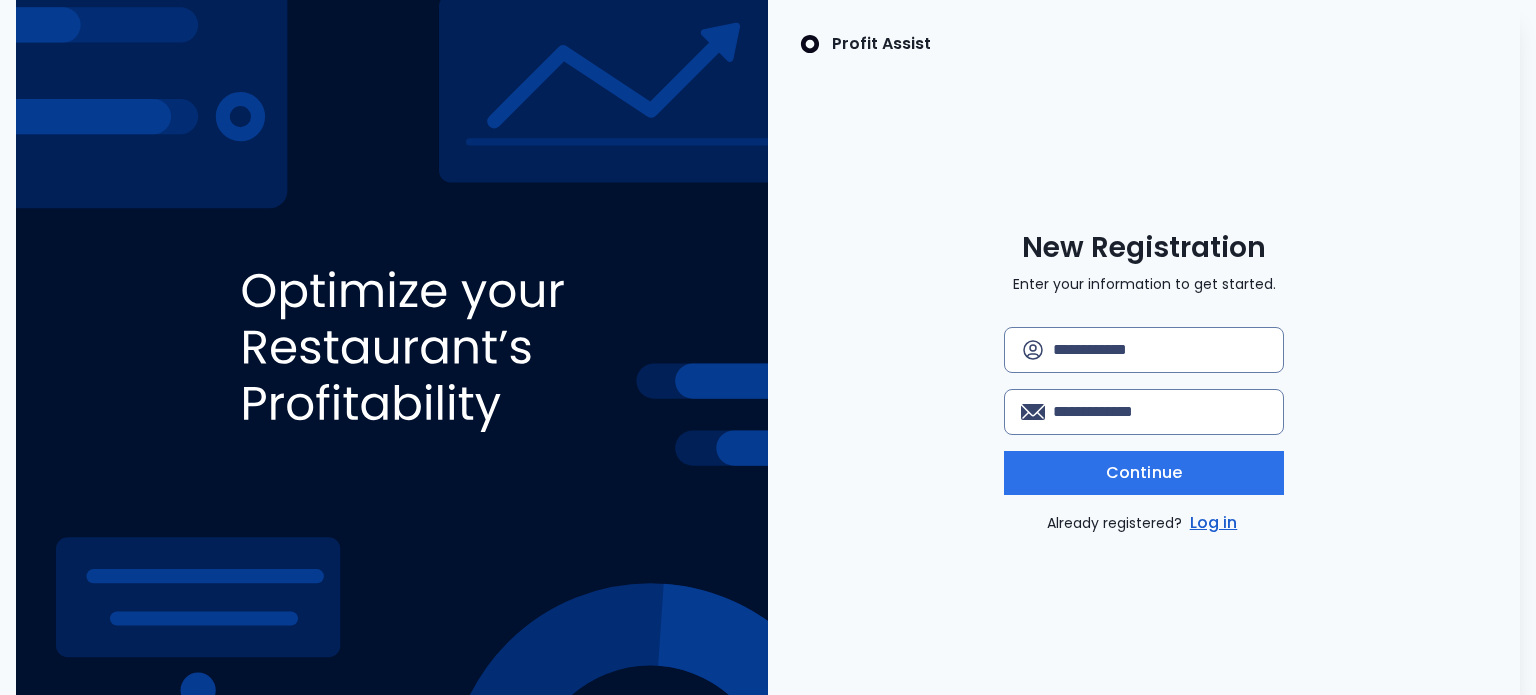 scroll, scrollTop: 0, scrollLeft: 0, axis: both 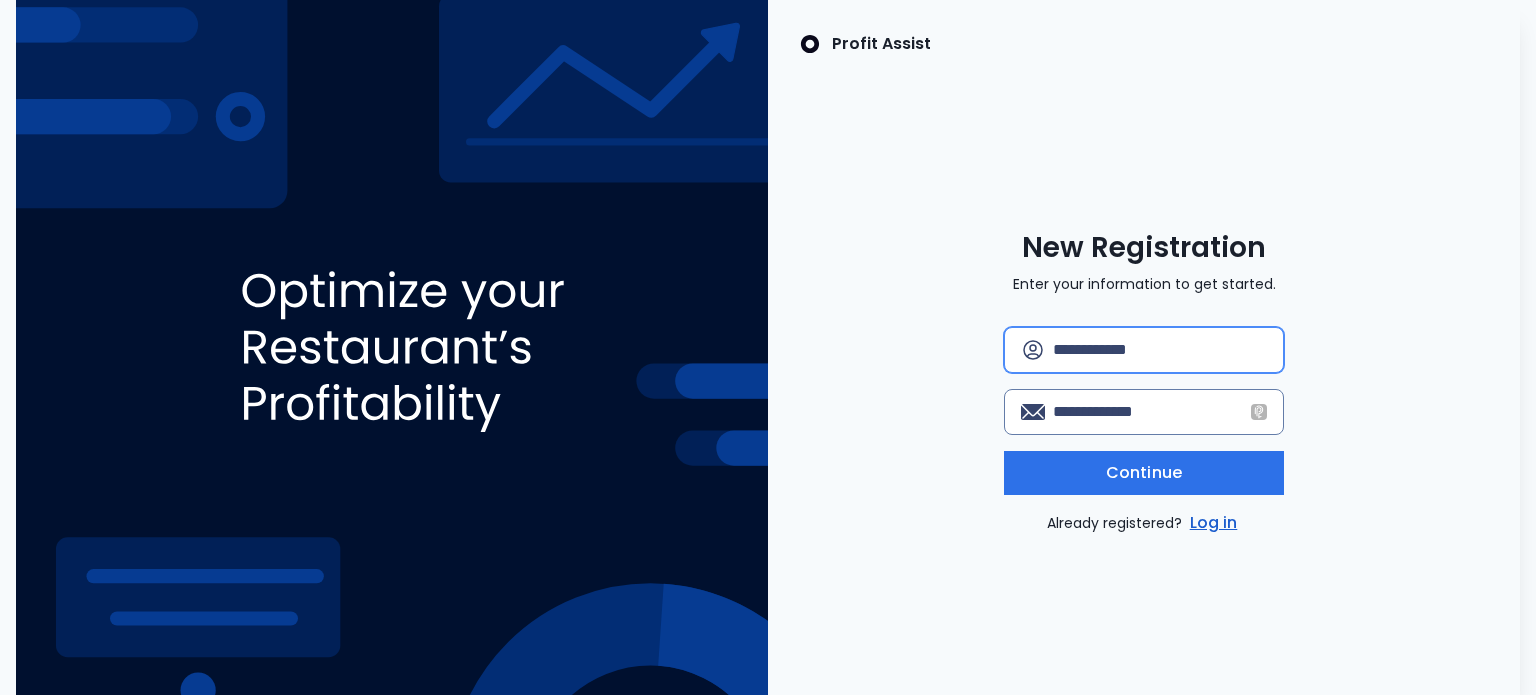 click at bounding box center [1160, 350] 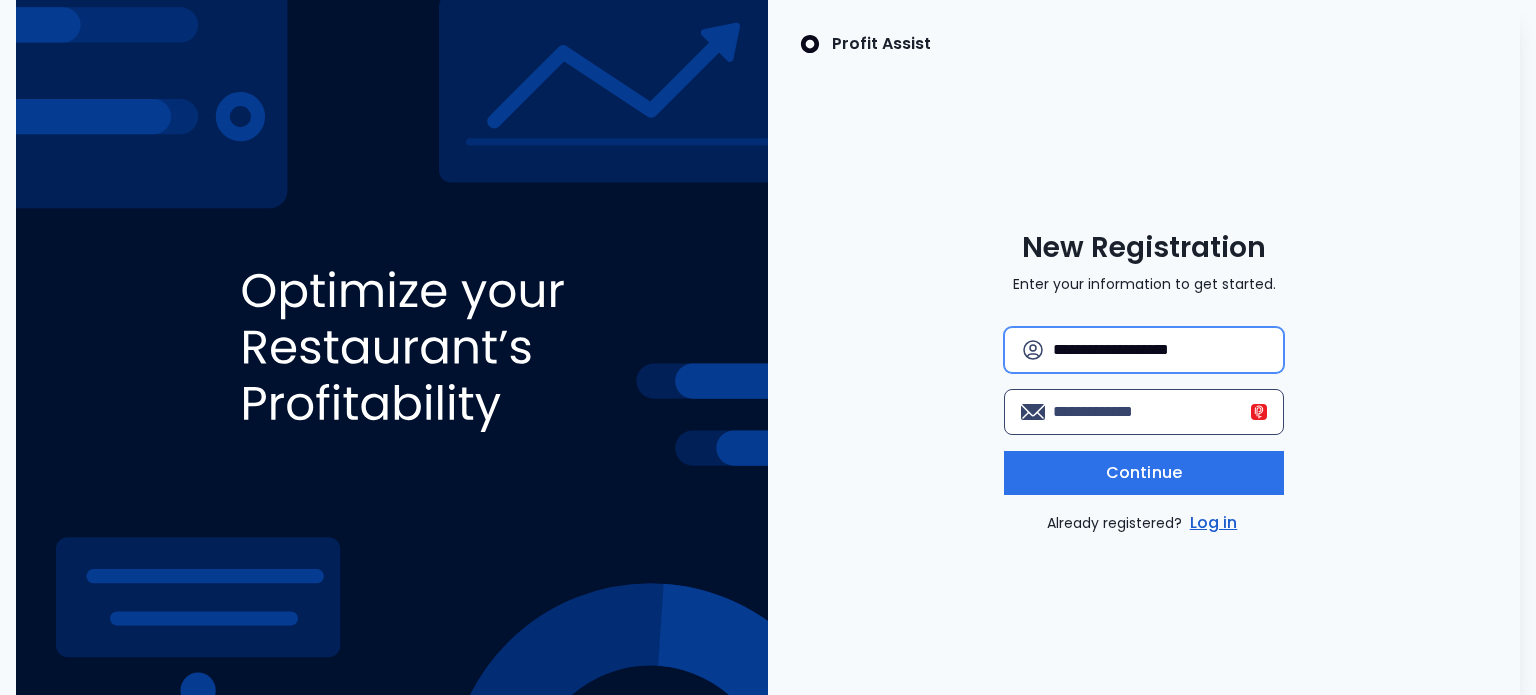 type on "**********" 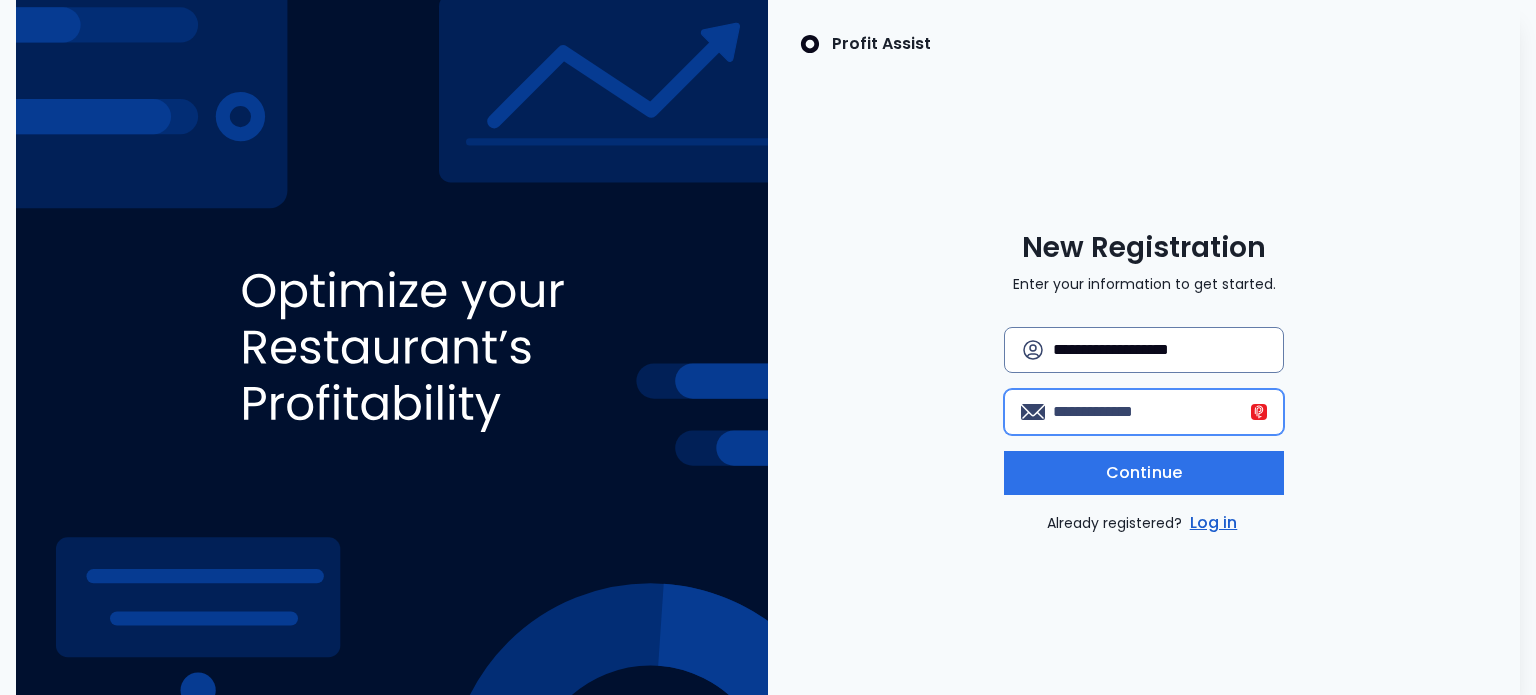 click at bounding box center (1160, 412) 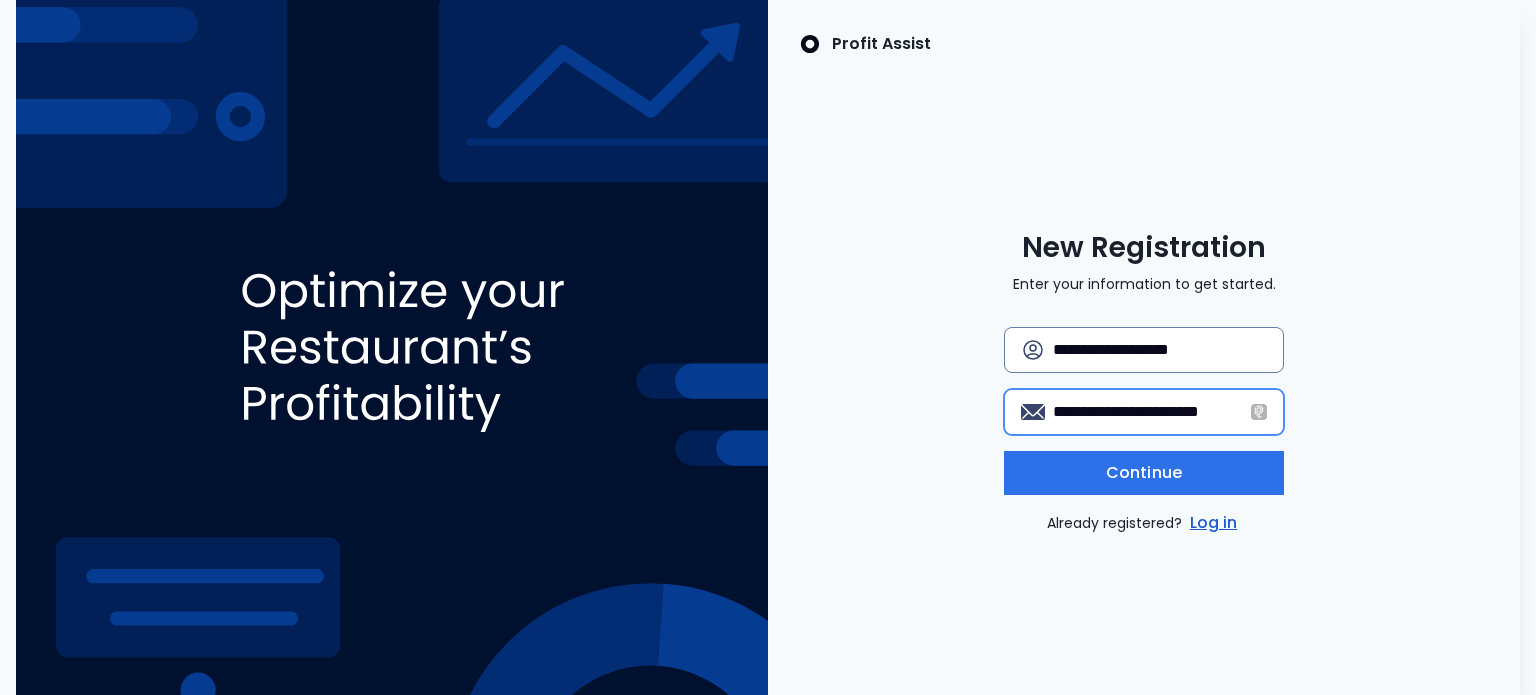 scroll, scrollTop: 0, scrollLeft: 12, axis: horizontal 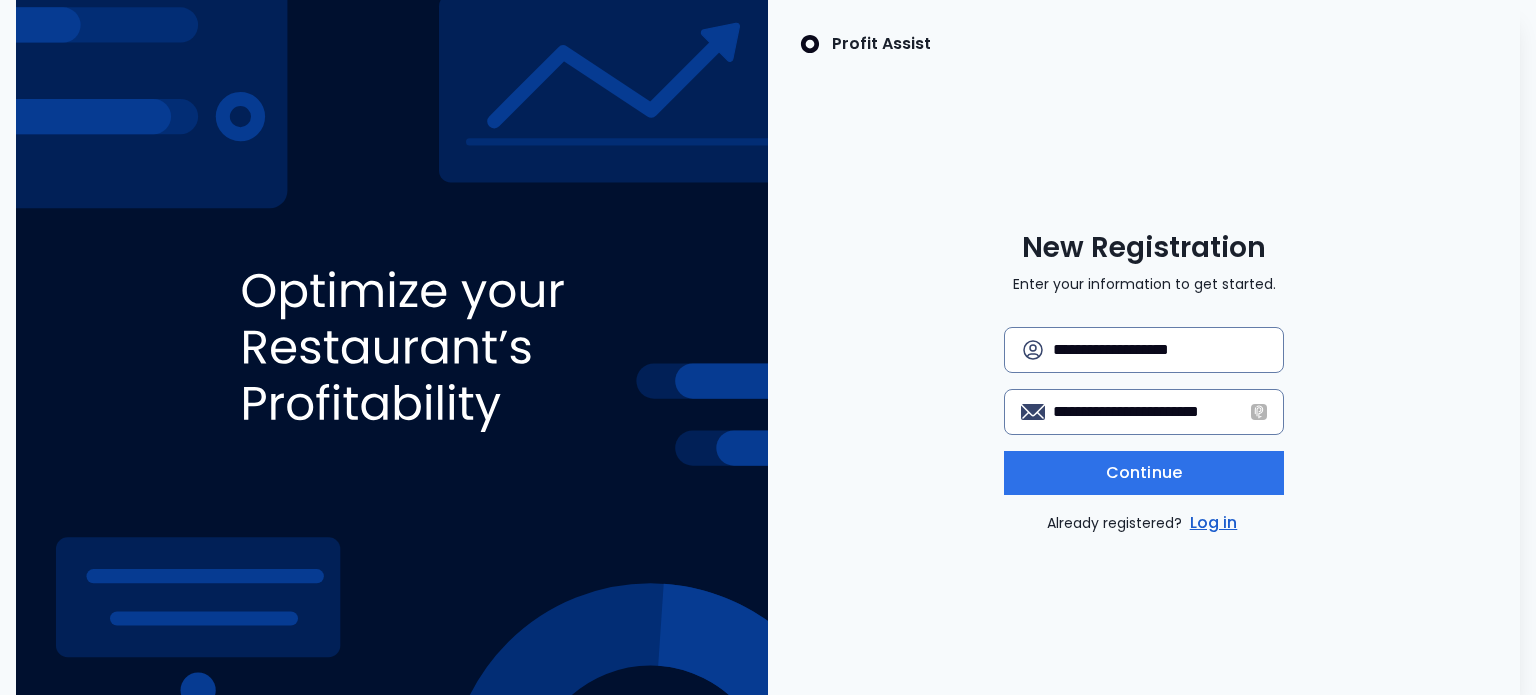 click on "**********" at bounding box center [1144, 382] 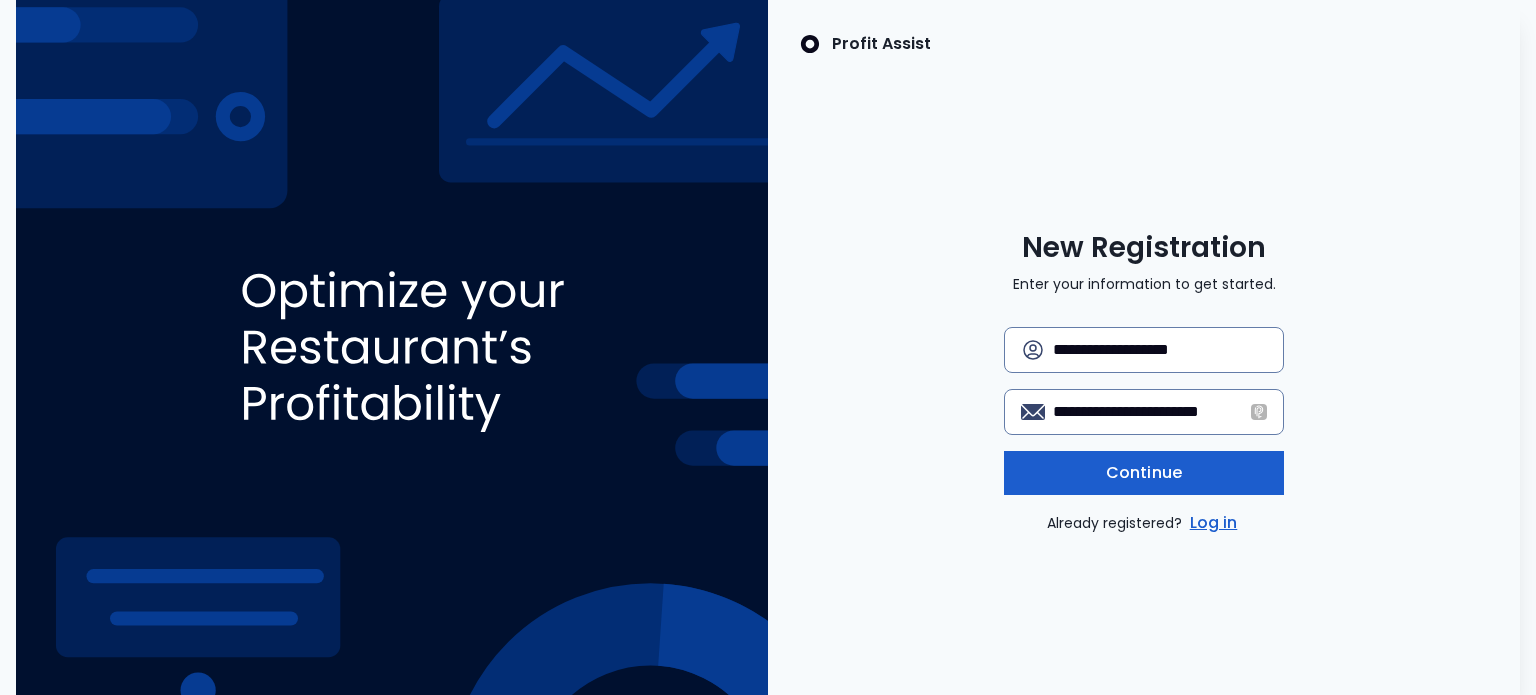 click on "Continue" at bounding box center [1144, 473] 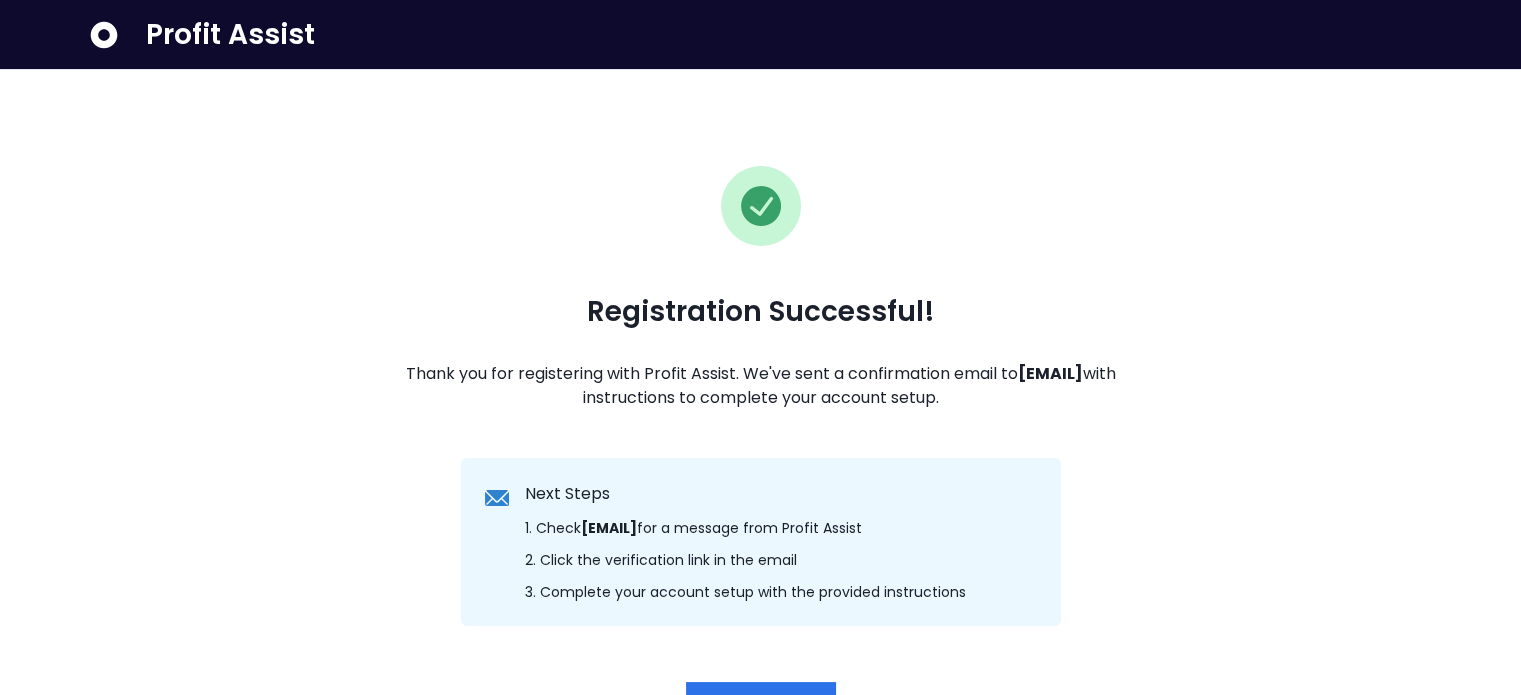 scroll, scrollTop: 151, scrollLeft: 0, axis: vertical 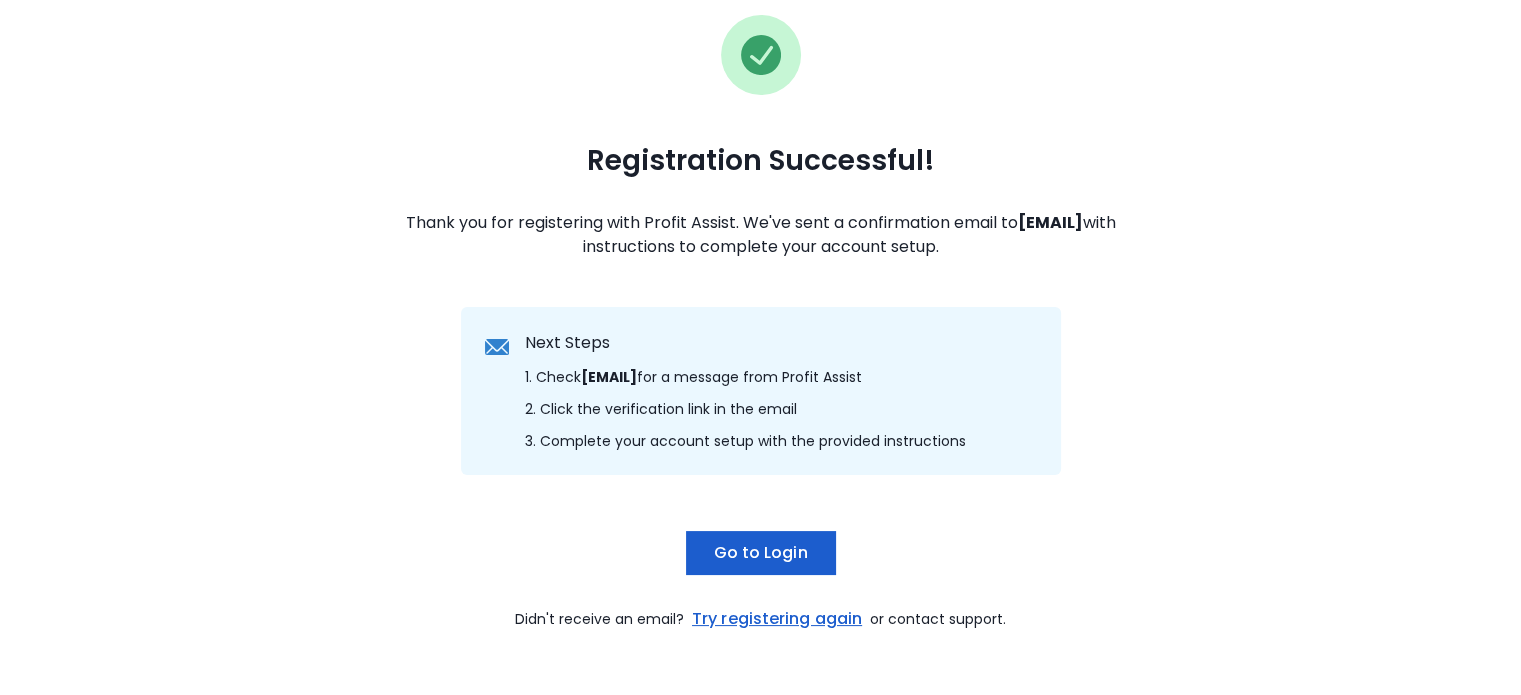 click on "Go to Login" at bounding box center (760, 553) 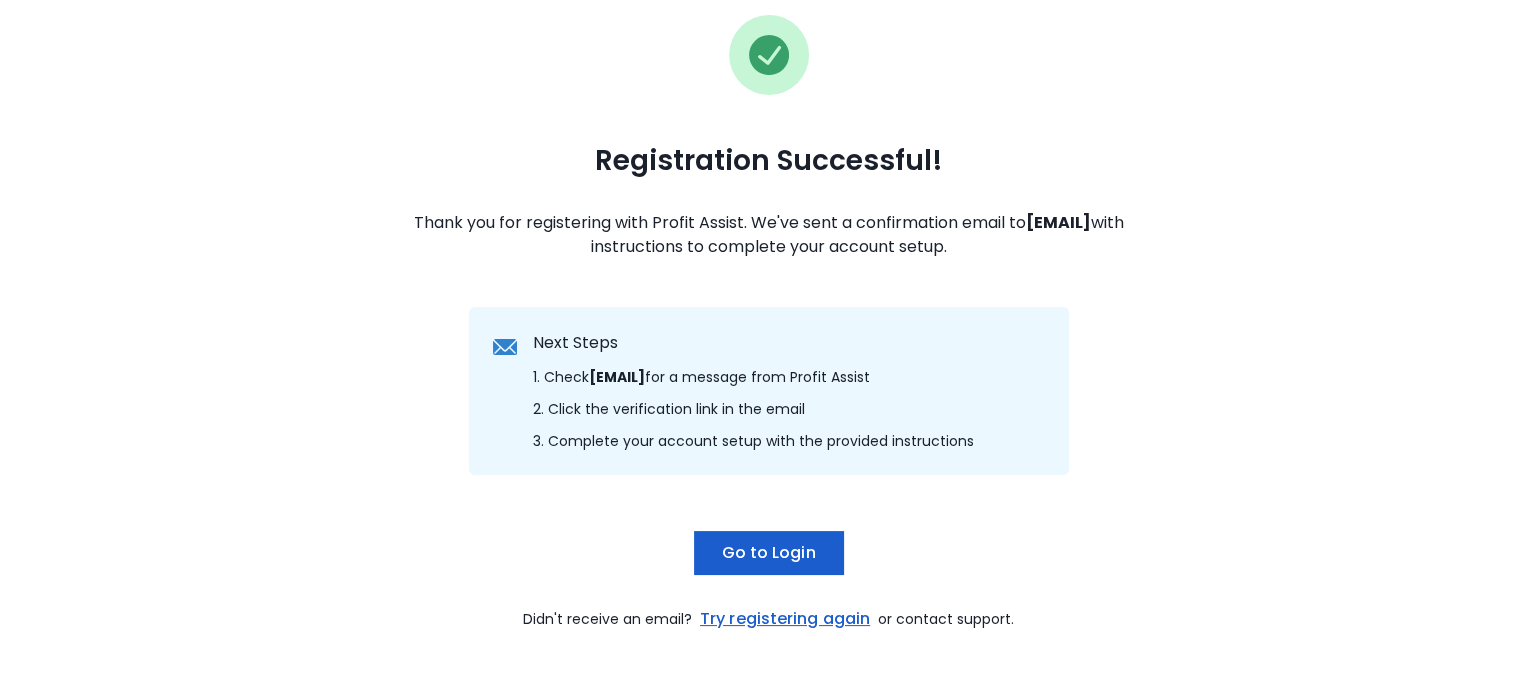 scroll, scrollTop: 0, scrollLeft: 0, axis: both 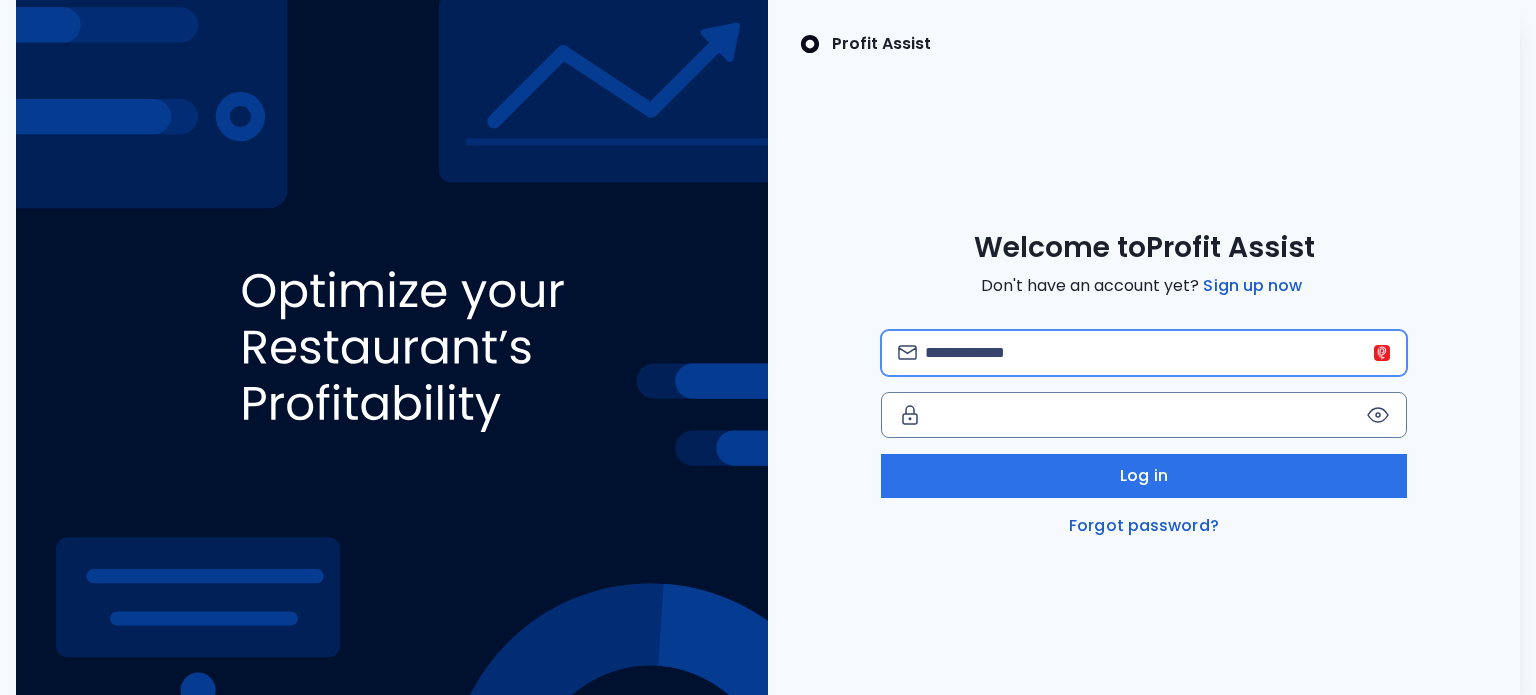 click at bounding box center (1158, 353) 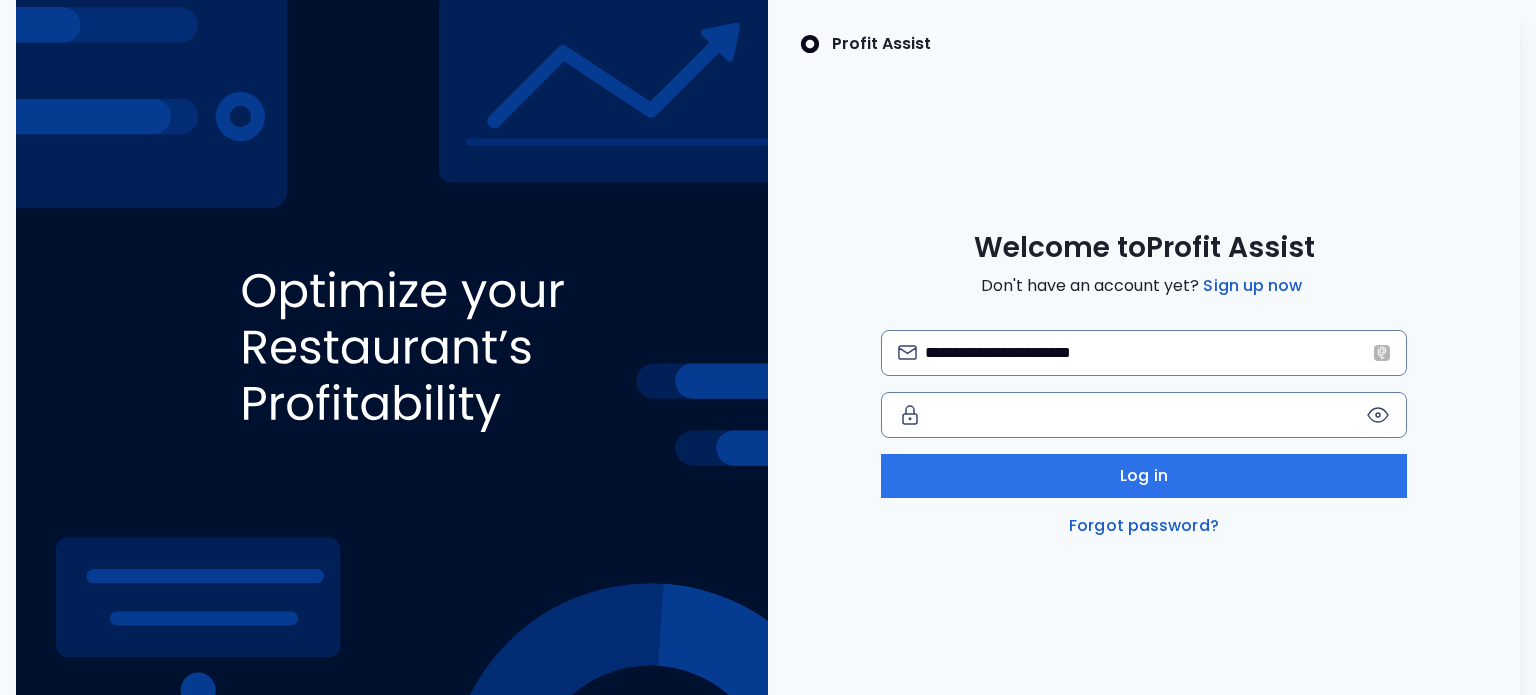 click on "**********" at bounding box center [1144, 384] 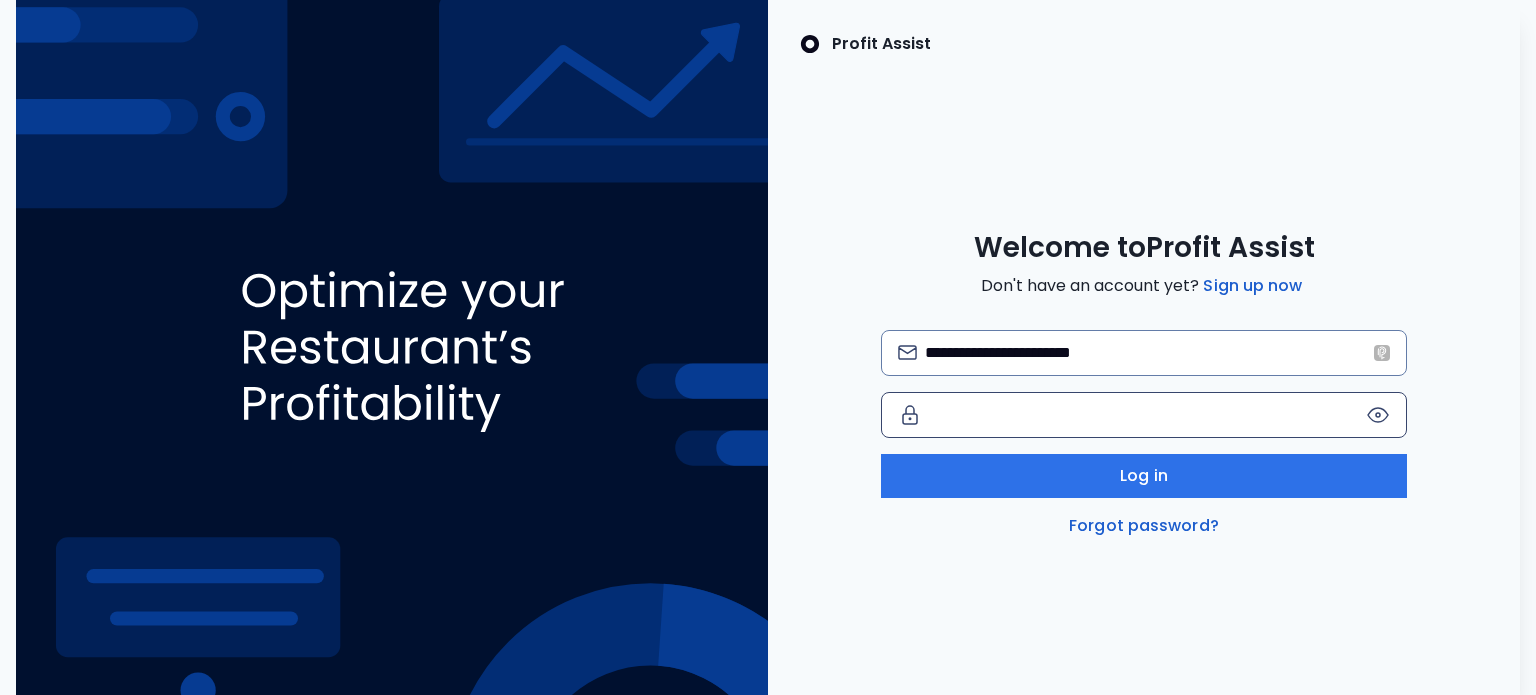 click at bounding box center [1378, 415] 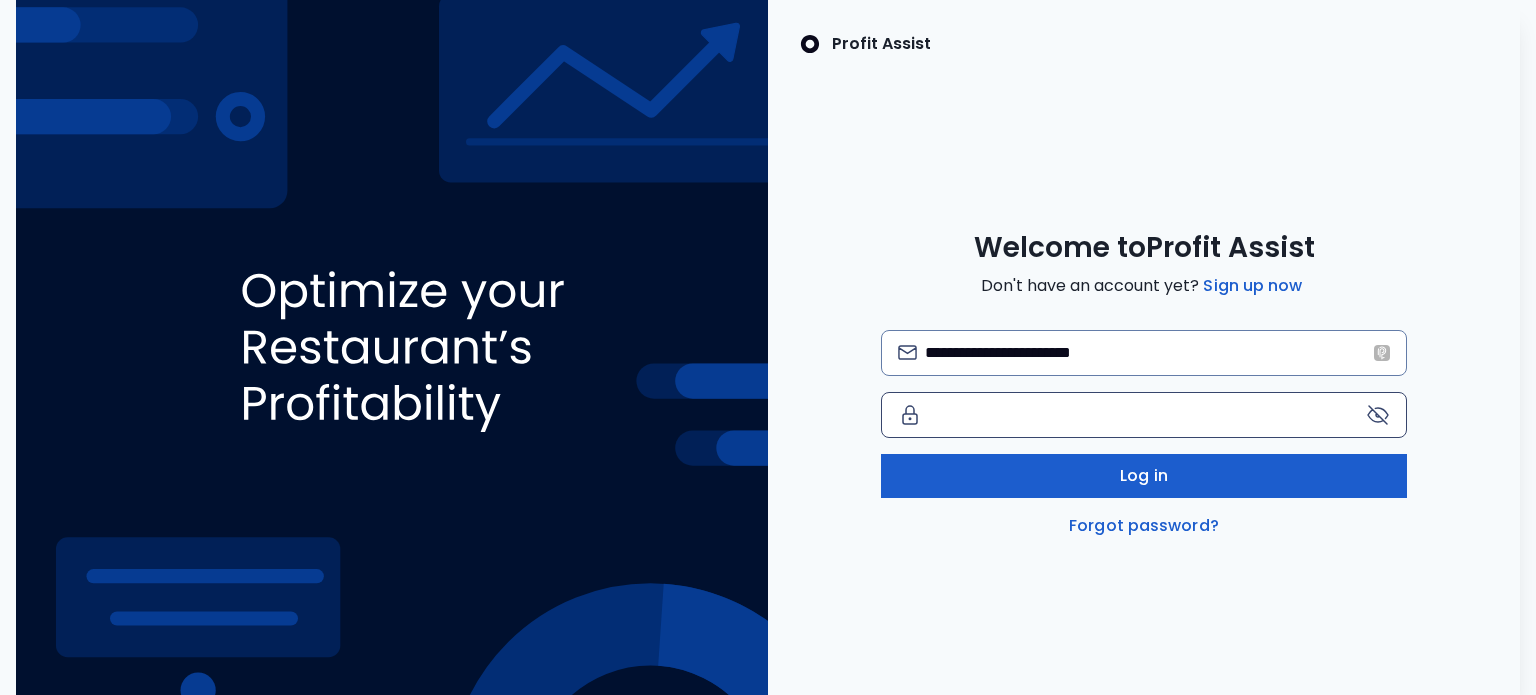 click on "Log in" at bounding box center [1144, 476] 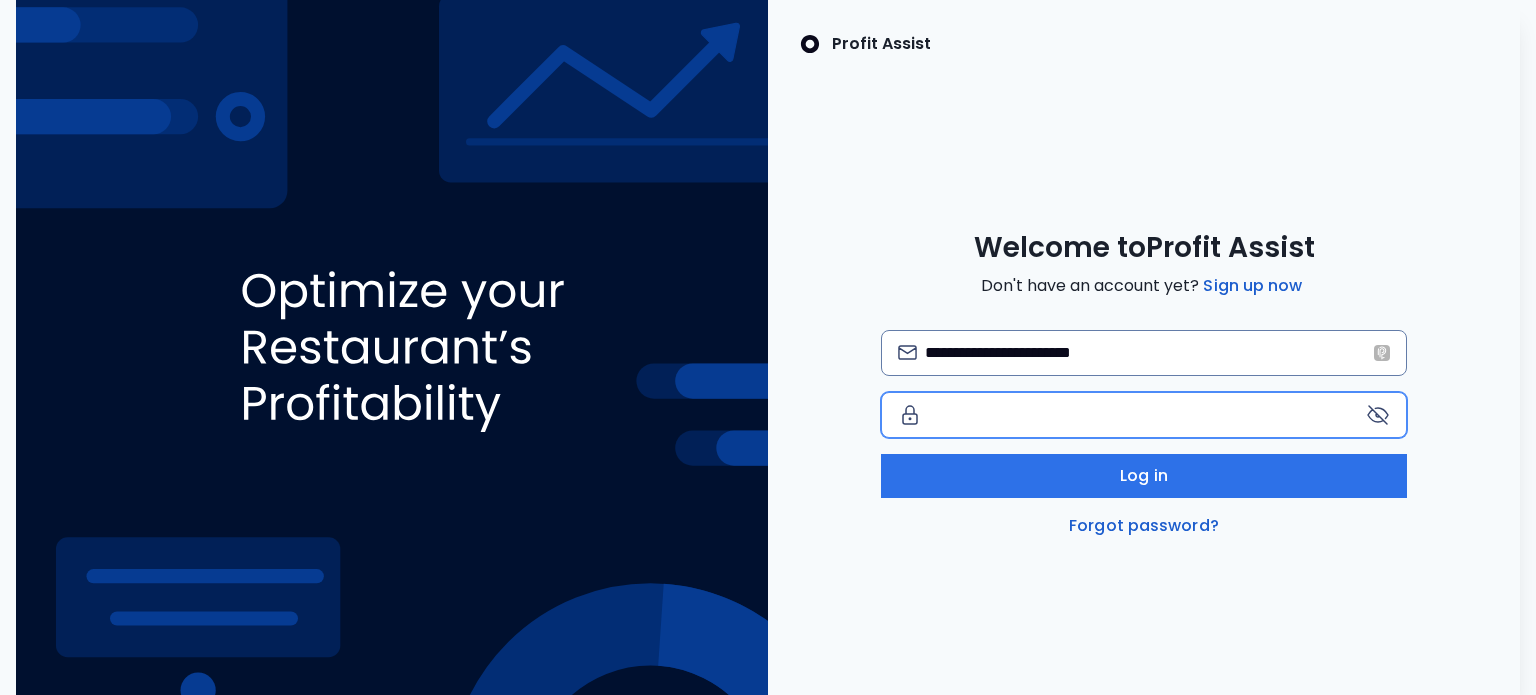click at bounding box center (1144, 353) 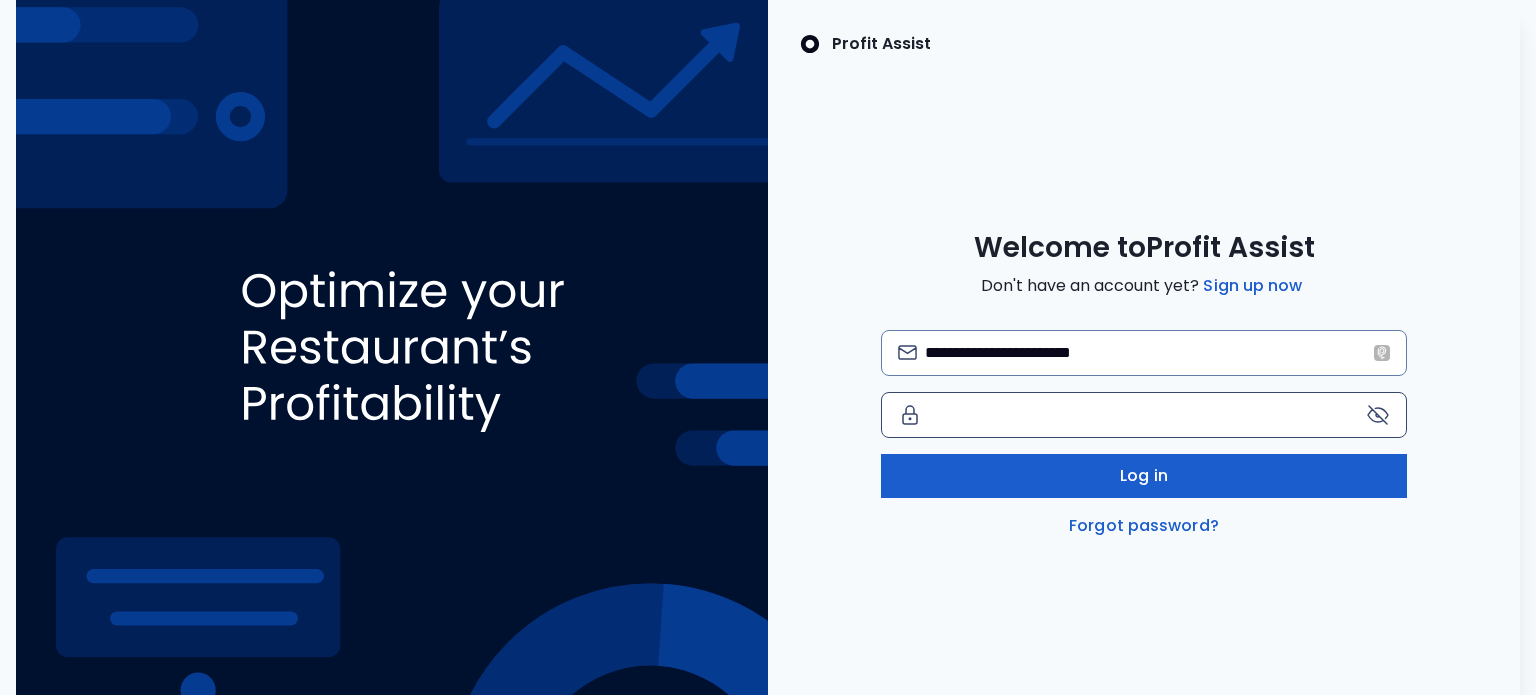 click on "Log in" at bounding box center [1144, 476] 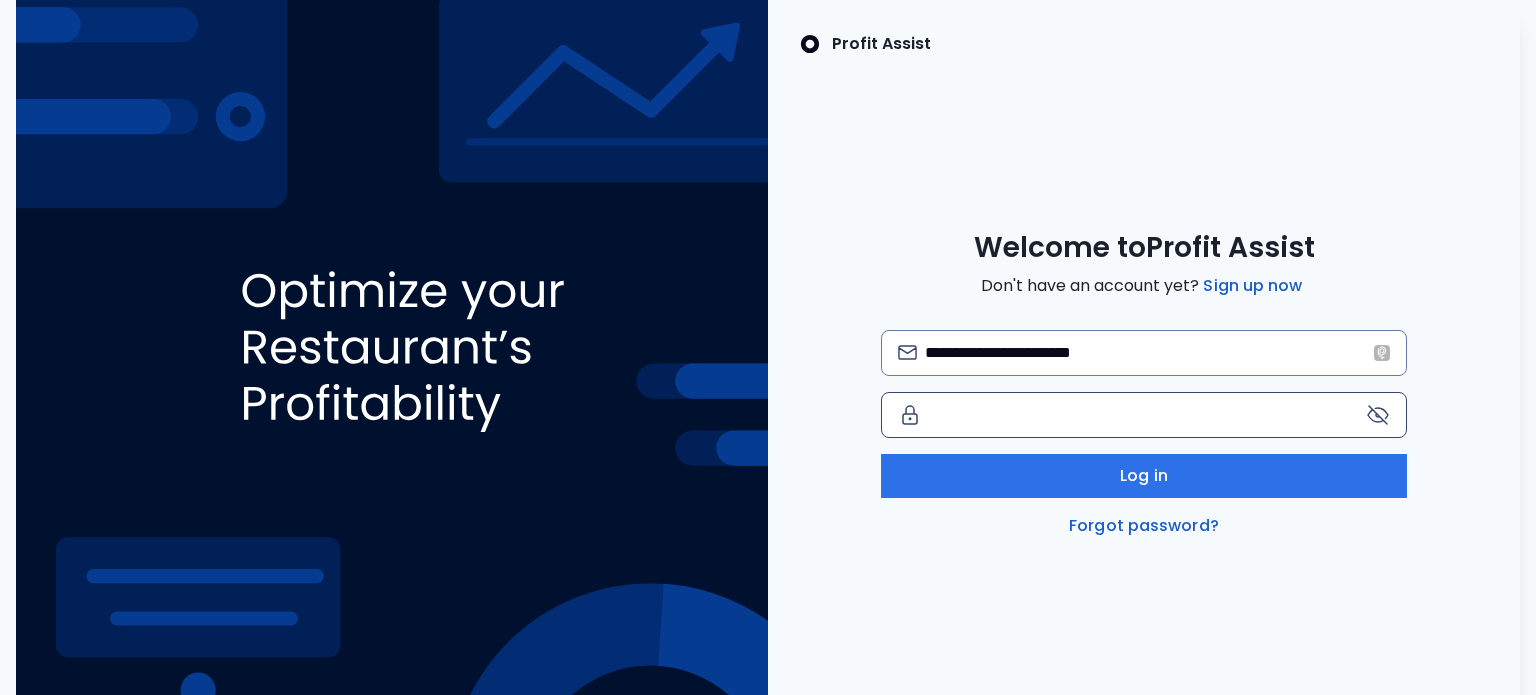 click on "merchant-auth.spoton.com - noladenver2015@gmail.com" at bounding box center (1698, 1141) 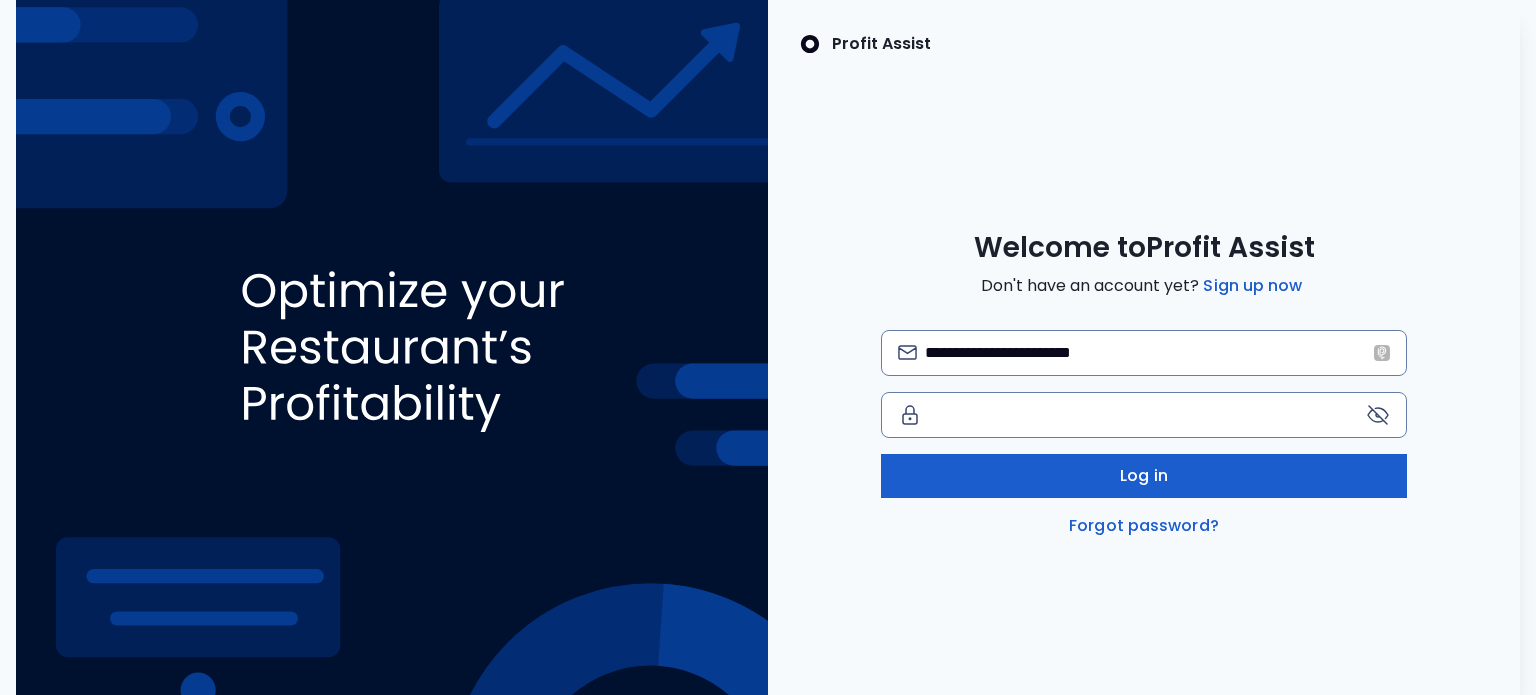 click on "Log in" at bounding box center (1144, 476) 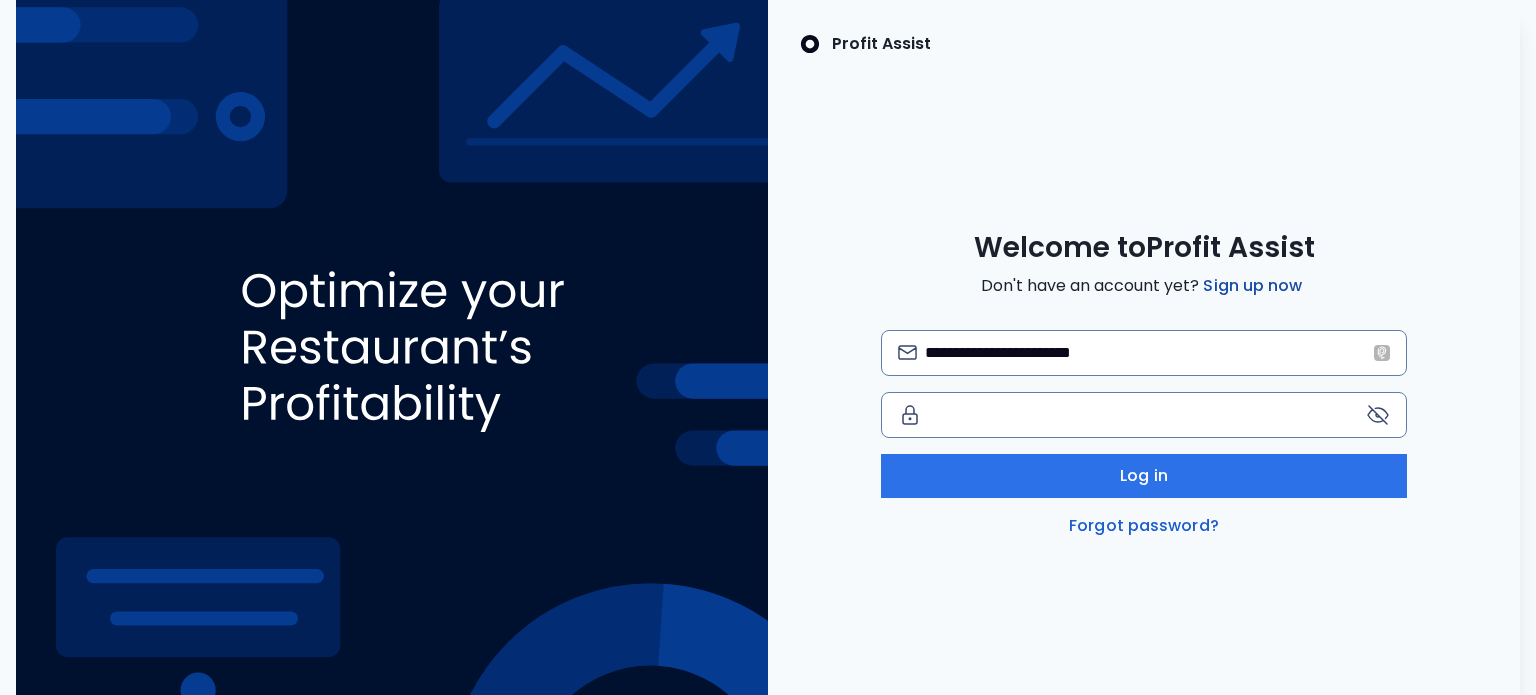 click on "Sign up now" at bounding box center [1252, 286] 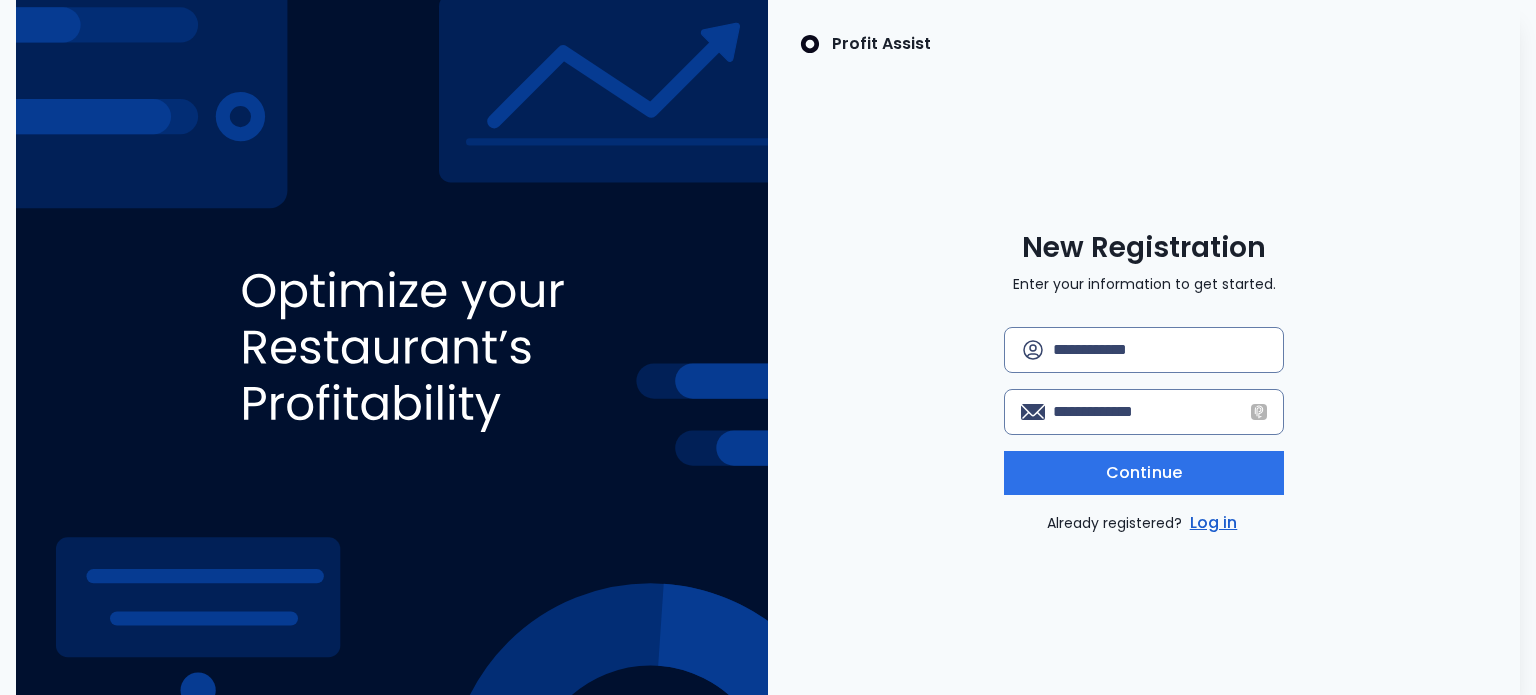 scroll, scrollTop: 0, scrollLeft: 0, axis: both 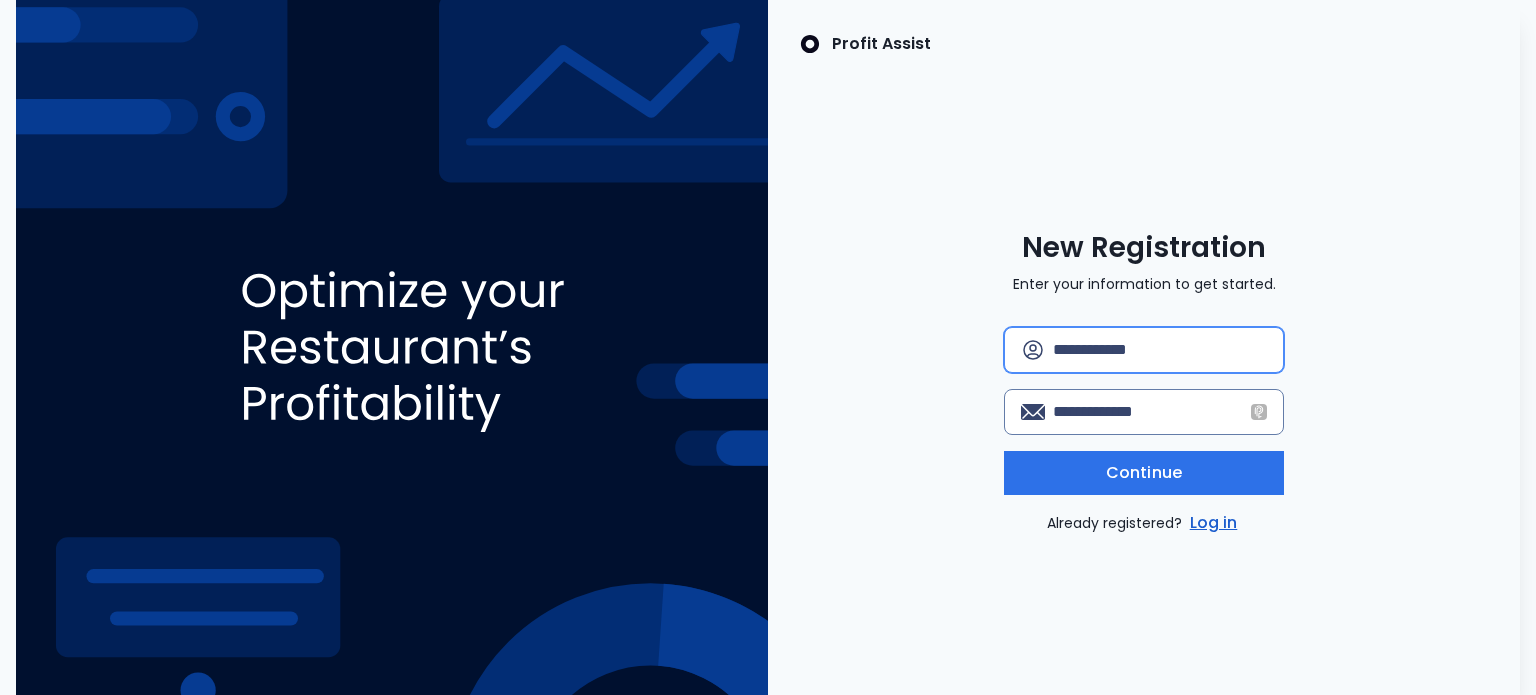 click at bounding box center (1160, 350) 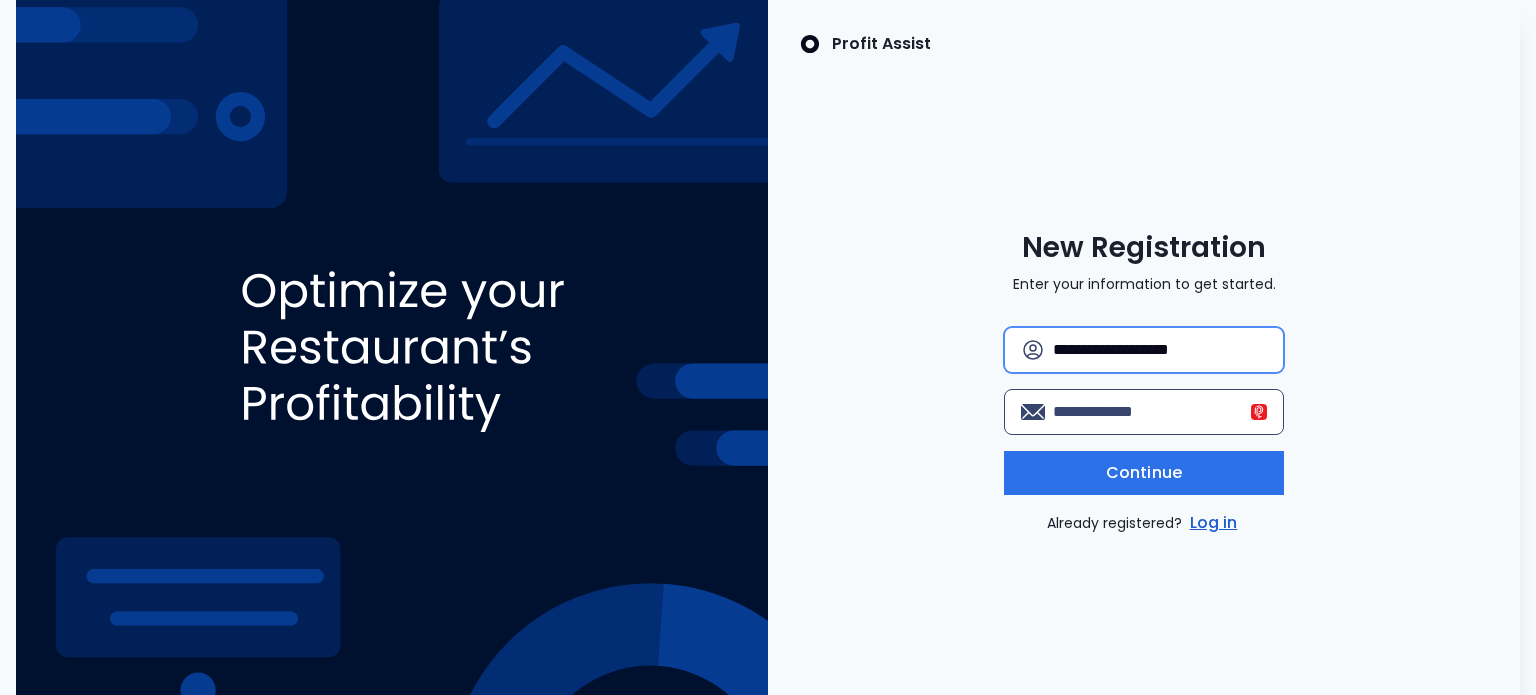 type on "**********" 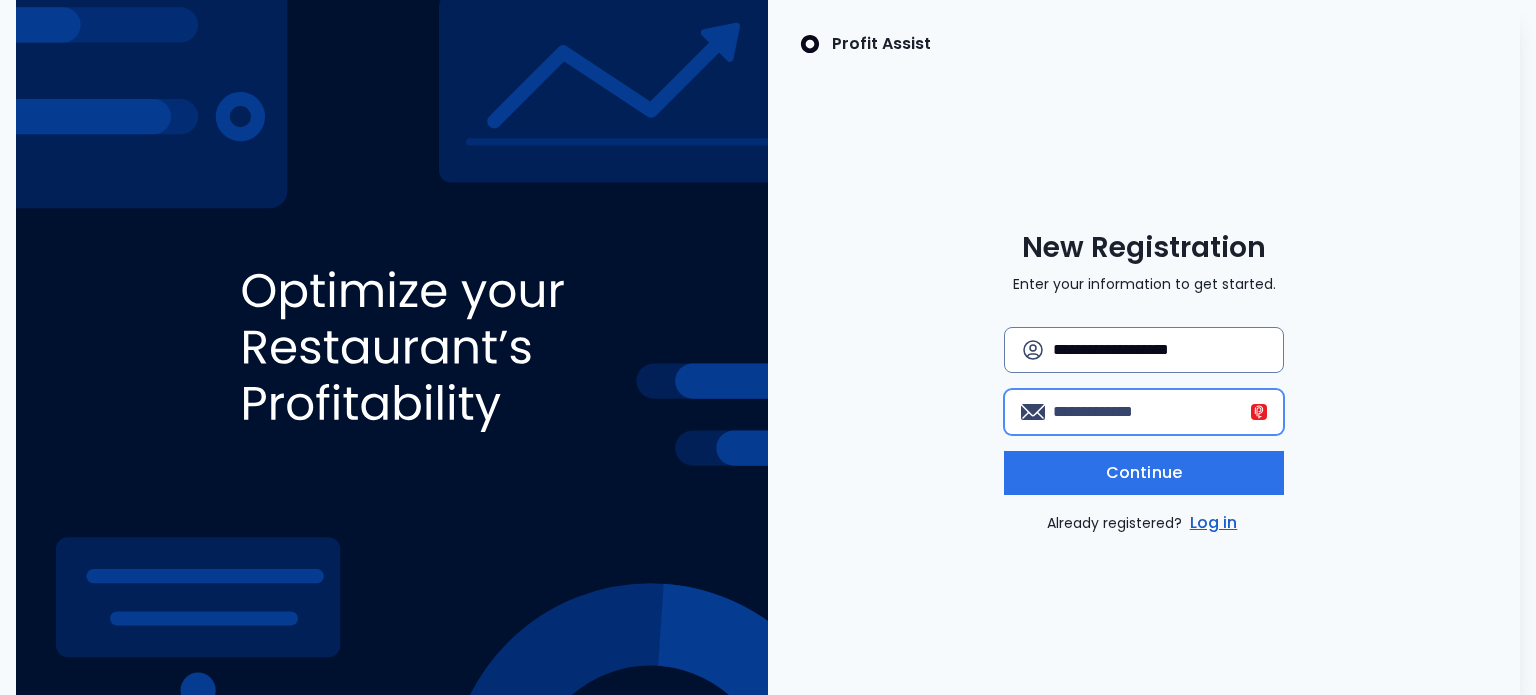 click at bounding box center (1160, 412) 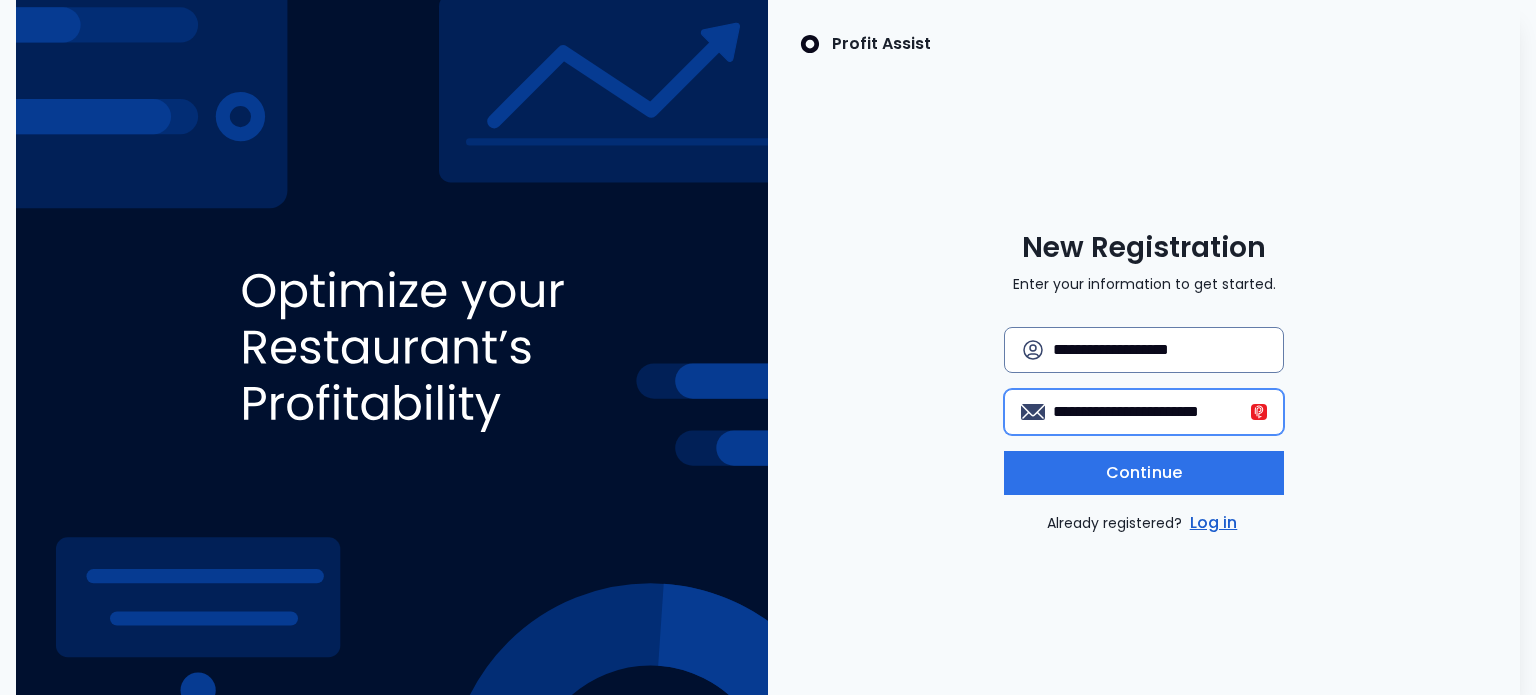 scroll, scrollTop: 0, scrollLeft: 12, axis: horizontal 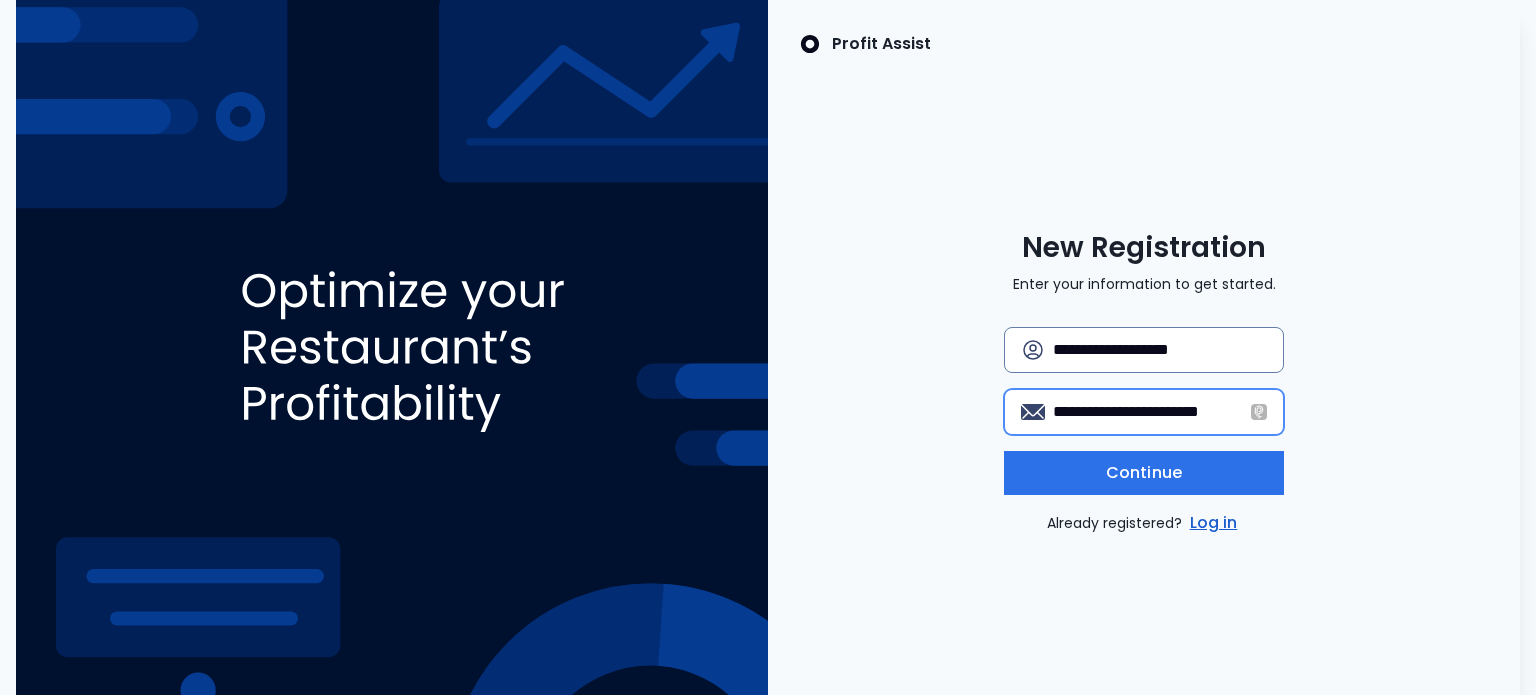 type on "**********" 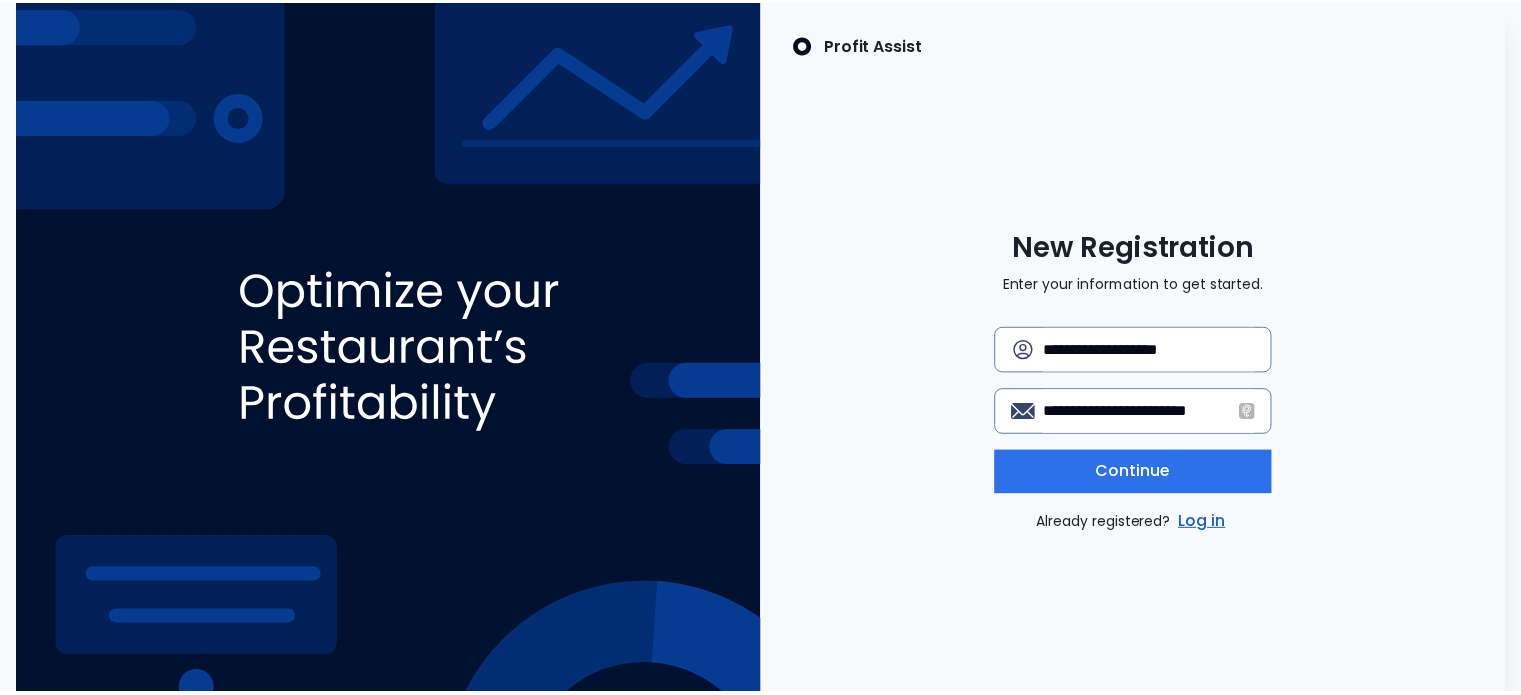 scroll, scrollTop: 0, scrollLeft: 0, axis: both 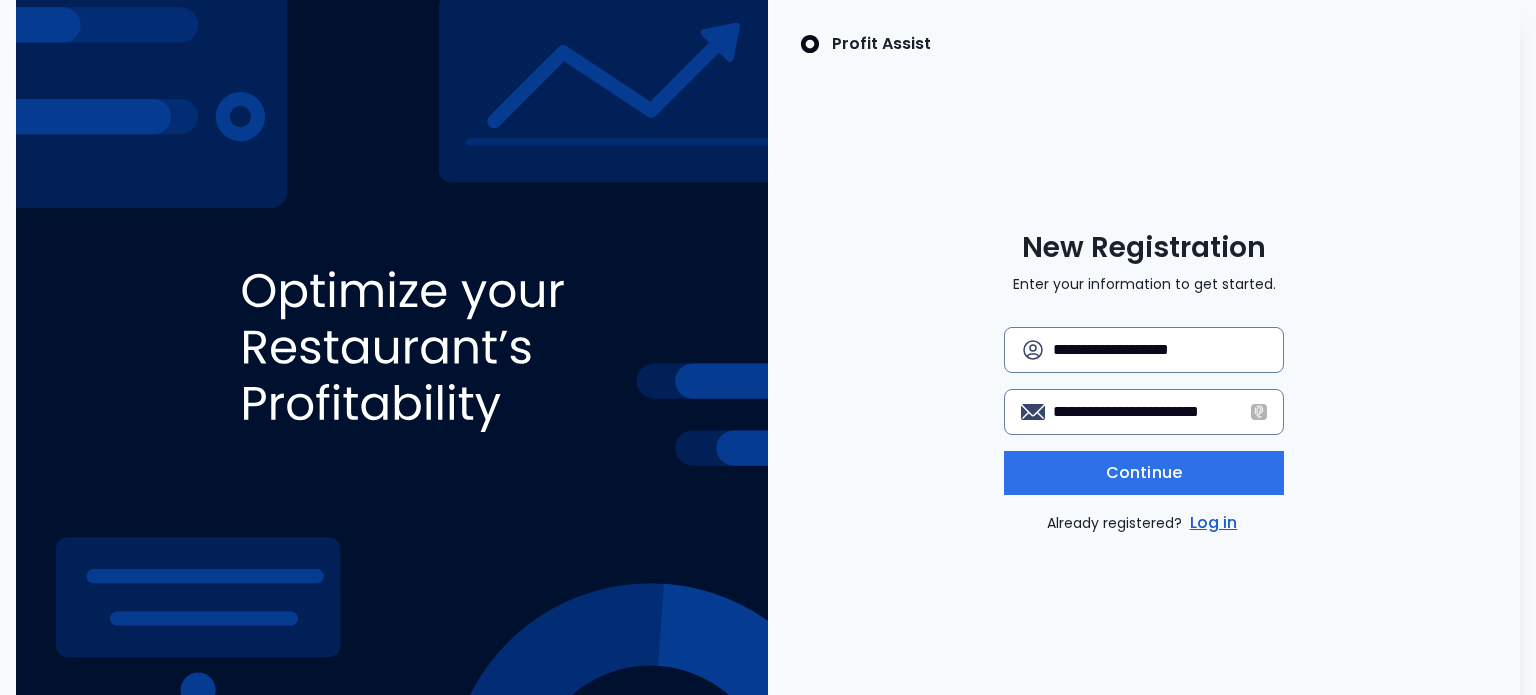 click on "**********" at bounding box center [1144, 382] 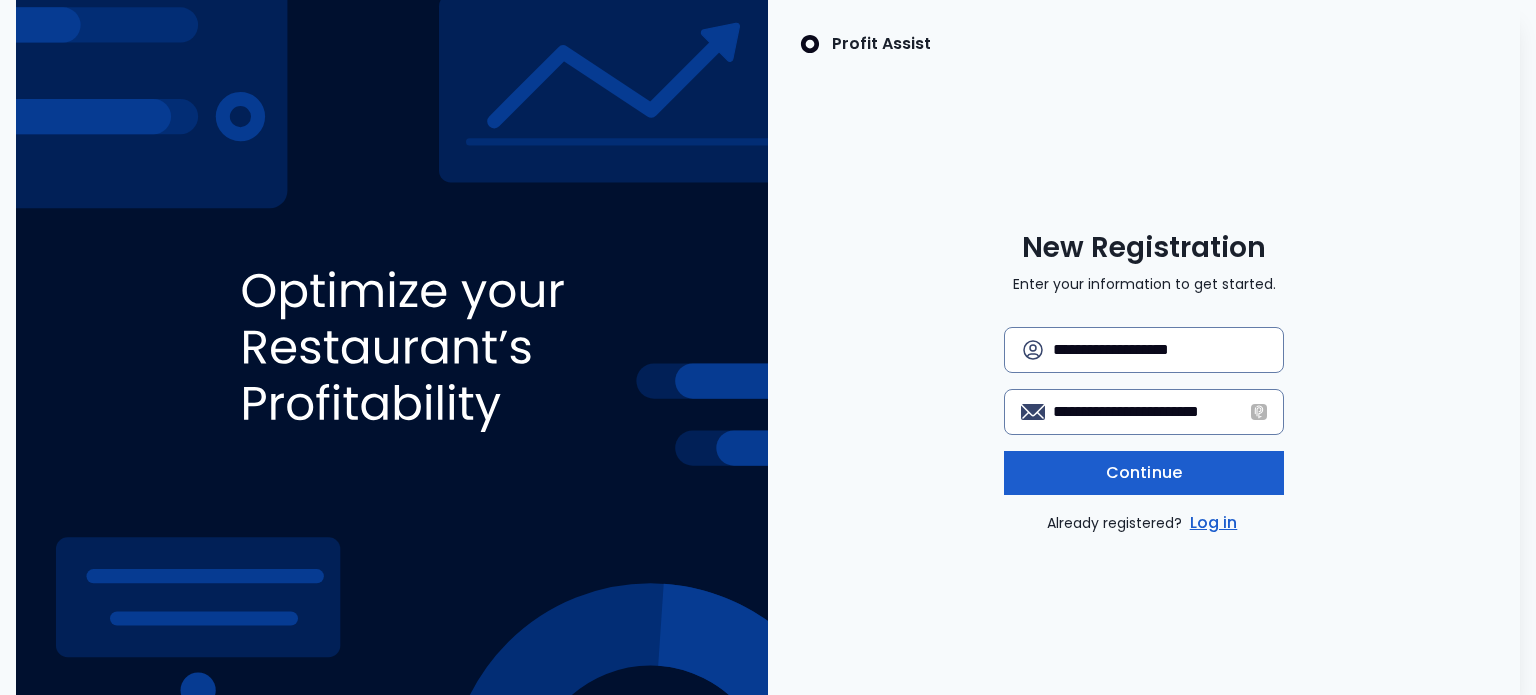 click on "Continue" at bounding box center [1144, 473] 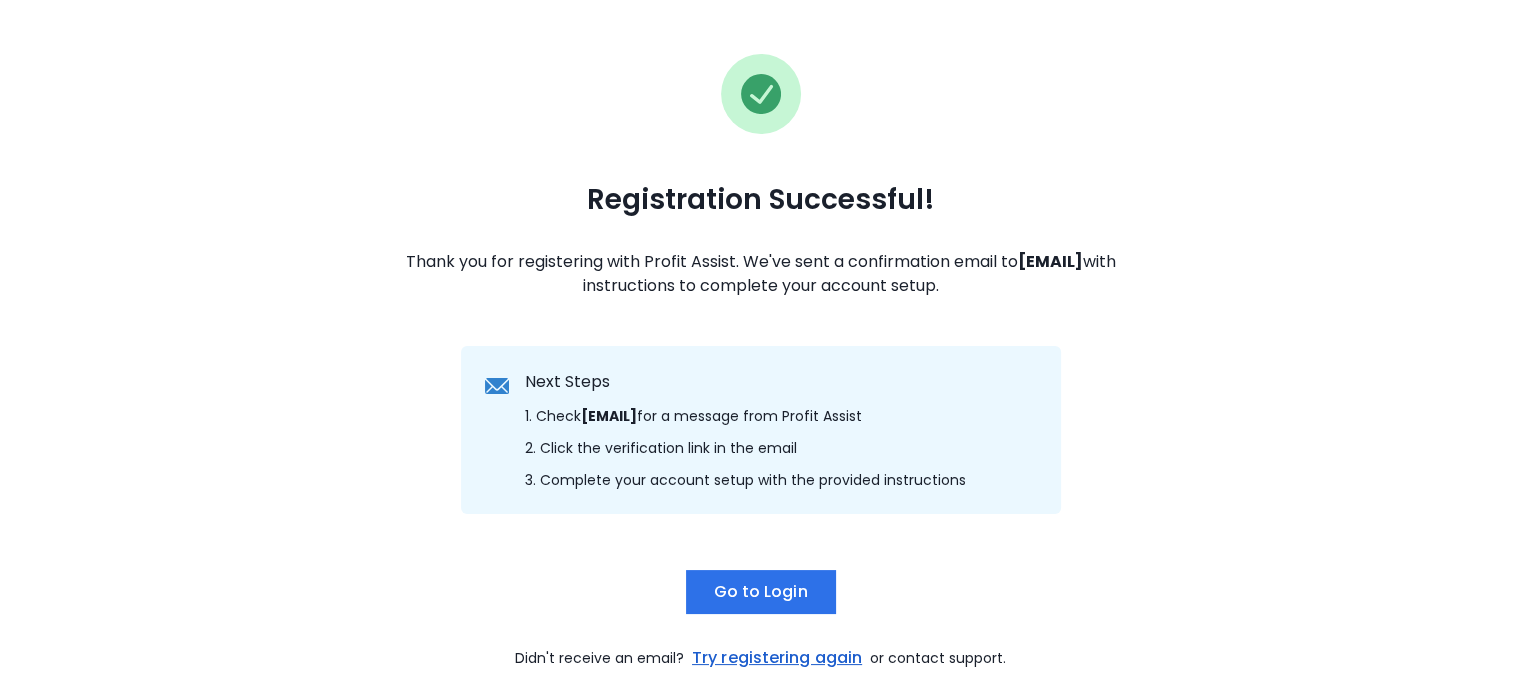 scroll, scrollTop: 151, scrollLeft: 0, axis: vertical 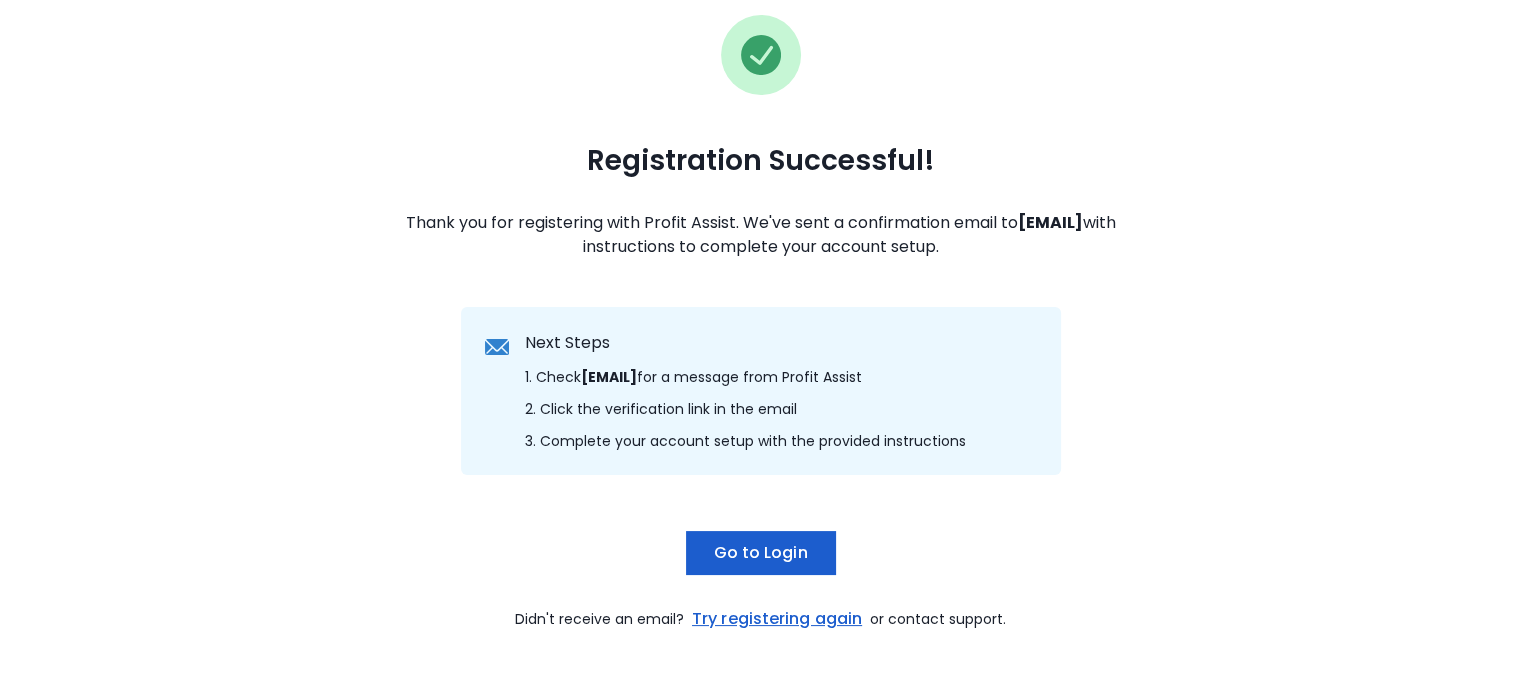 click on "Go to Login" at bounding box center [760, 553] 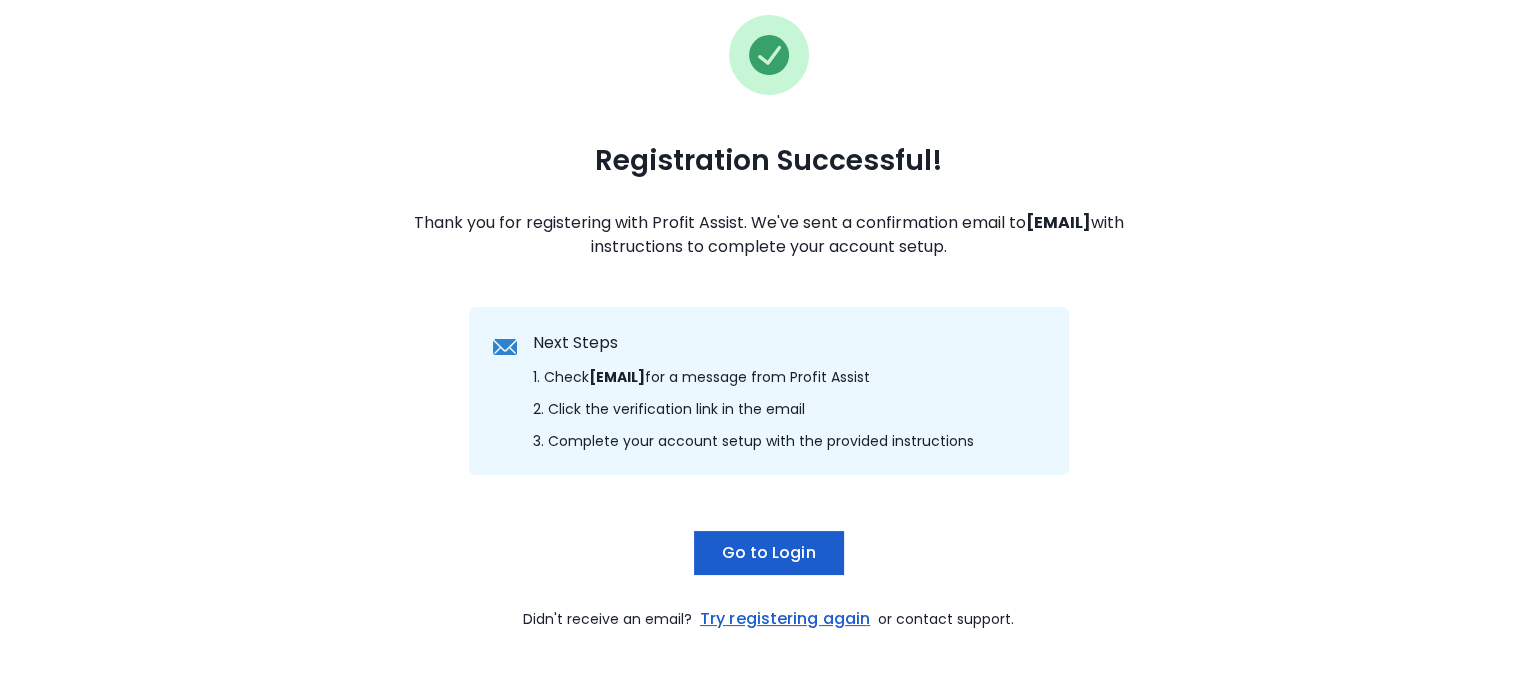 scroll, scrollTop: 0, scrollLeft: 0, axis: both 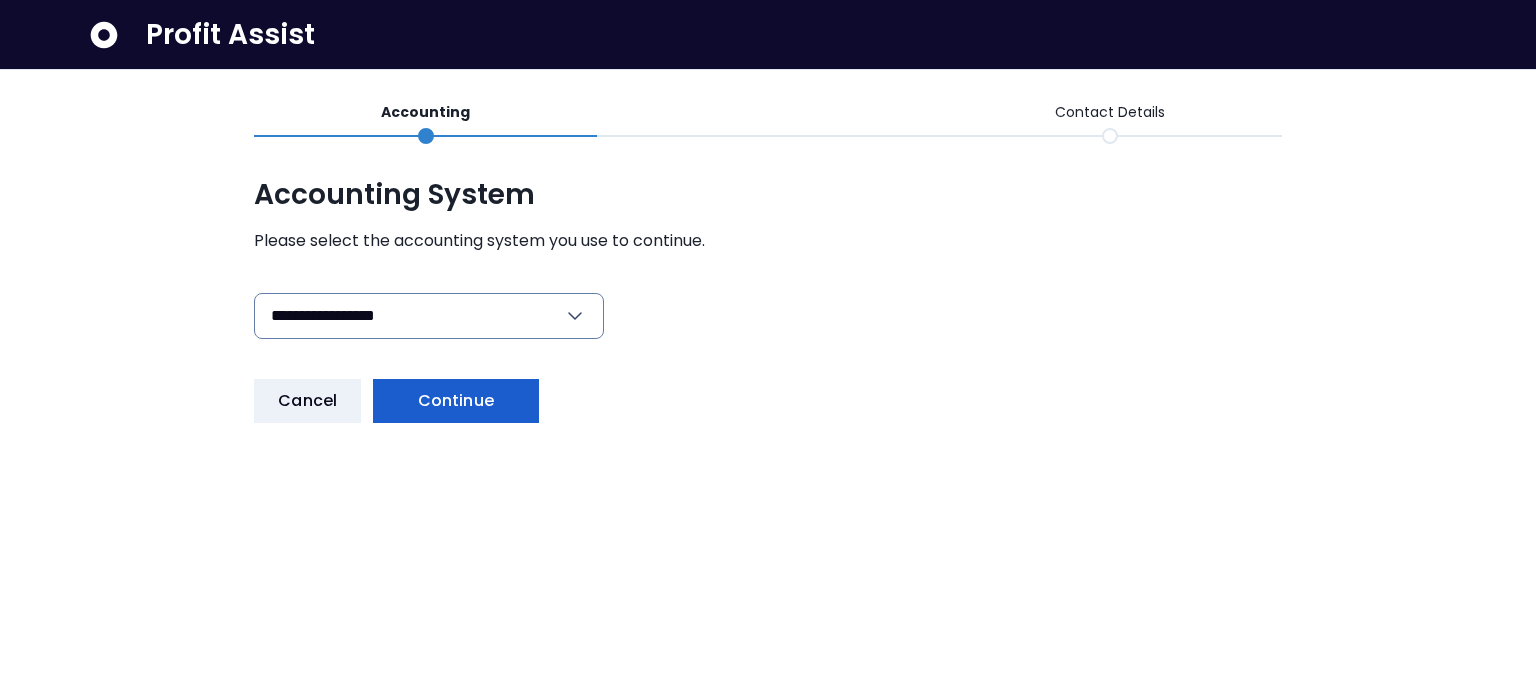 click on "Continue" at bounding box center [456, 401] 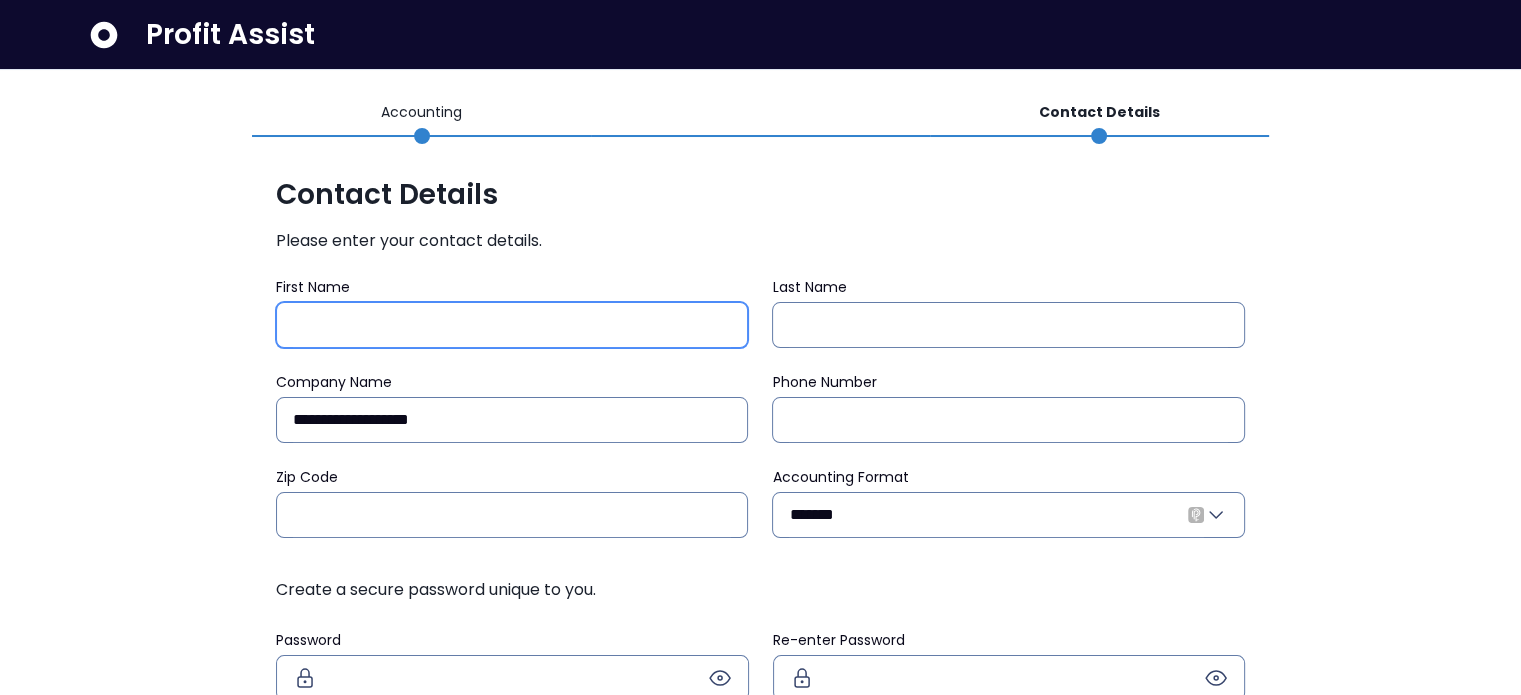 click on "First Name" at bounding box center [512, 325] 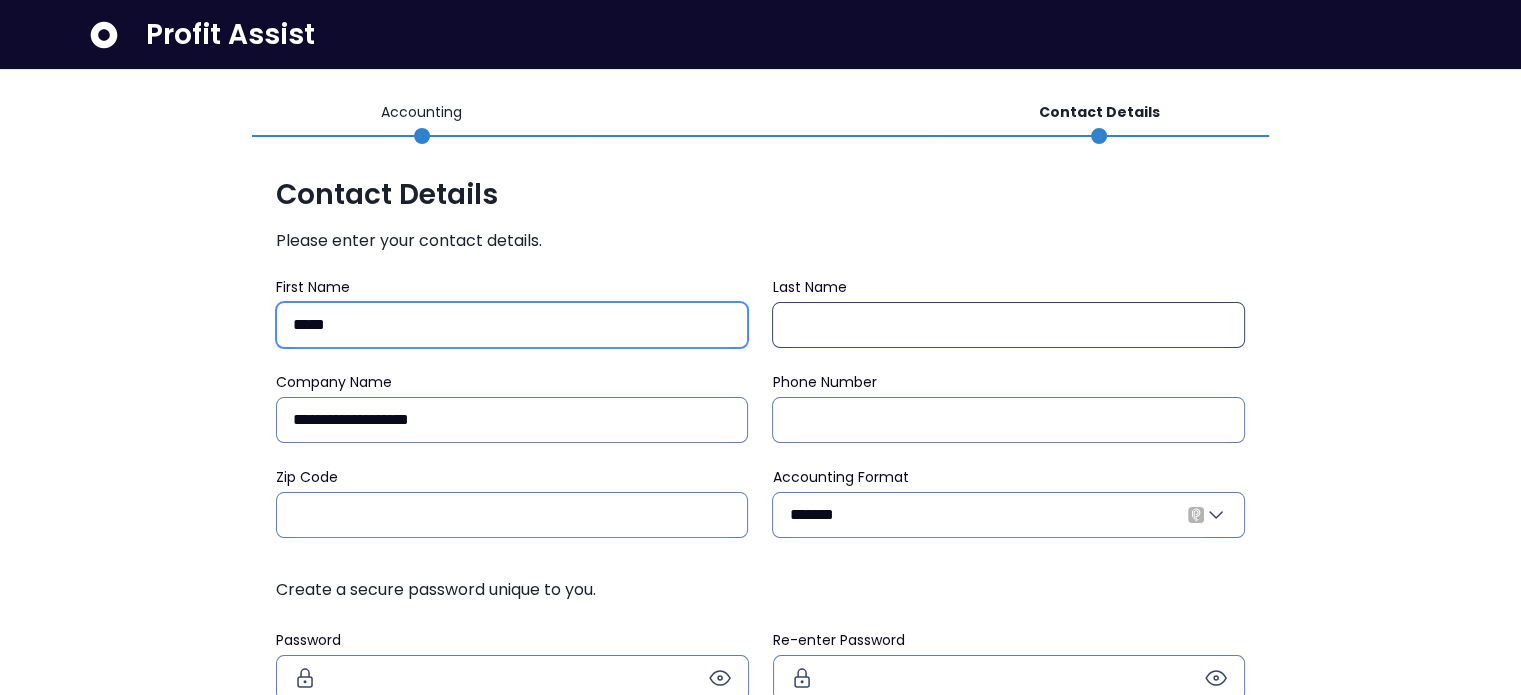 type on "*****" 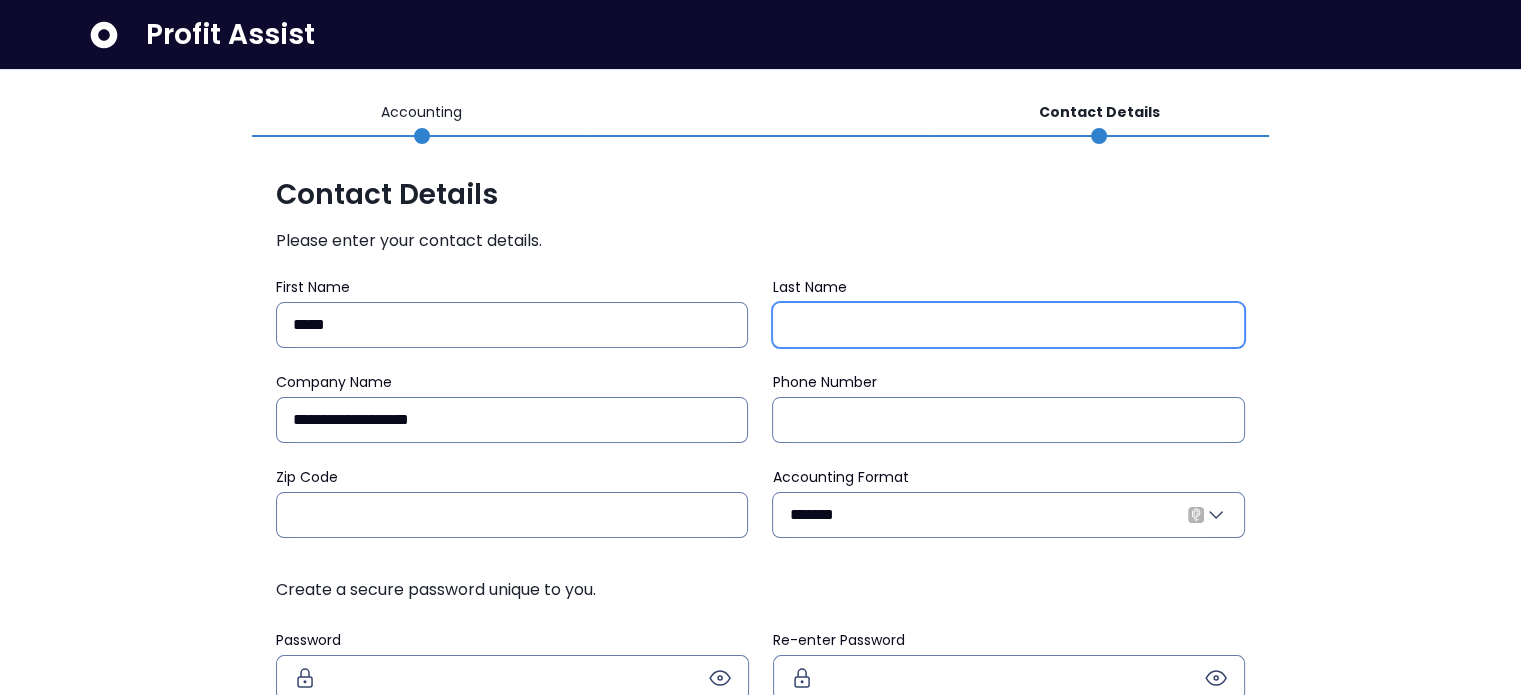 click on "Last Name" at bounding box center (1008, 325) 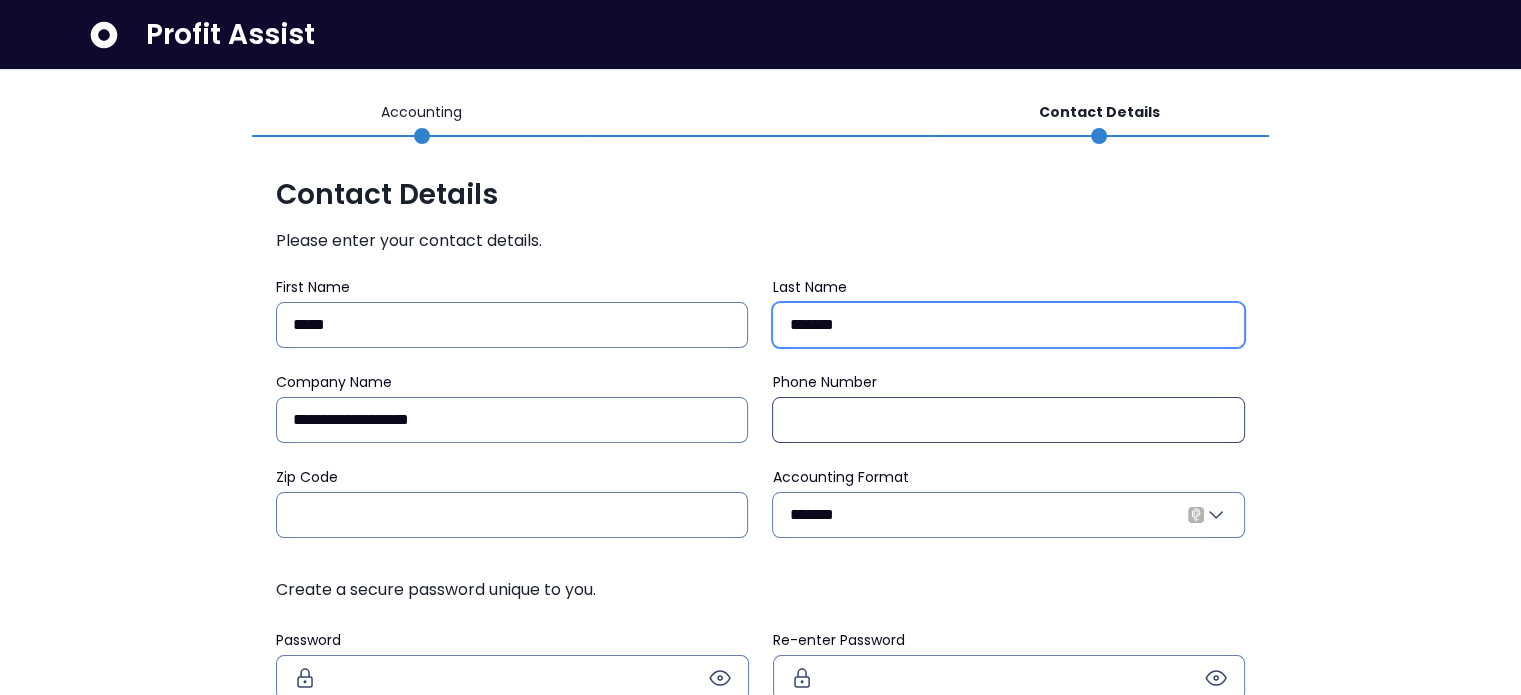 type on "*******" 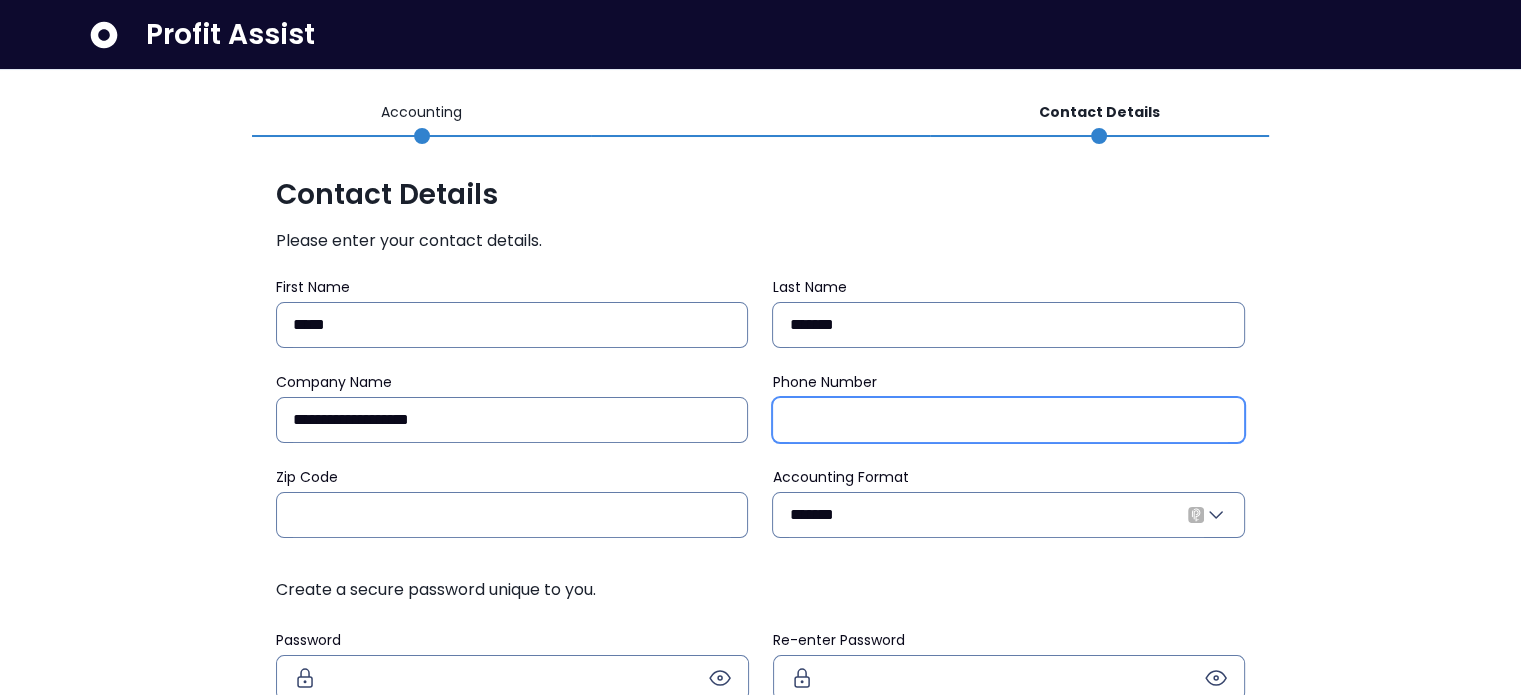 click on "Phone Number" at bounding box center (1008, 420) 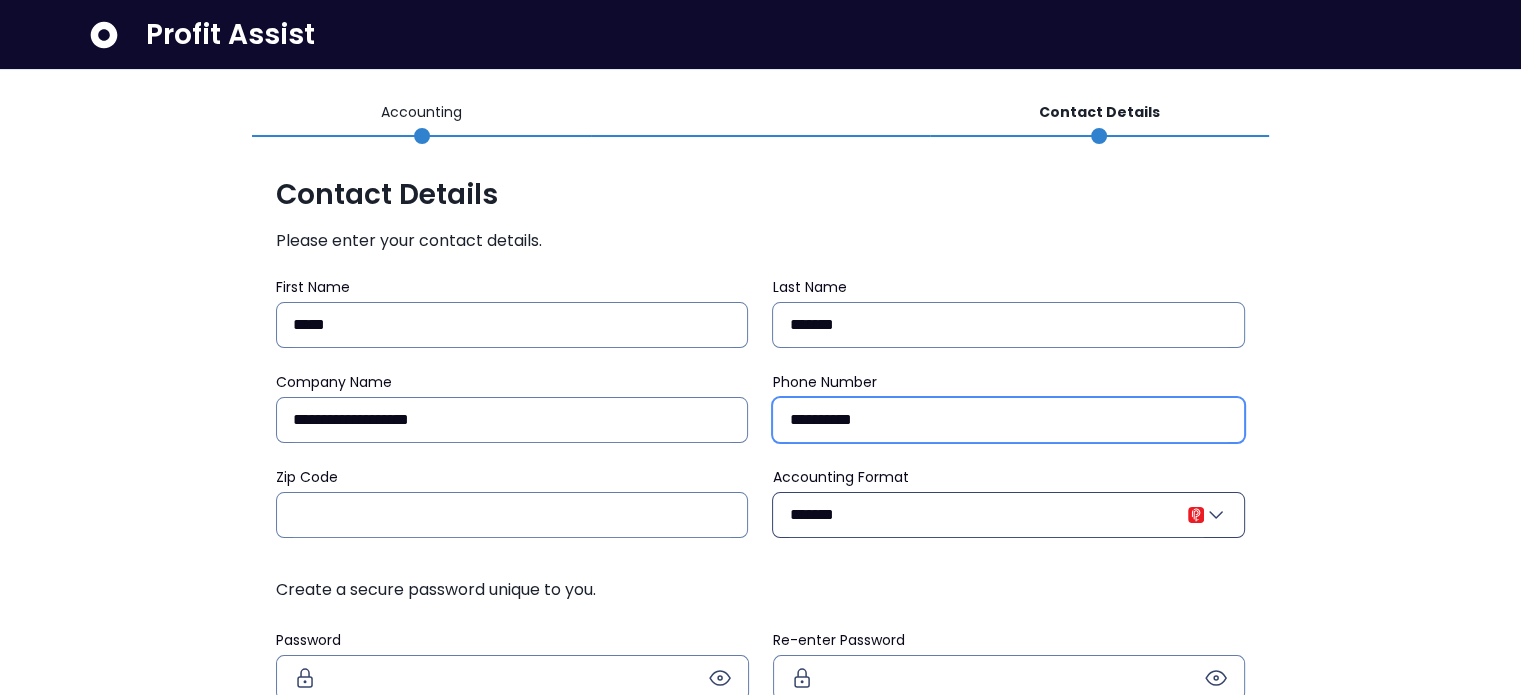 type on "**********" 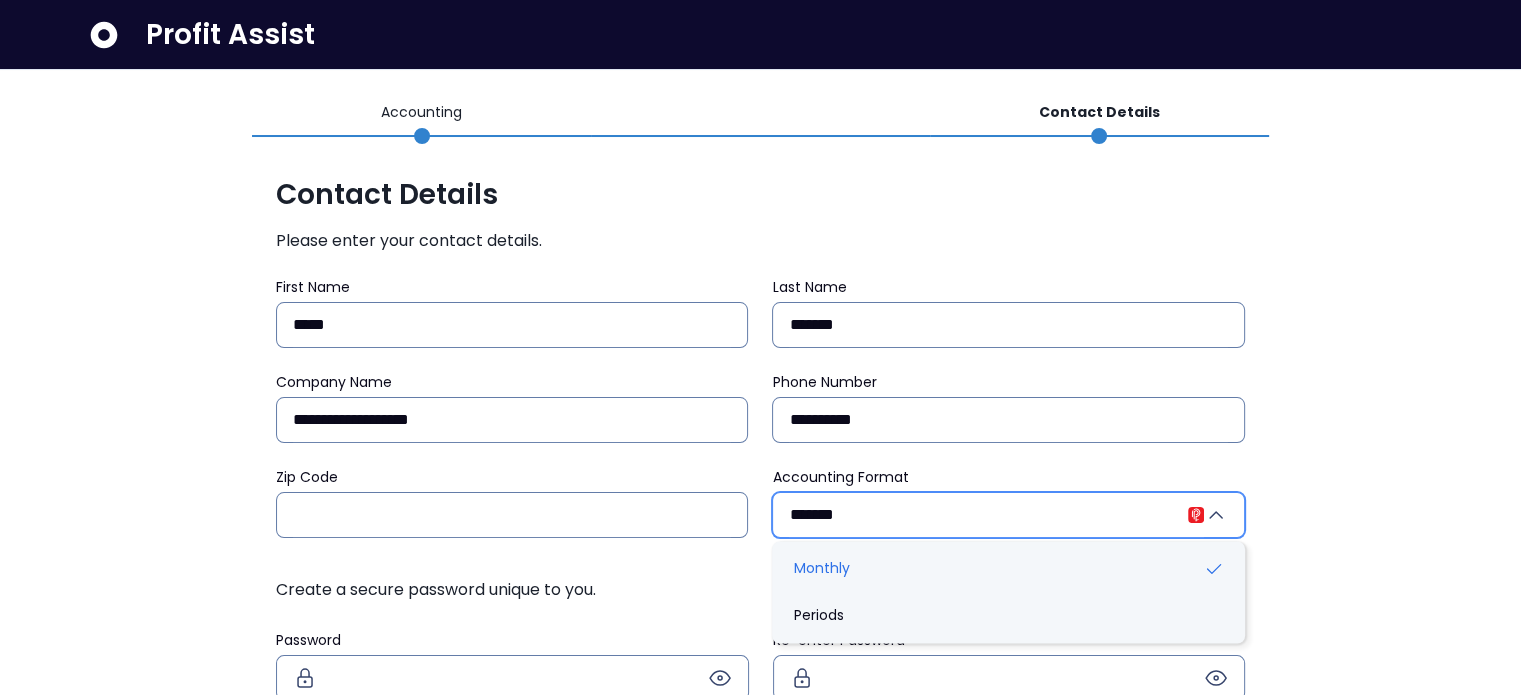 click on "*******" at bounding box center (996, 515) 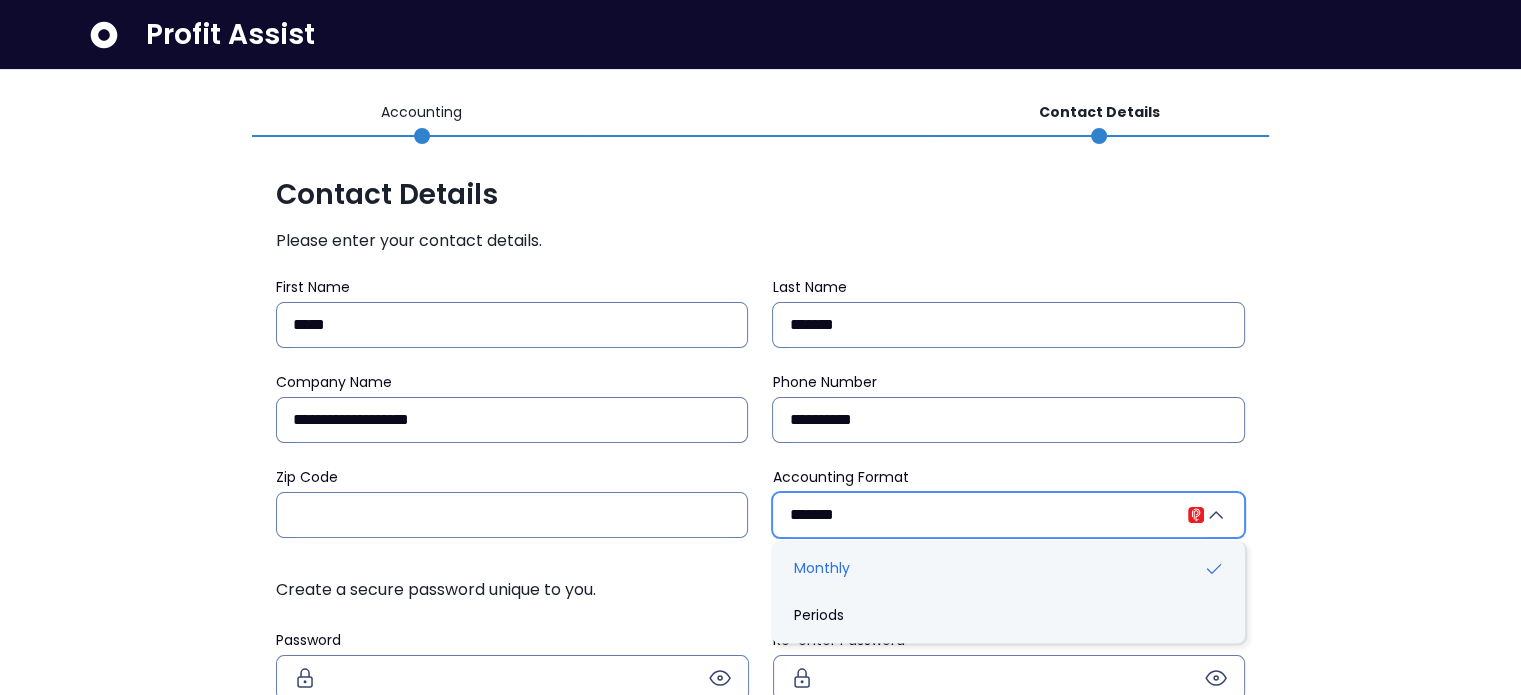 click on "*******" at bounding box center (996, 515) 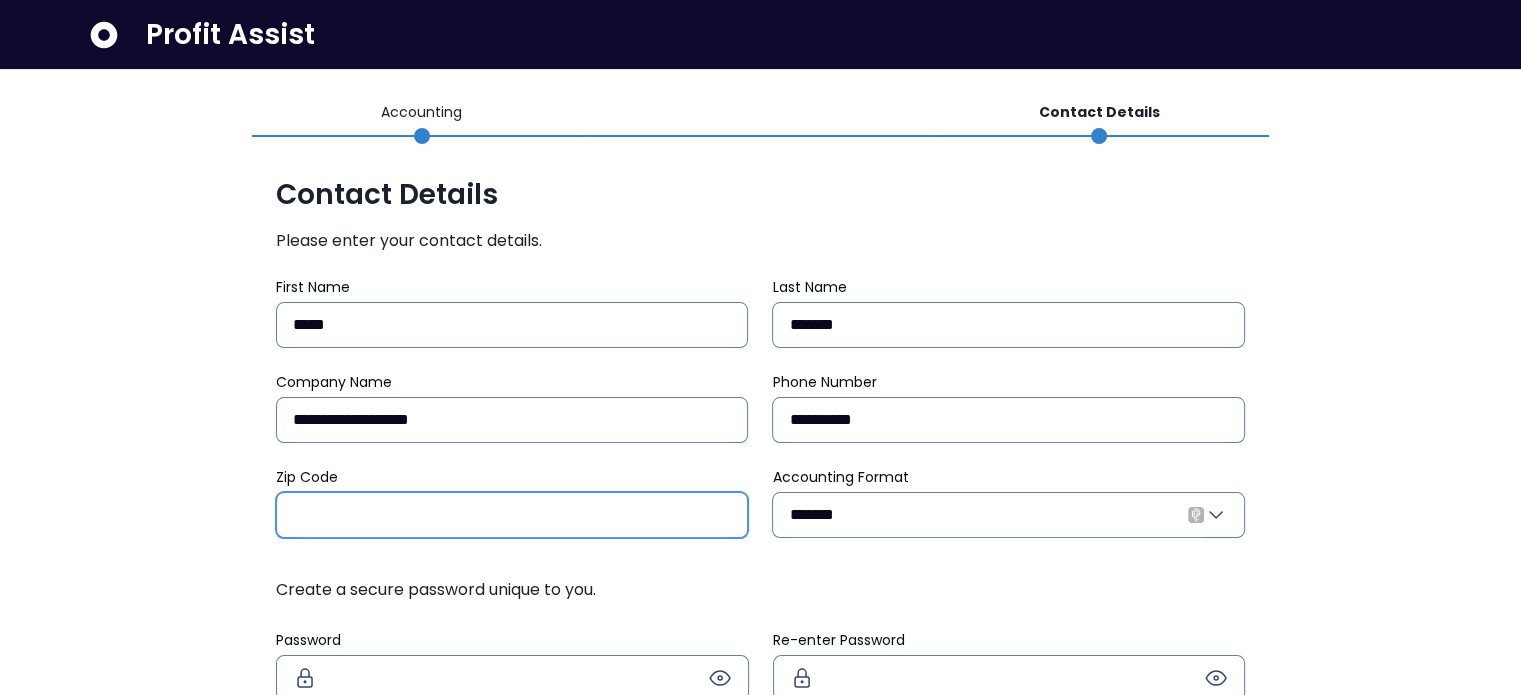 click on "Zip Code" at bounding box center (512, 515) 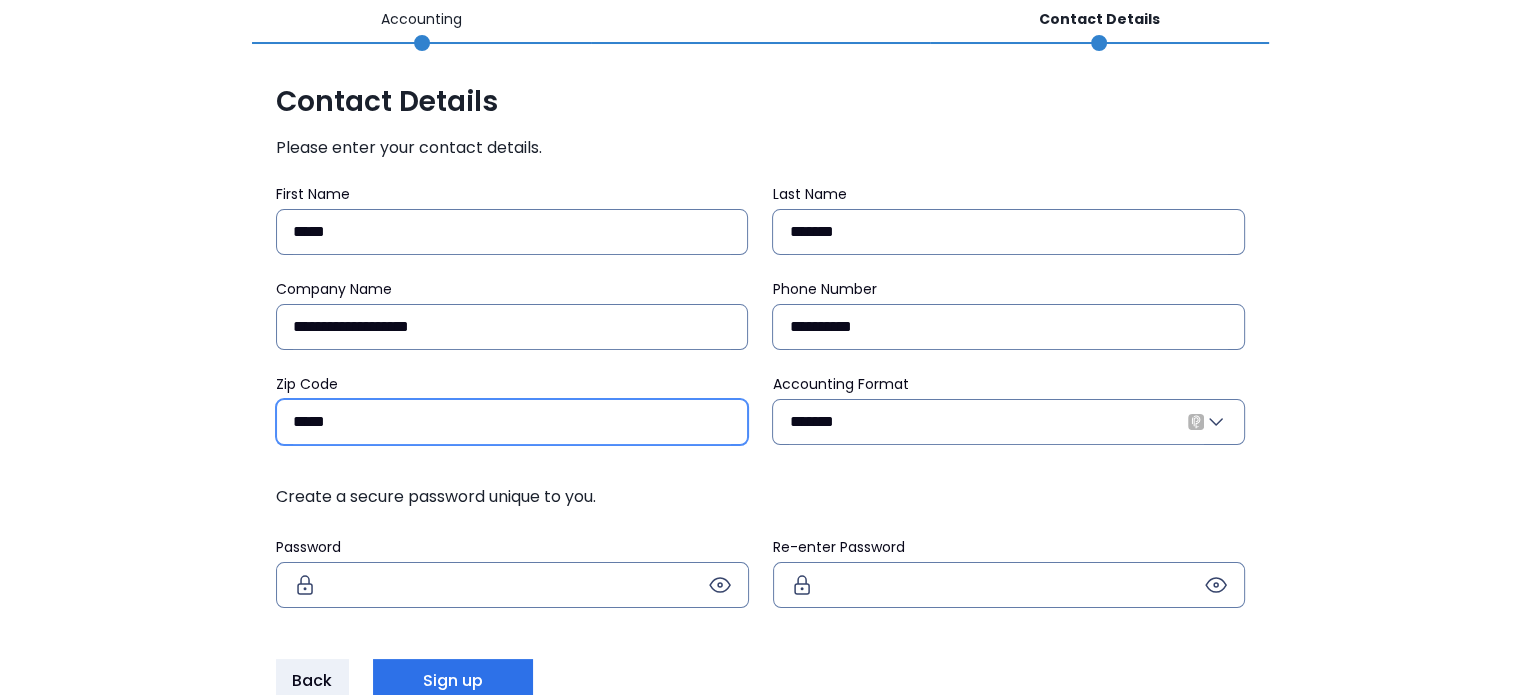 scroll, scrollTop: 132, scrollLeft: 0, axis: vertical 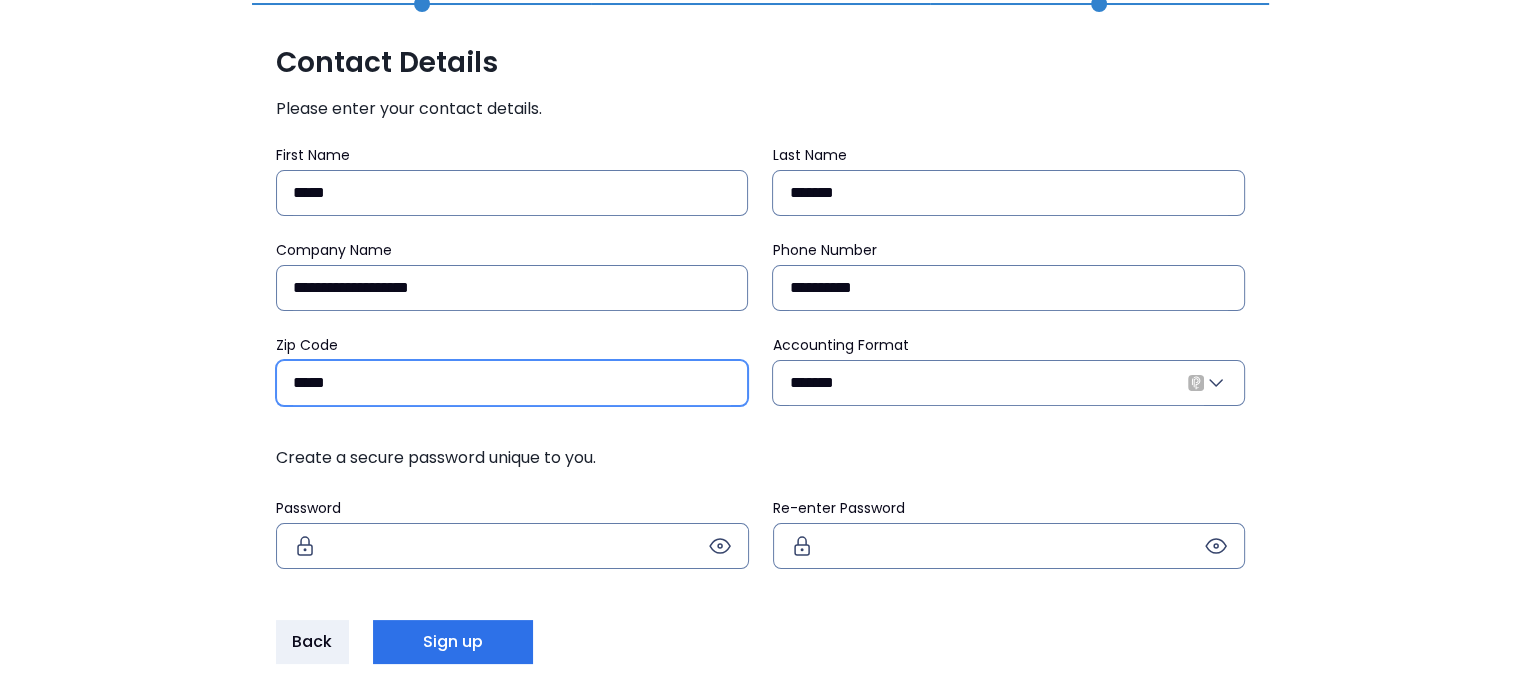 type on "*****" 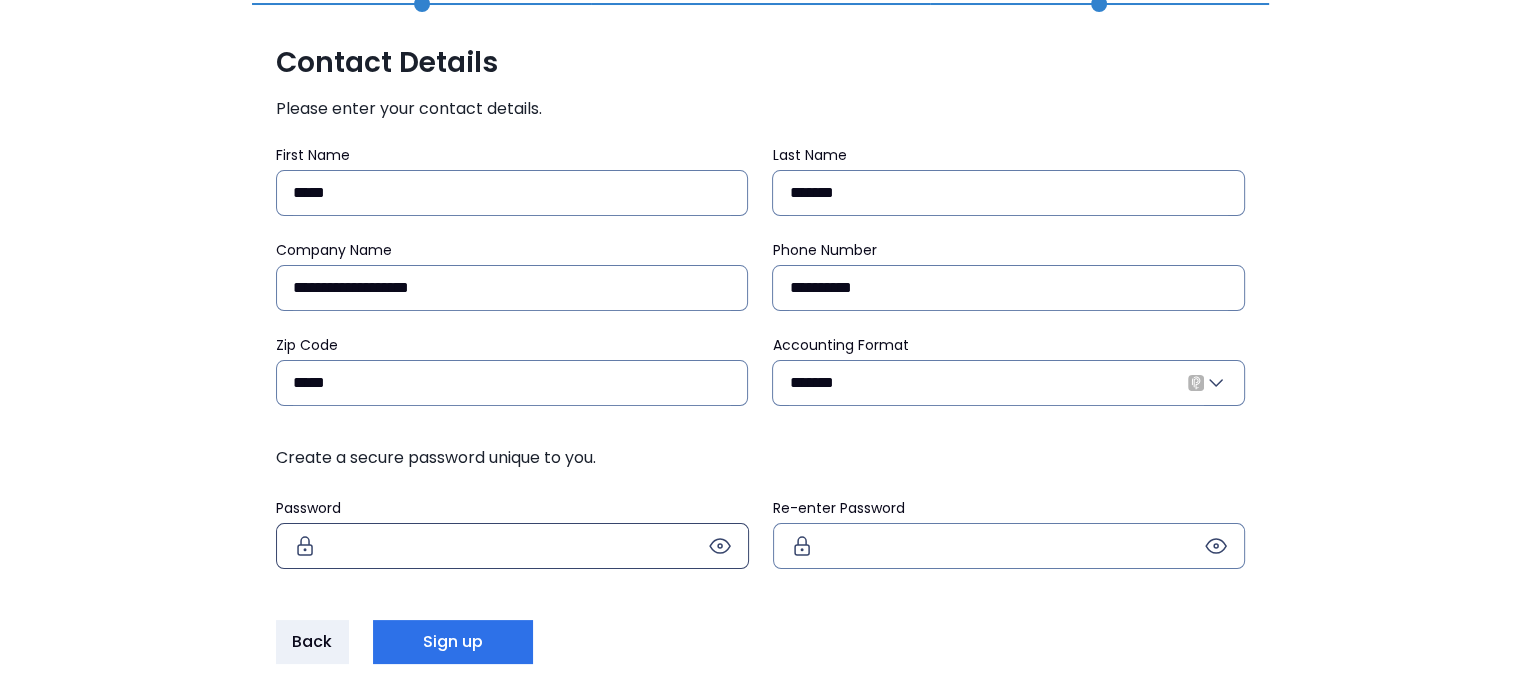 click at bounding box center (720, 546) 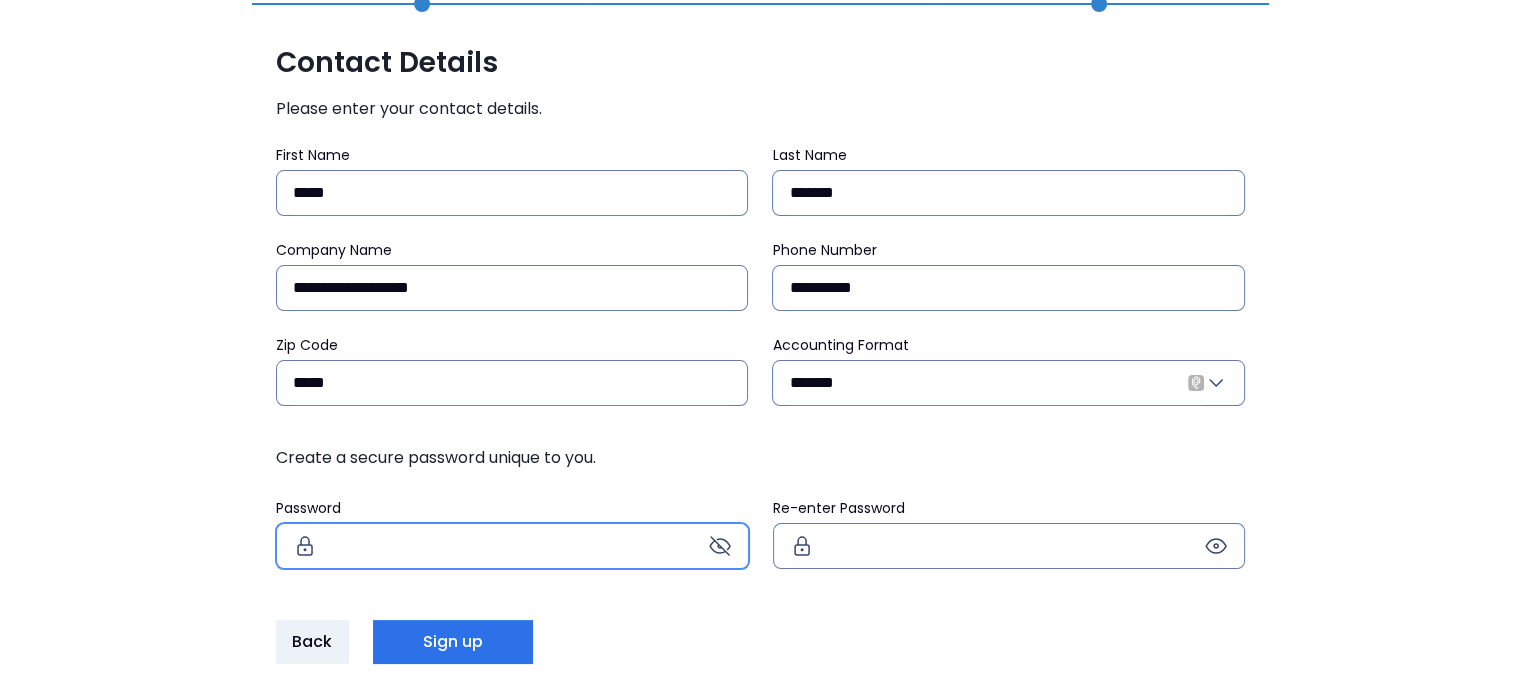 click at bounding box center [512, 546] 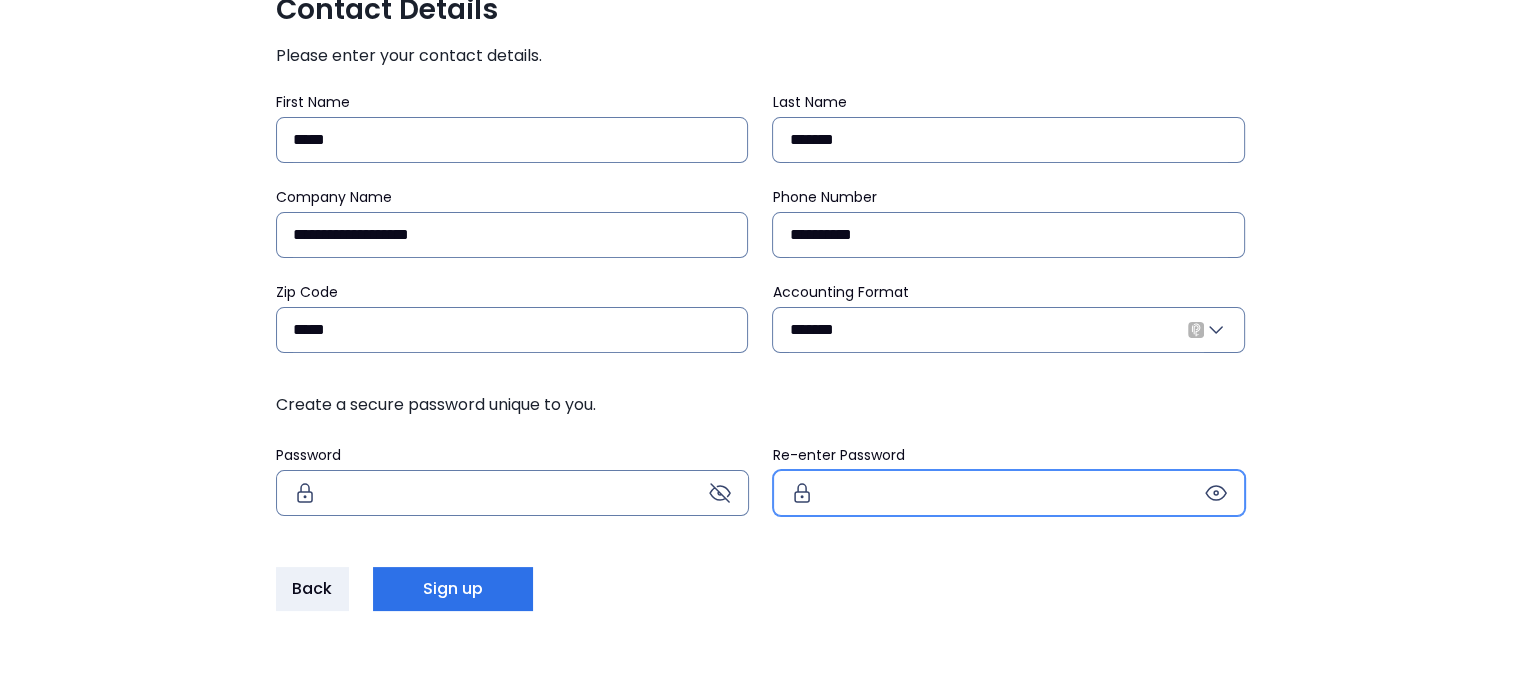 scroll, scrollTop: 214, scrollLeft: 0, axis: vertical 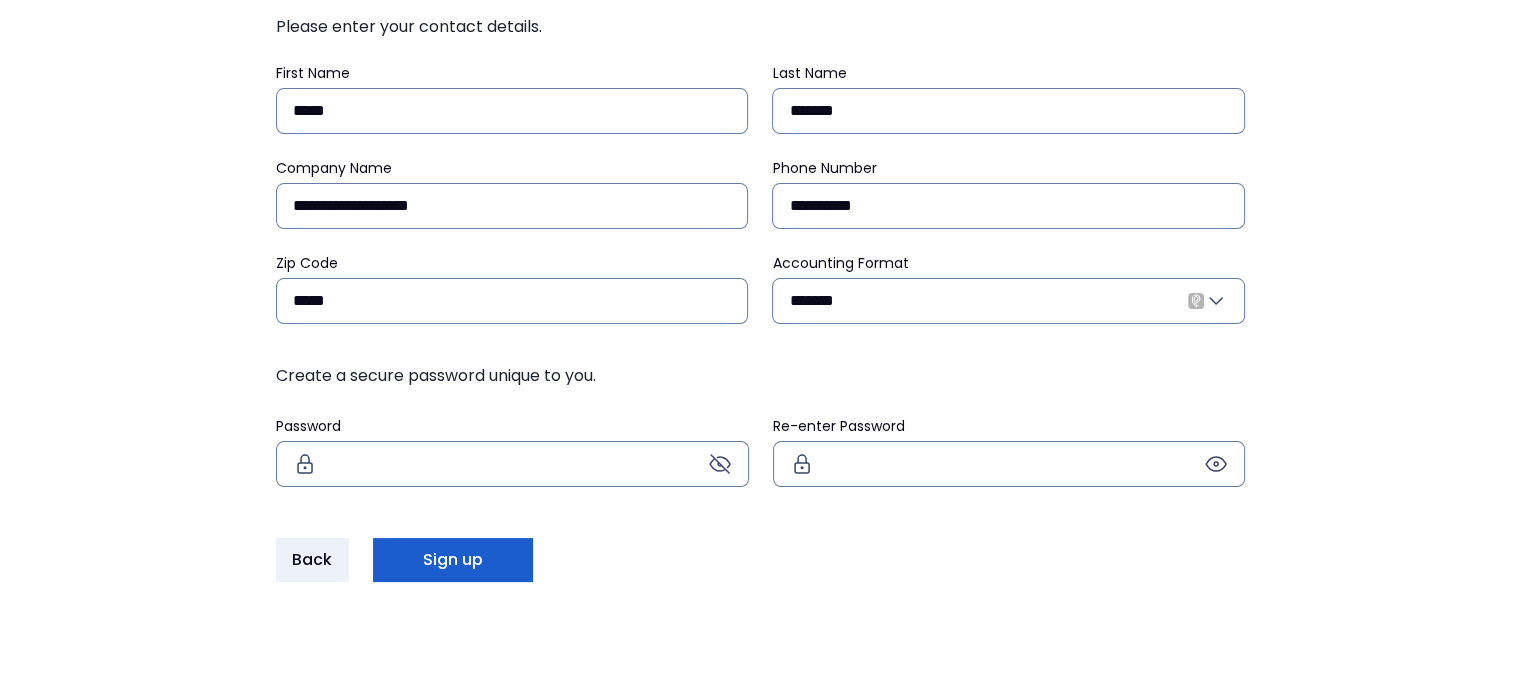 click on "Sign up" at bounding box center (453, 560) 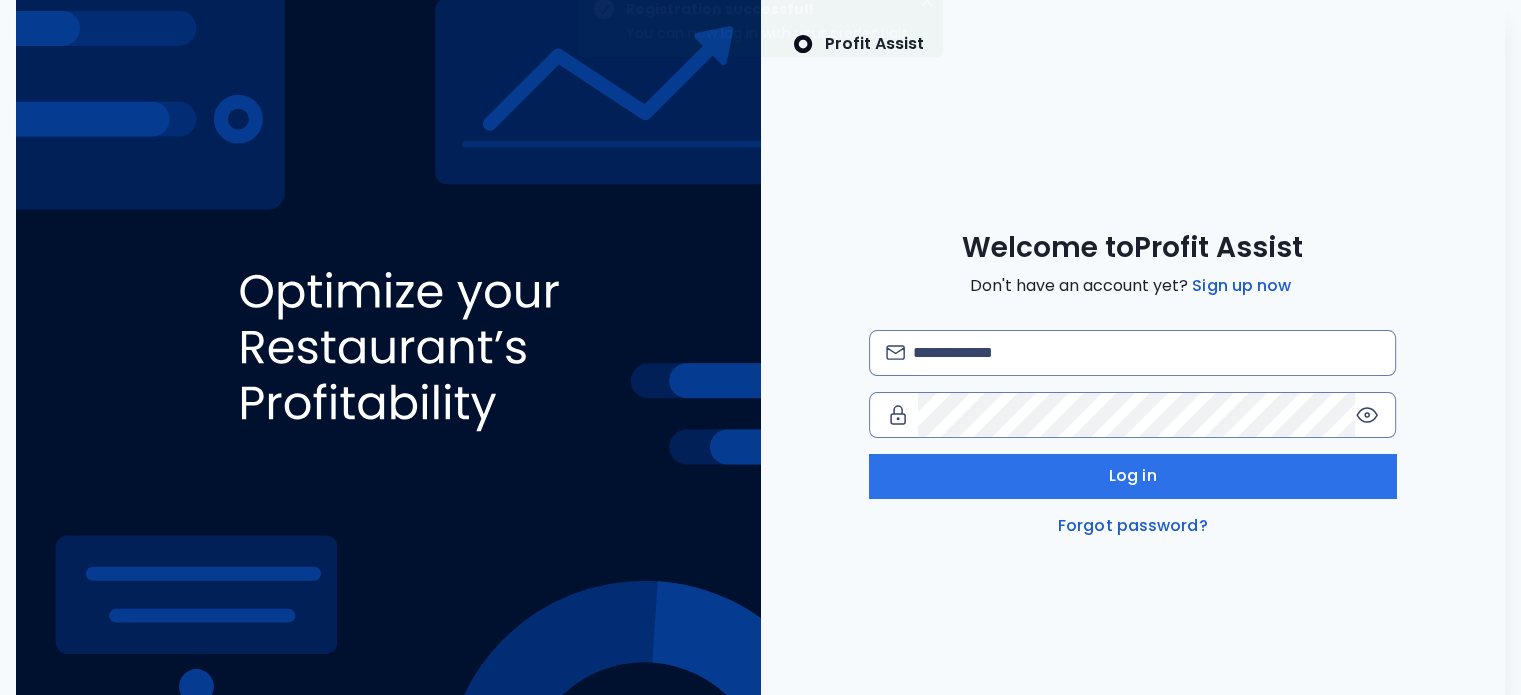 scroll, scrollTop: 0, scrollLeft: 0, axis: both 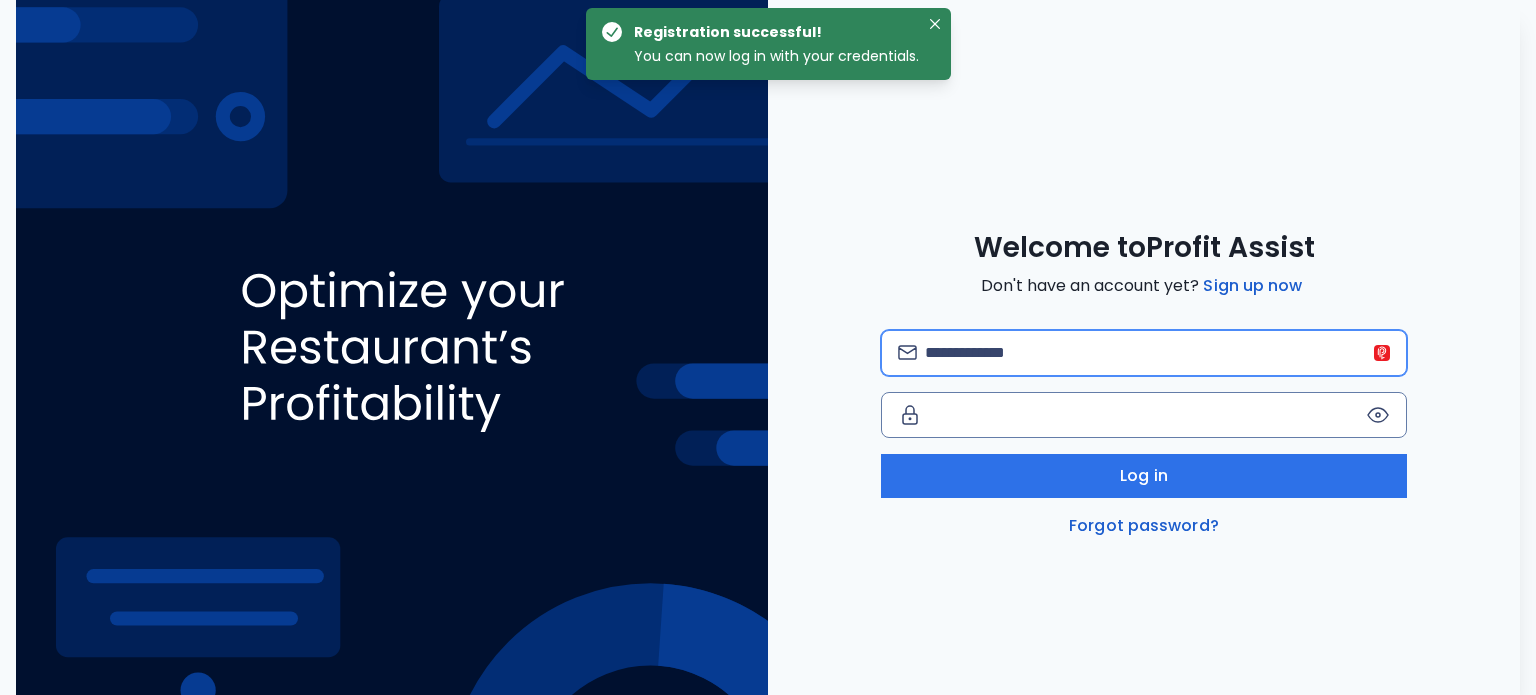 click at bounding box center (1158, 353) 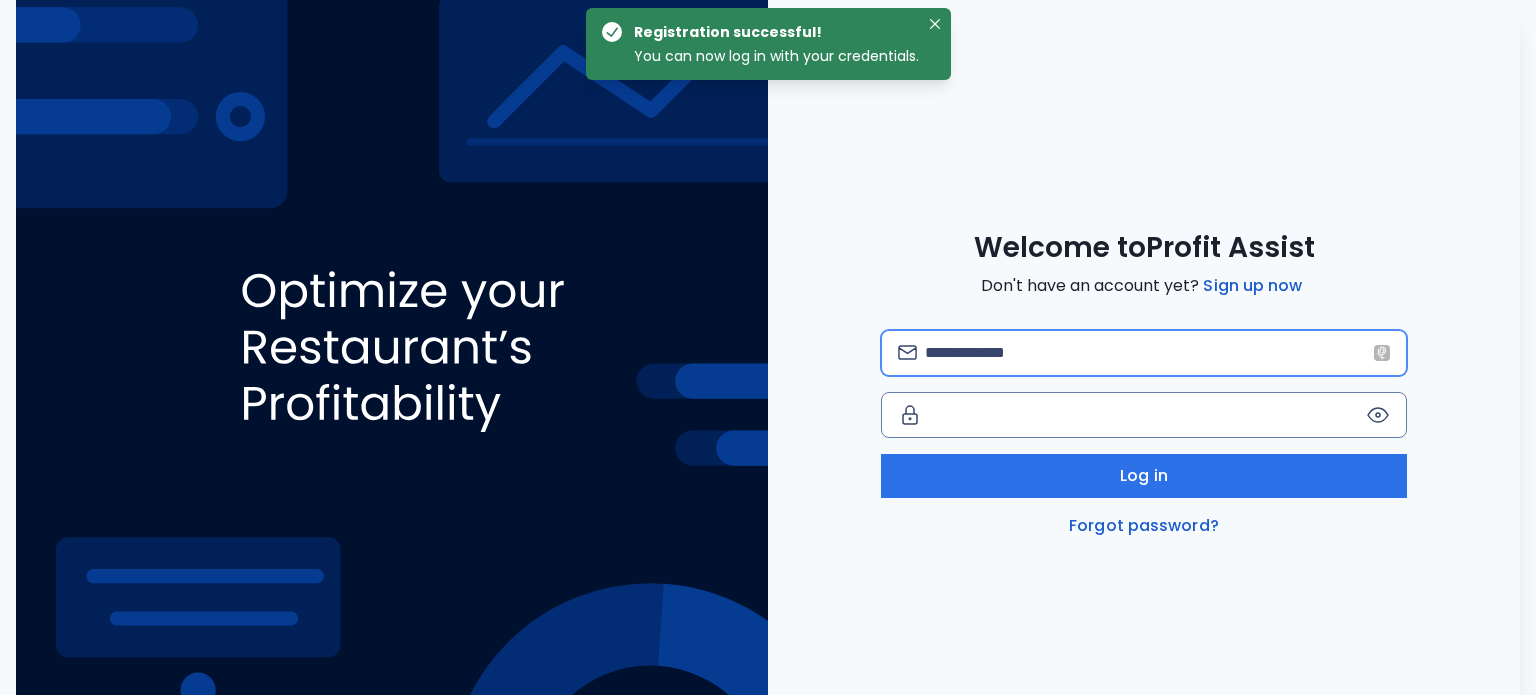 type on "**********" 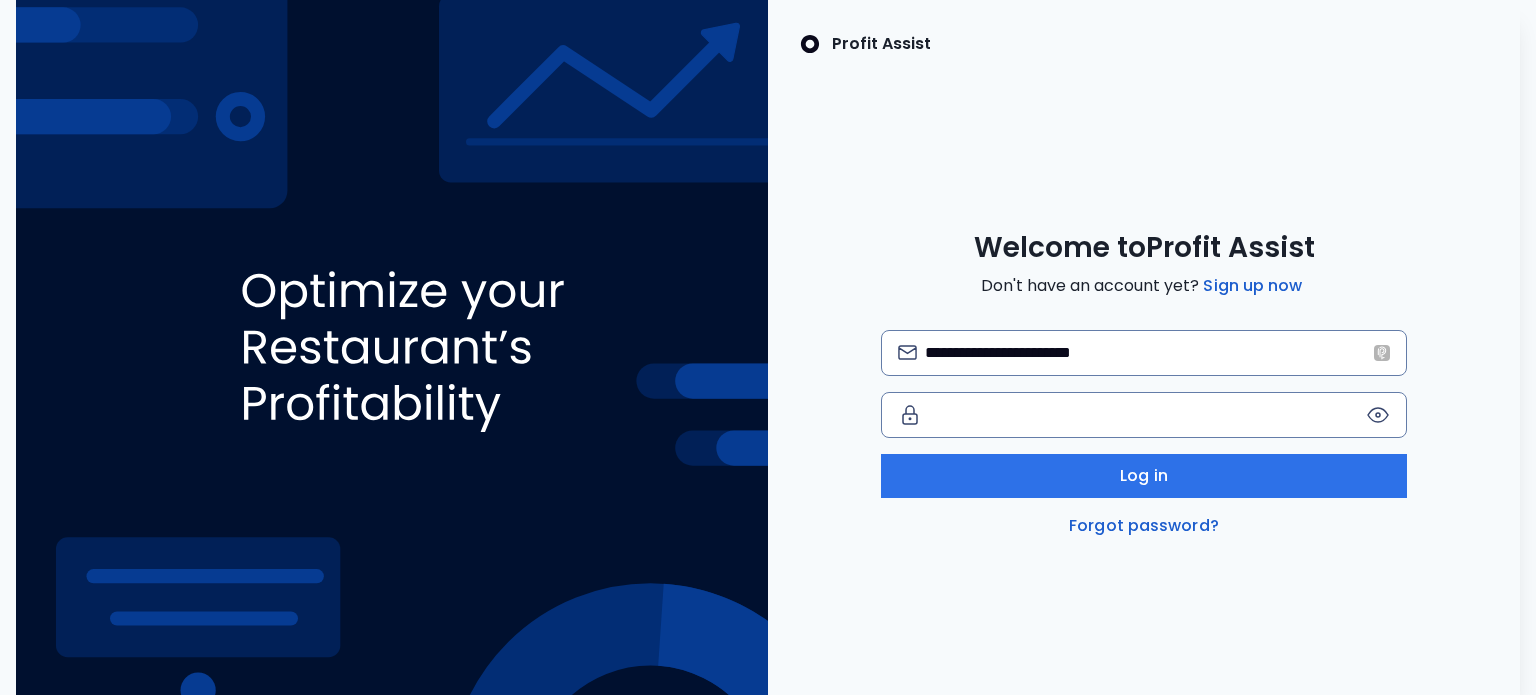 click on "**********" at bounding box center (1144, 384) 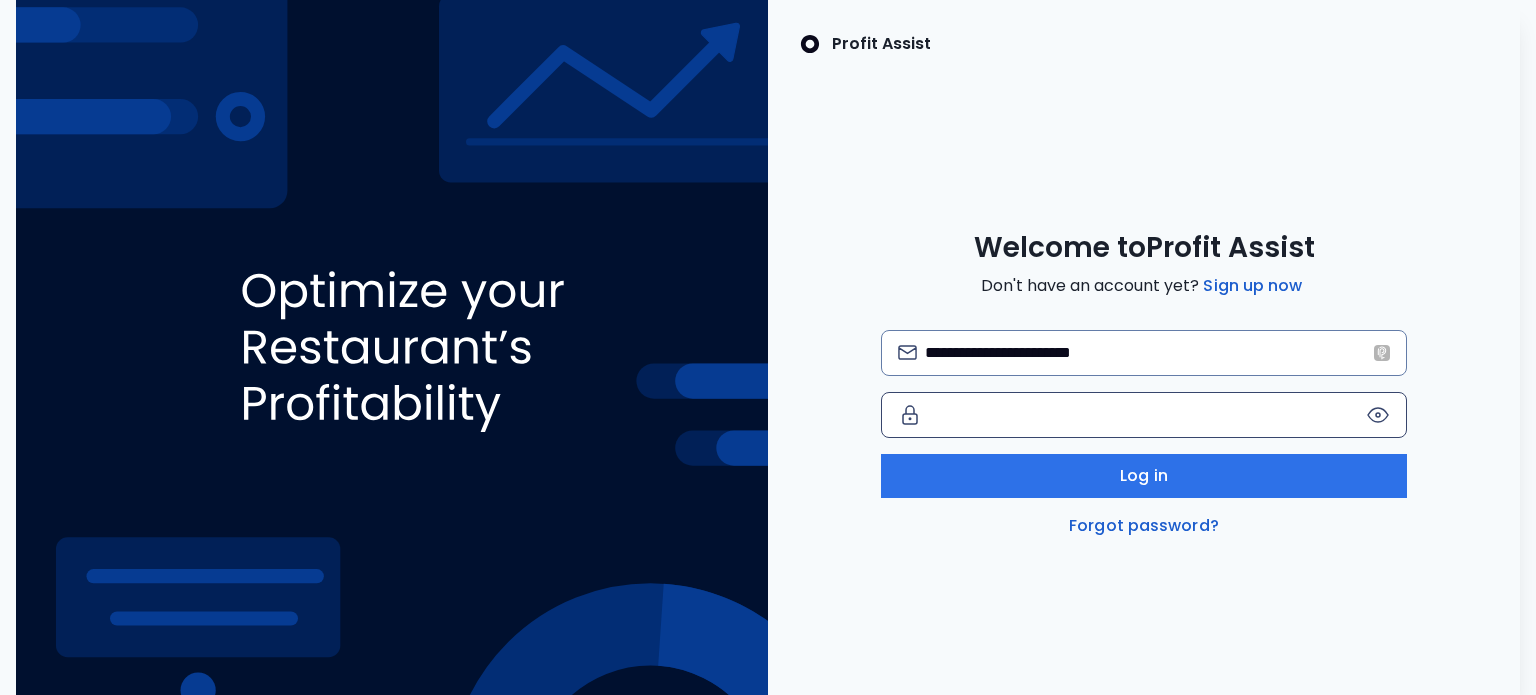 click at bounding box center (1378, 415) 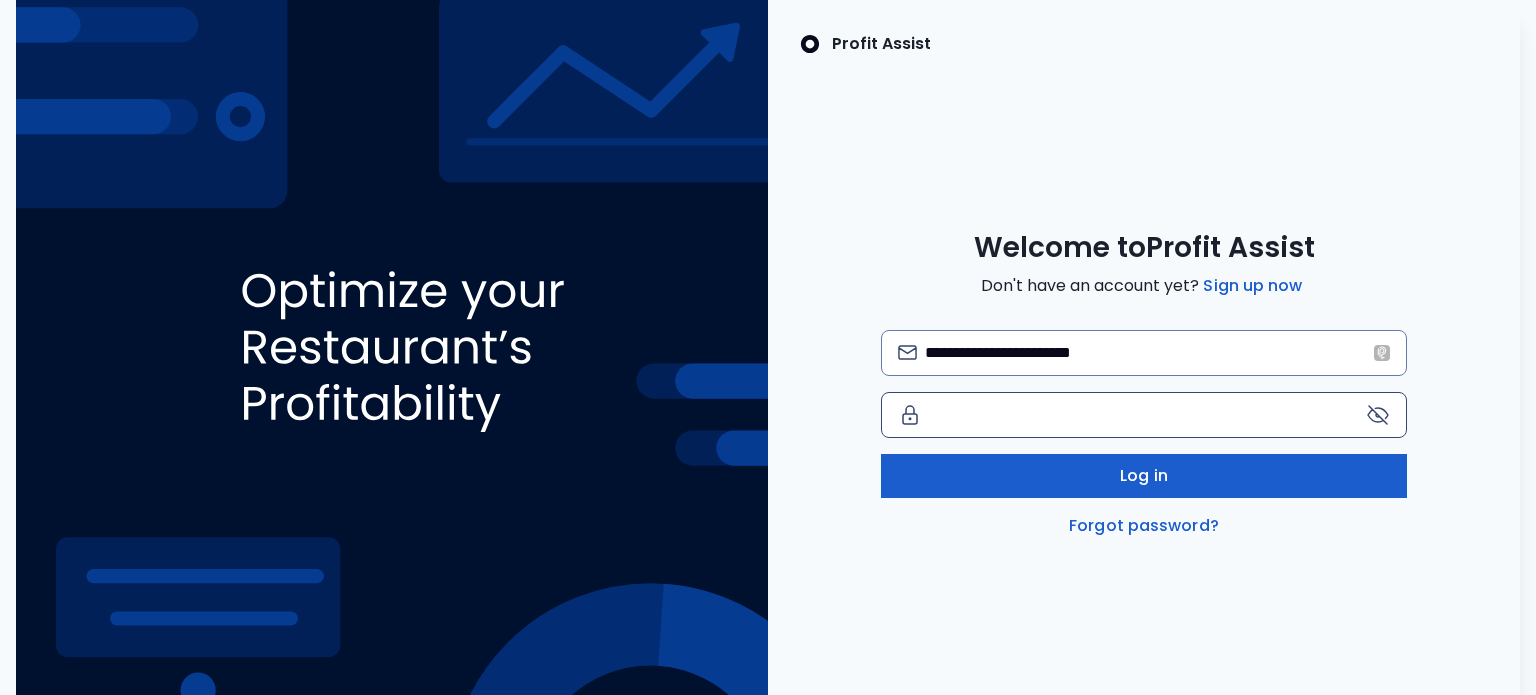 click on "Log in" at bounding box center [1144, 476] 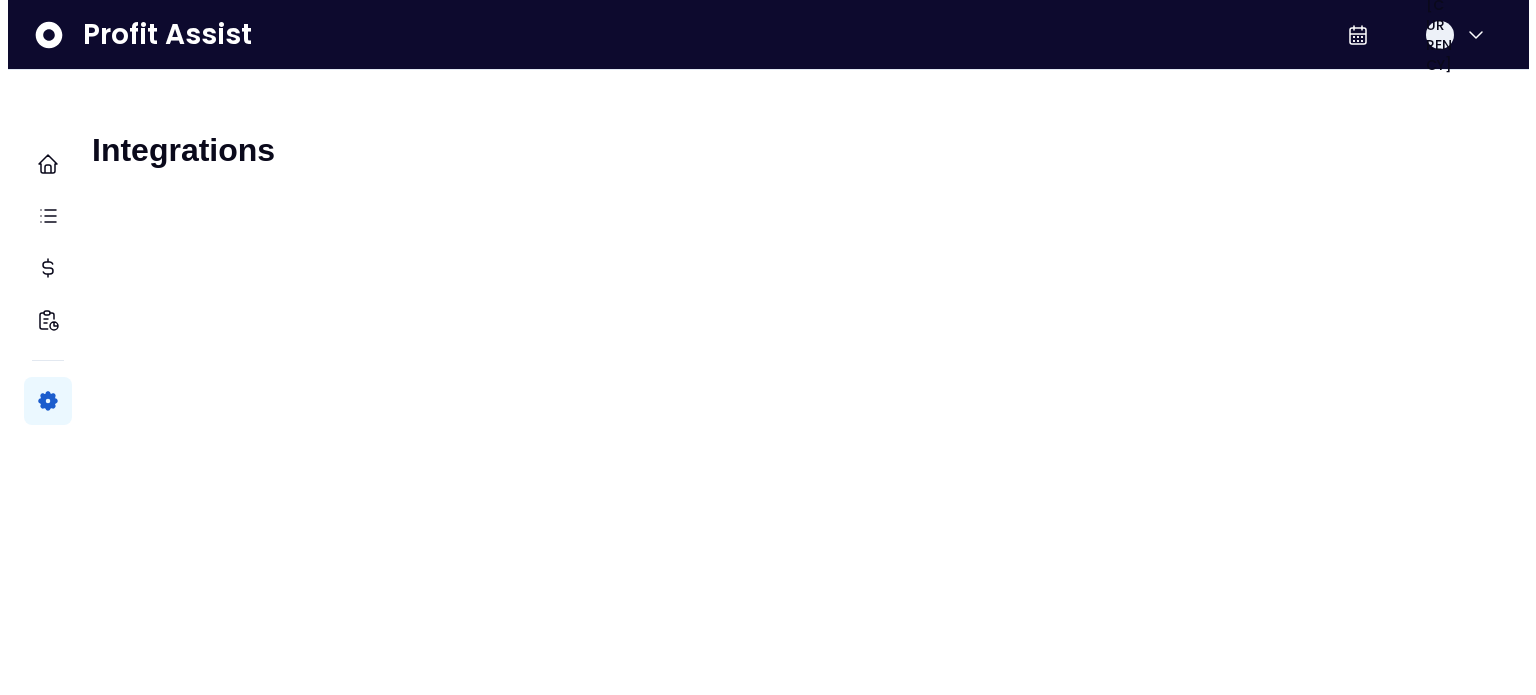 scroll, scrollTop: 0, scrollLeft: 0, axis: both 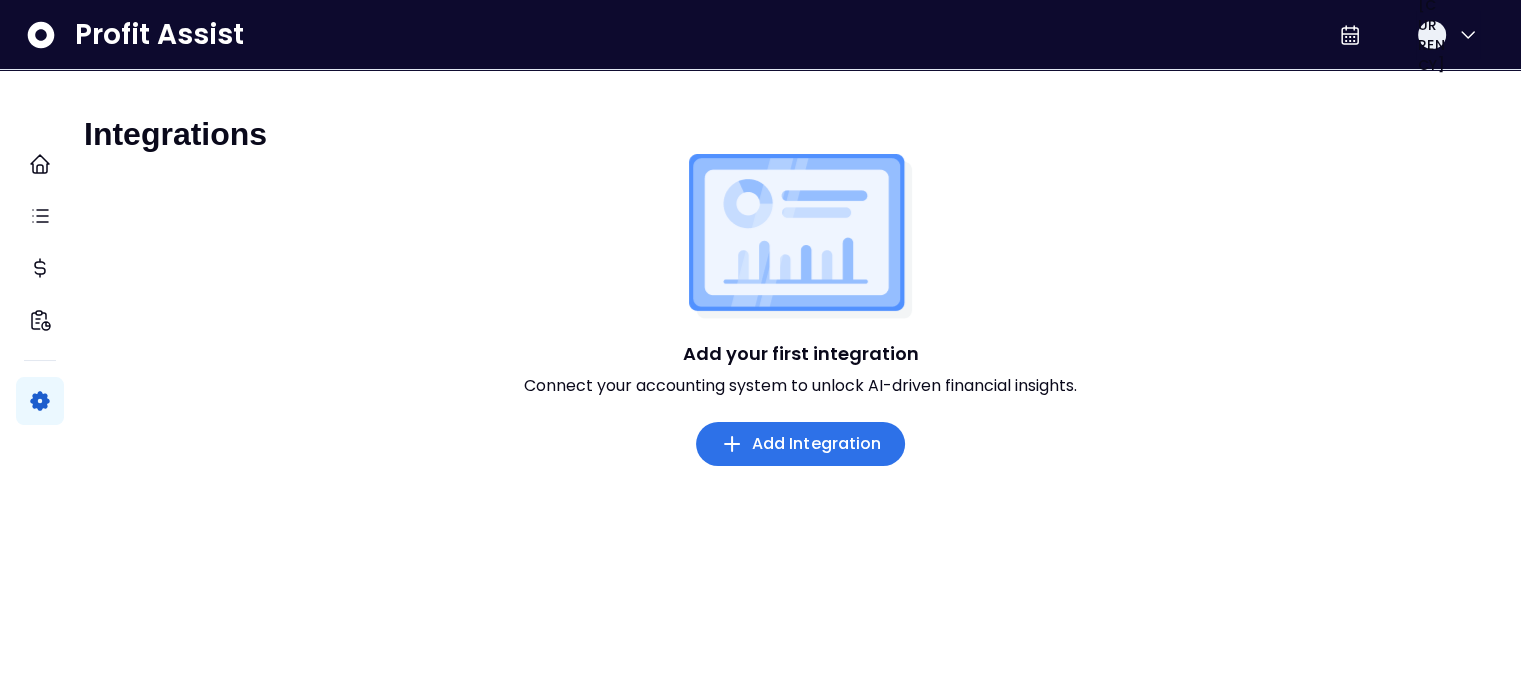 click on "Add Integration" at bounding box center (817, 444) 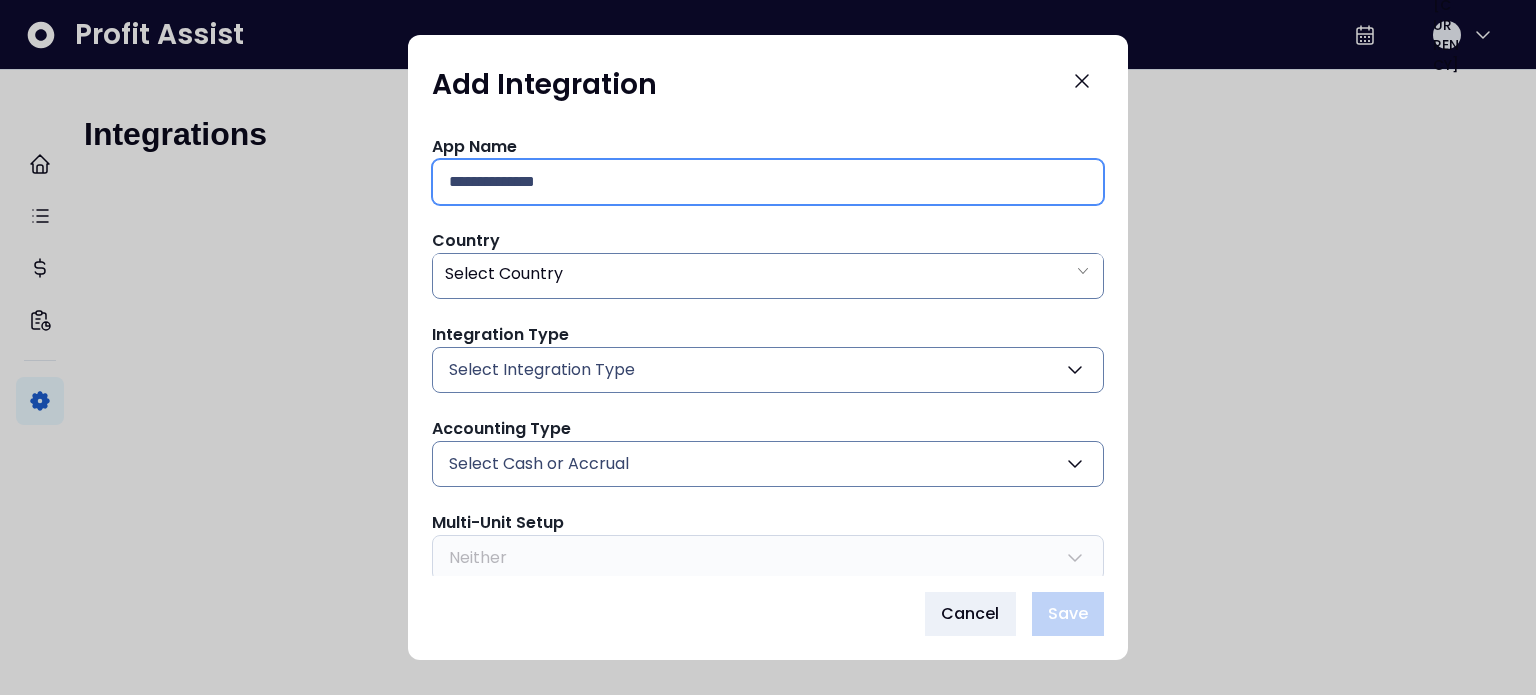 click at bounding box center [768, 182] 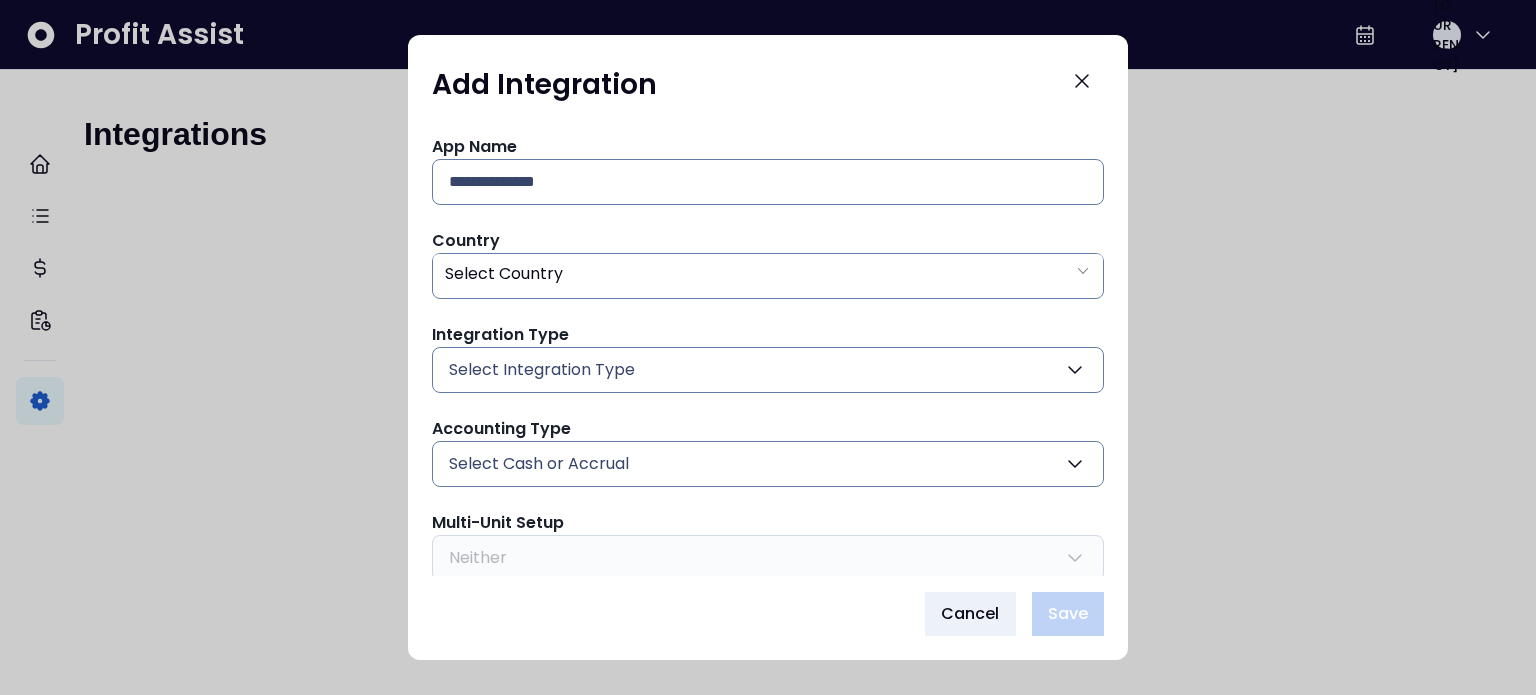 click on "App Name Country Select Country Integration Type Select Integration Type Quickbooks Online Quickbooks Offline Xero Restaurant 365 Accounting Type Select Cash or Accrual Cash Accrual Multi-Unit Setup Neither Neither Class Location ******* If your accounting system uses Location or Class, select an option here. Unsure? Choose Neither—you can update this later." at bounding box center [768, 385] 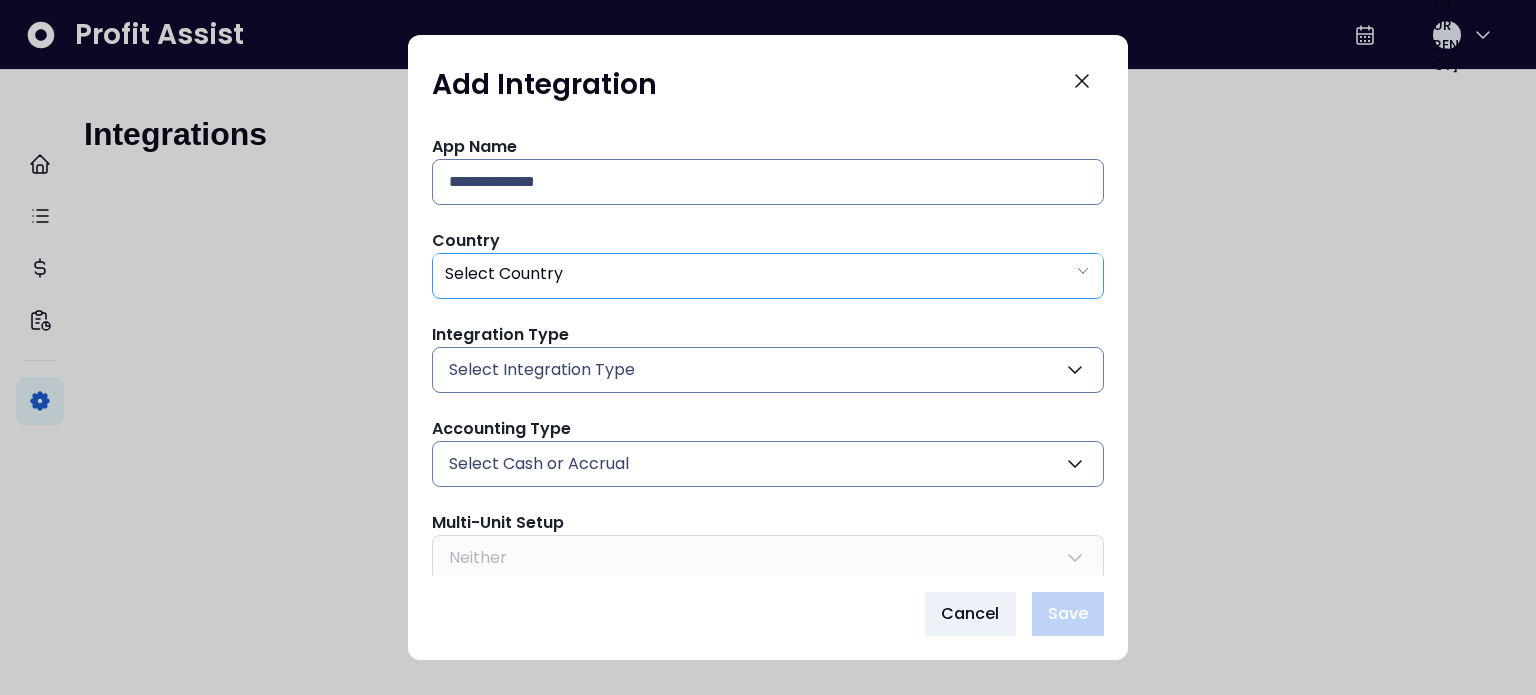 click on "Select Country" at bounding box center [768, 274] 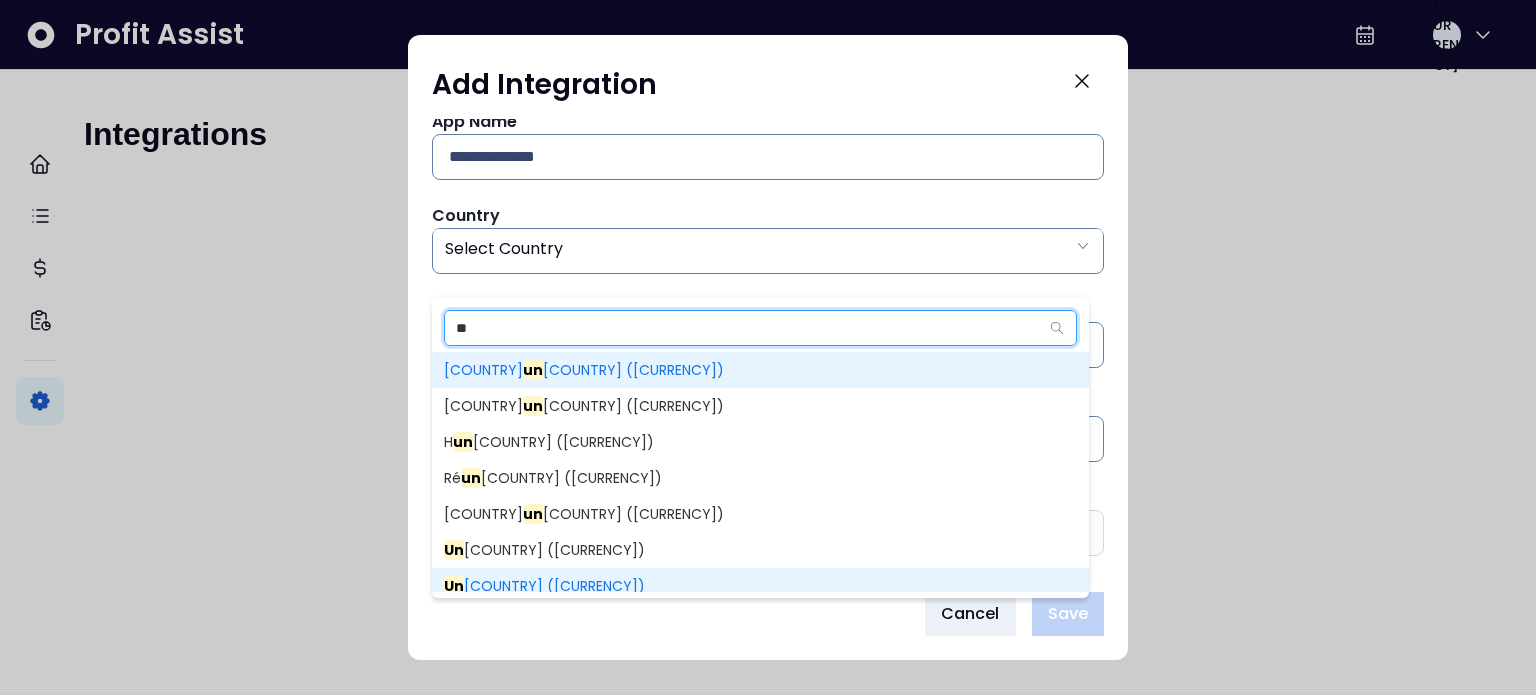 scroll, scrollTop: 72, scrollLeft: 0, axis: vertical 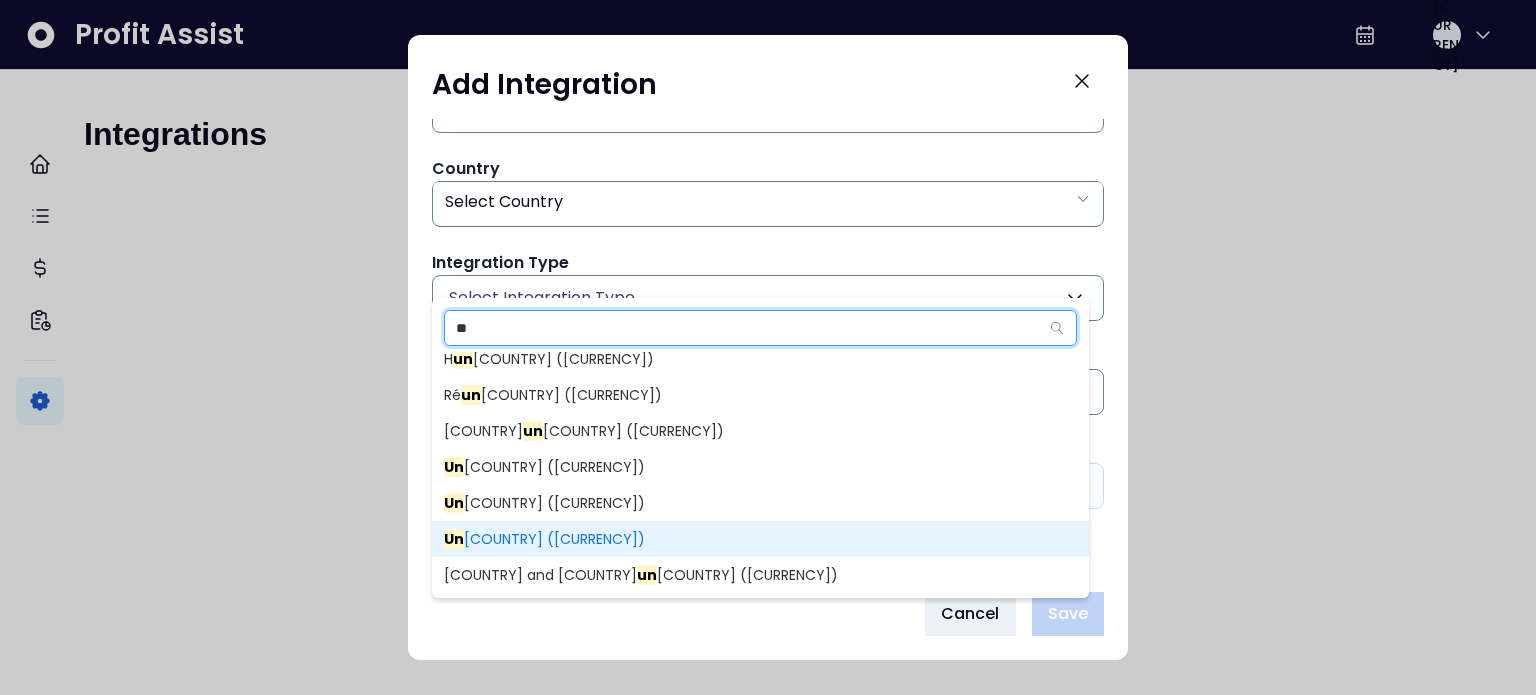type on "**" 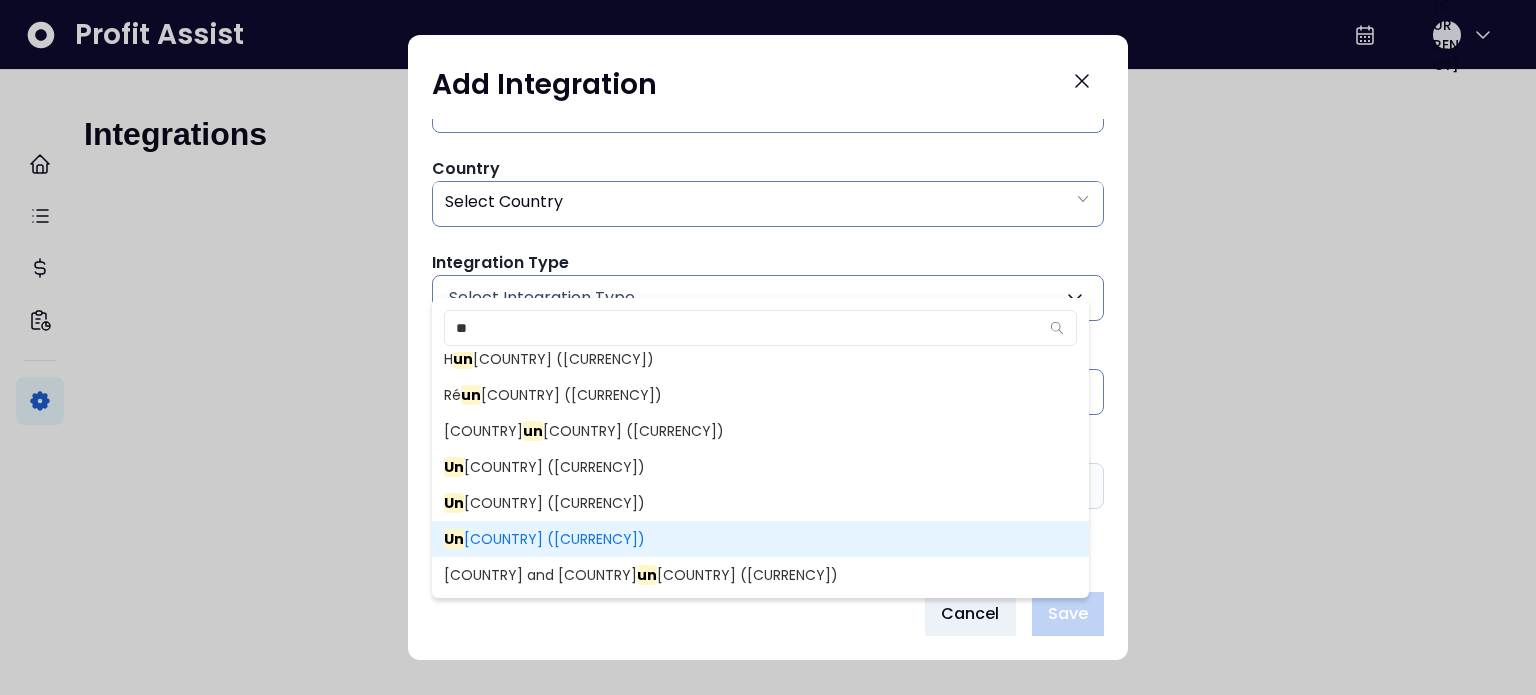 click on "Un ited States ($)" at bounding box center [760, 539] 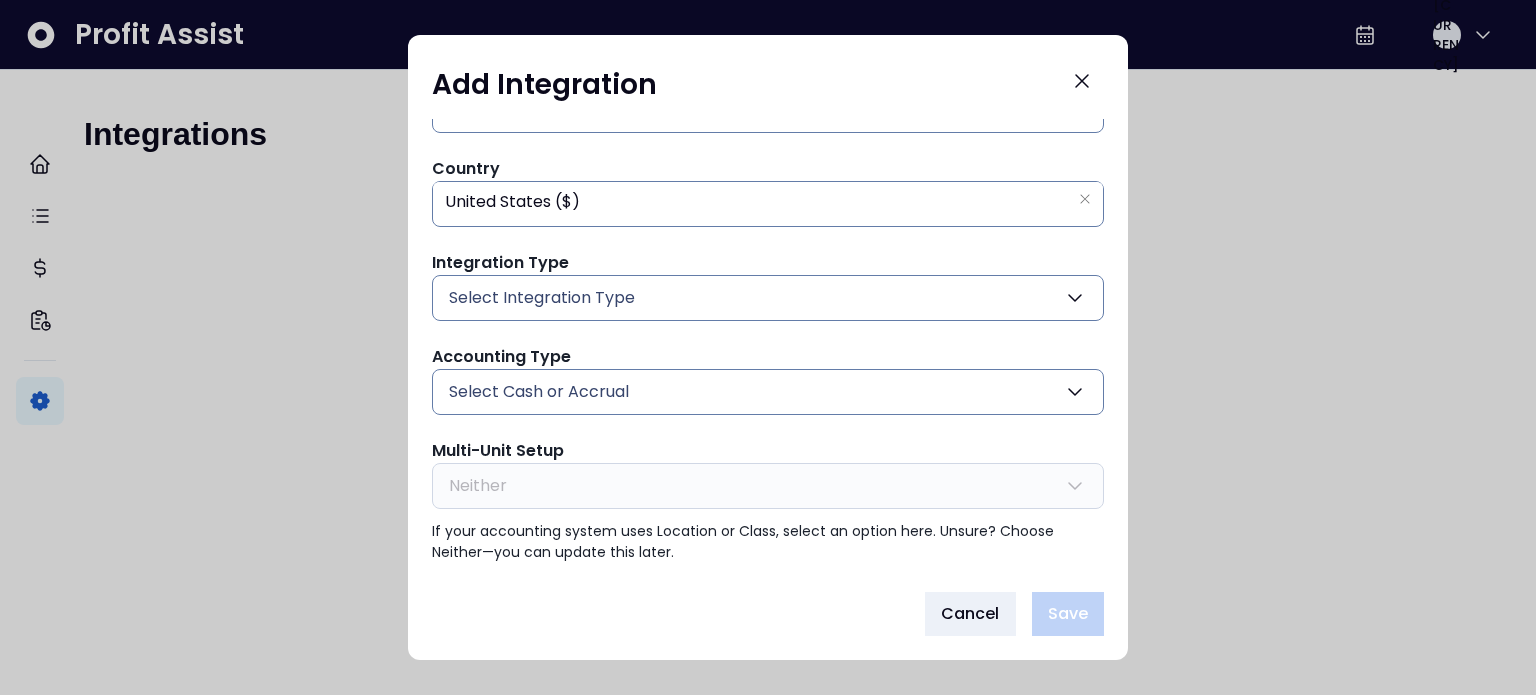 click on "Select Cash or Accrual" at bounding box center [768, 392] 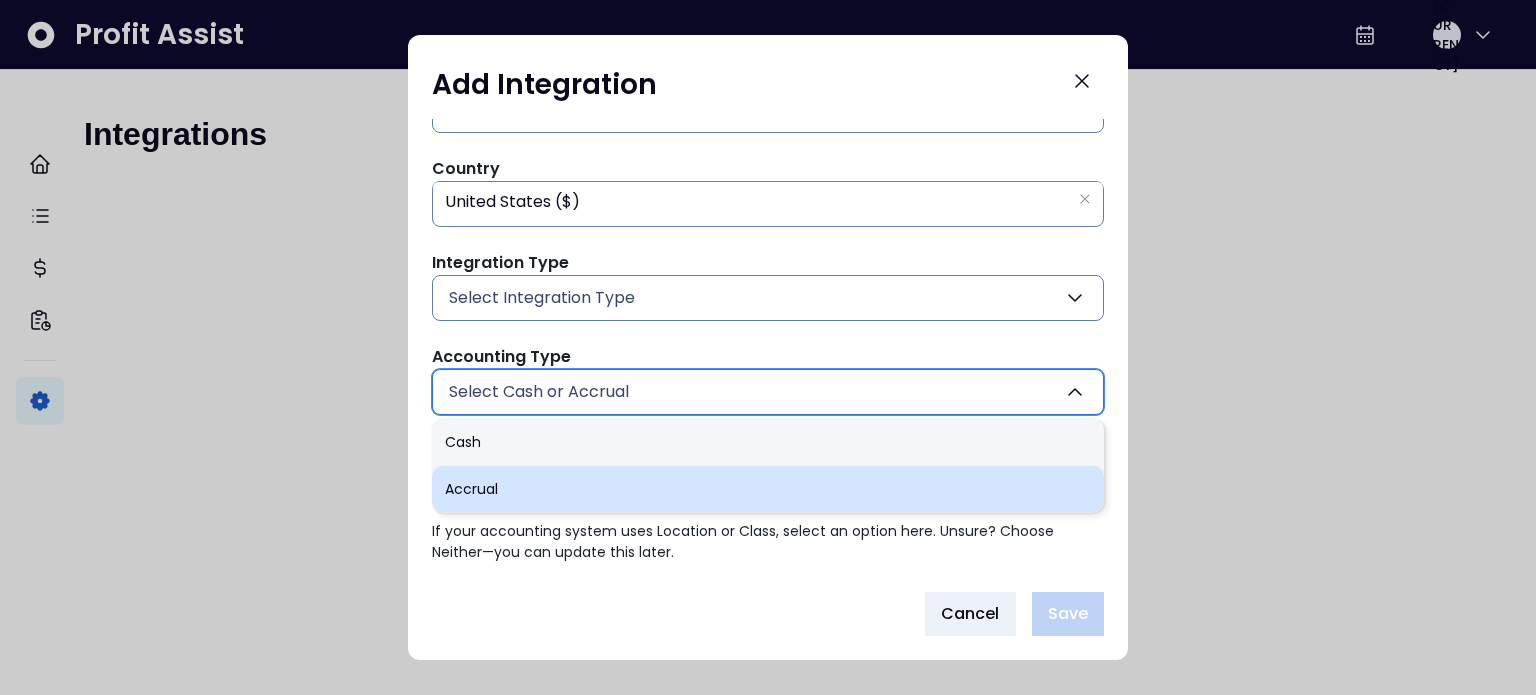 click on "Accrual" at bounding box center [768, 488] 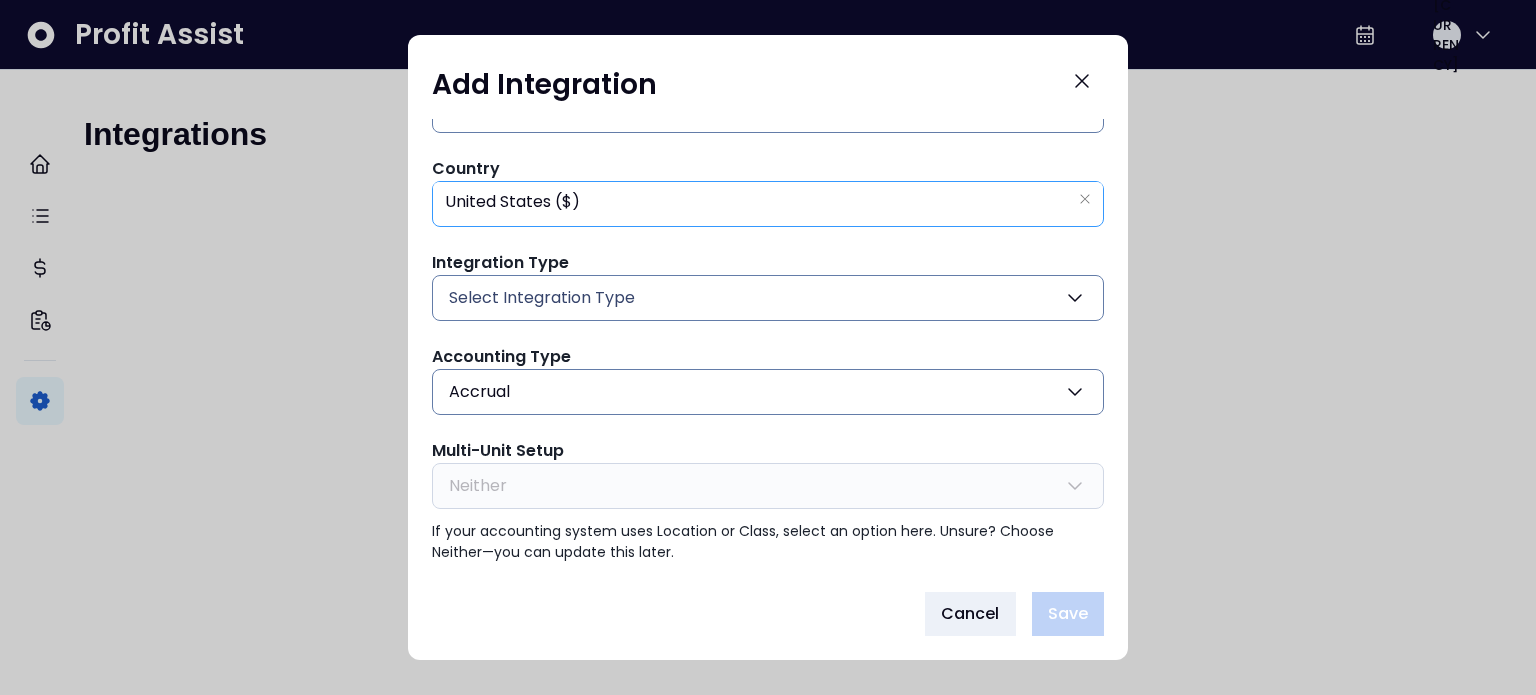 scroll, scrollTop: 0, scrollLeft: 0, axis: both 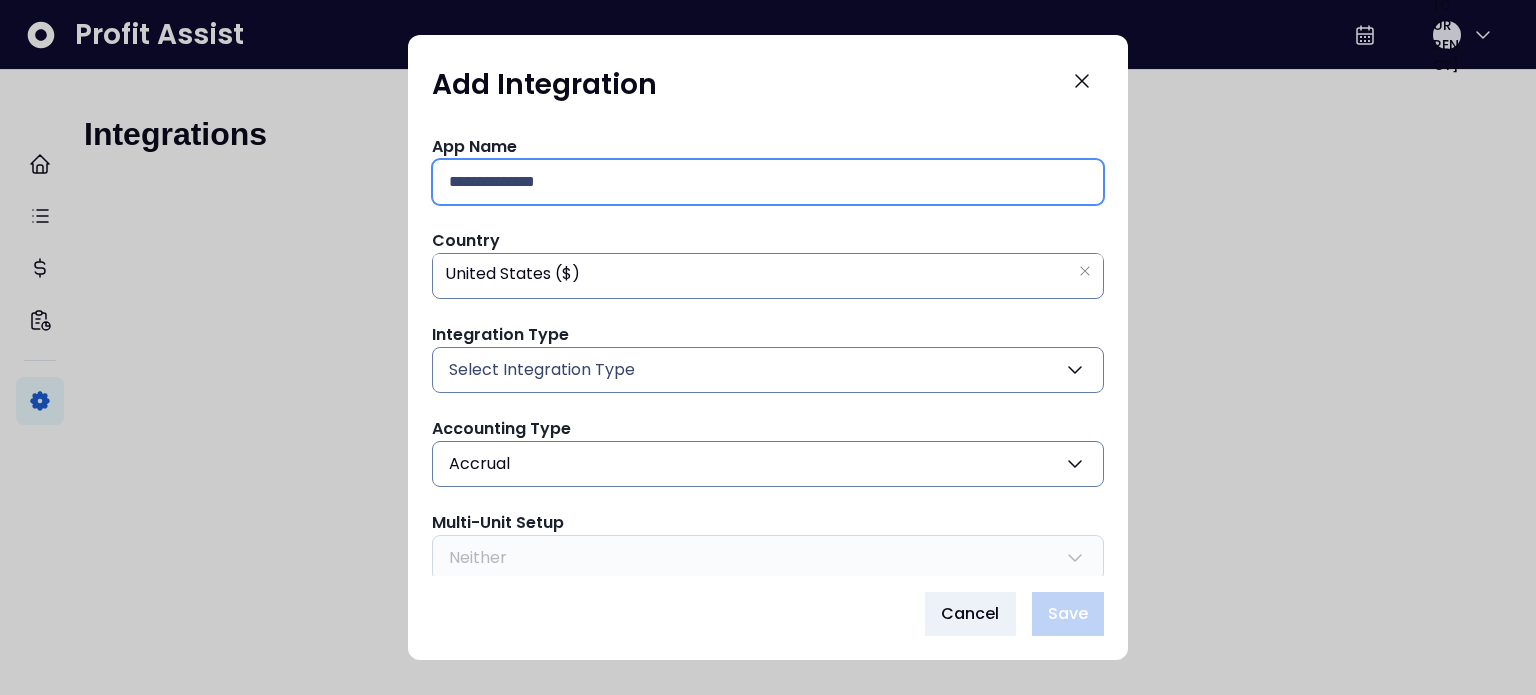 click at bounding box center (768, 182) 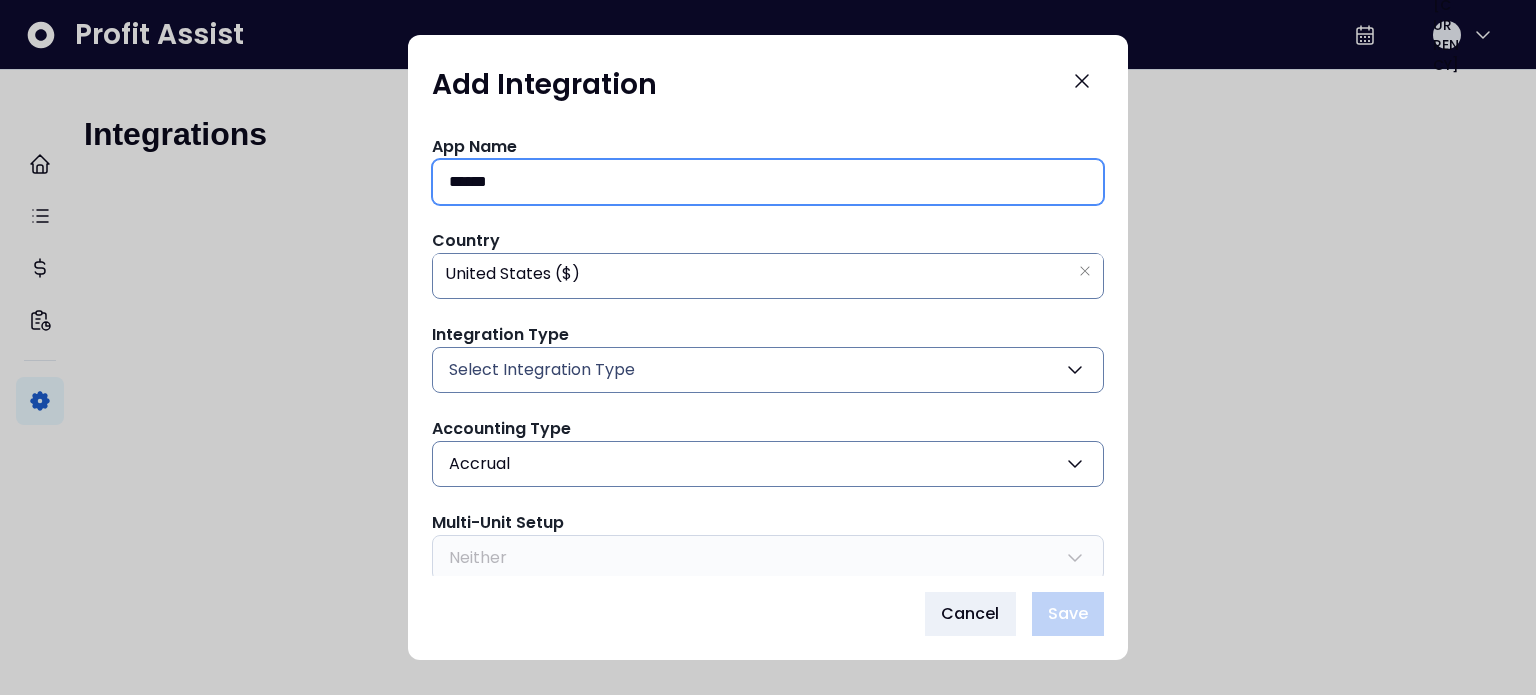 click on "******" at bounding box center (768, 182) 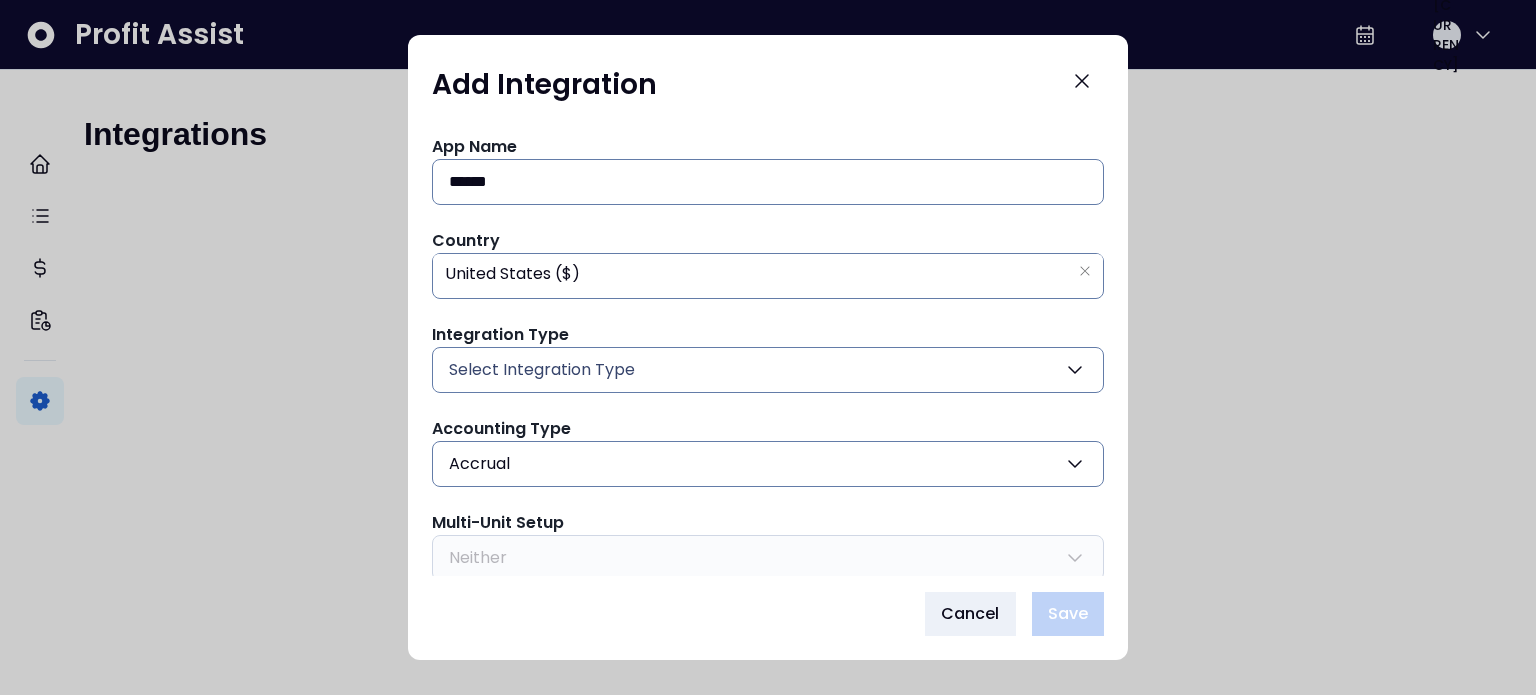 click on "Select Integration Type" at bounding box center (768, 370) 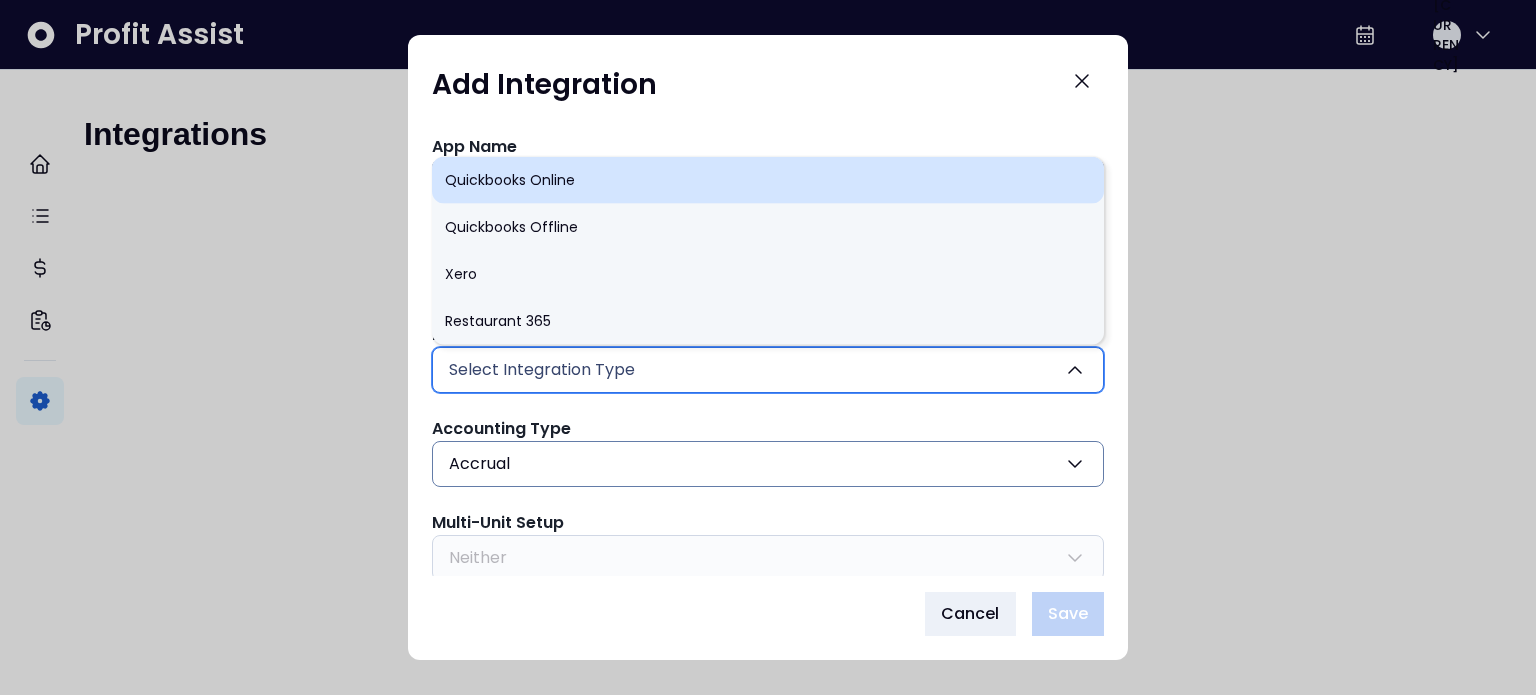 click on "Quickbooks Online" at bounding box center (768, 179) 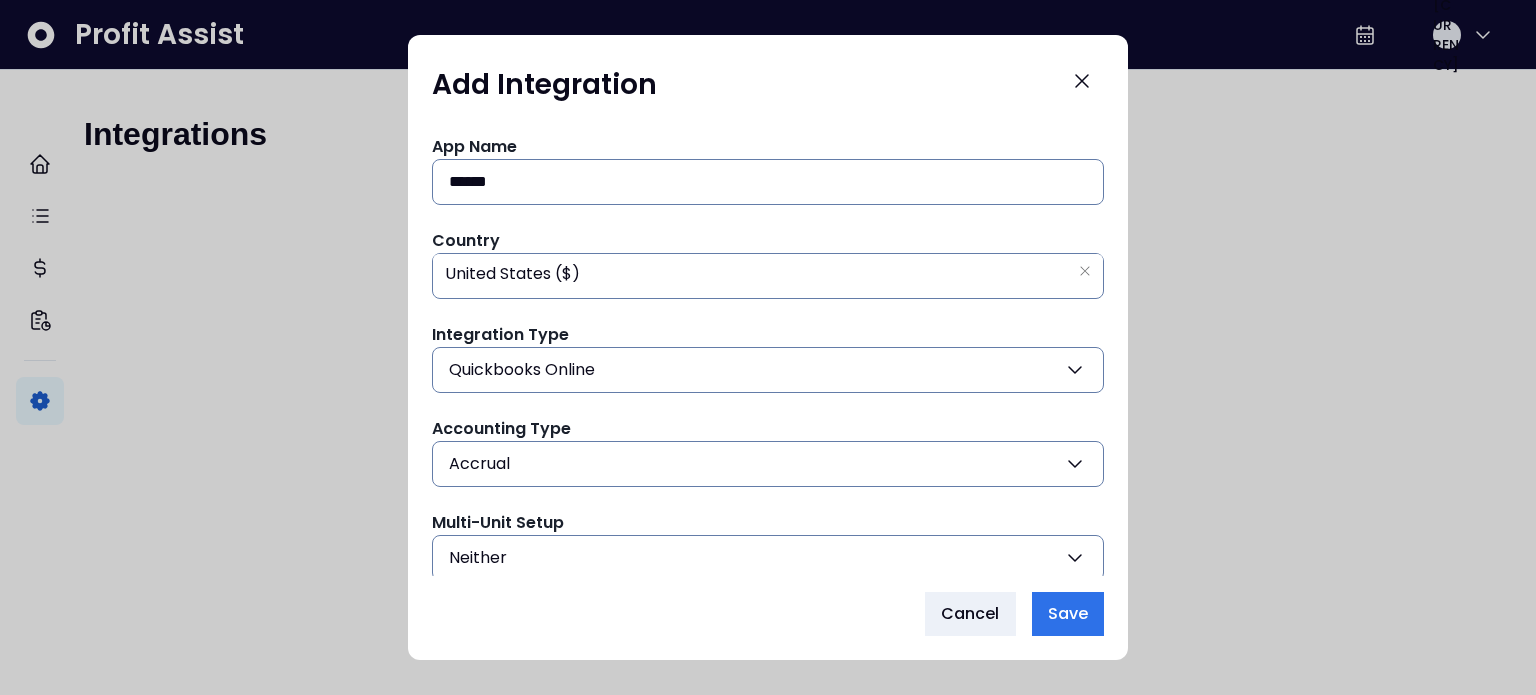scroll, scrollTop: 72, scrollLeft: 0, axis: vertical 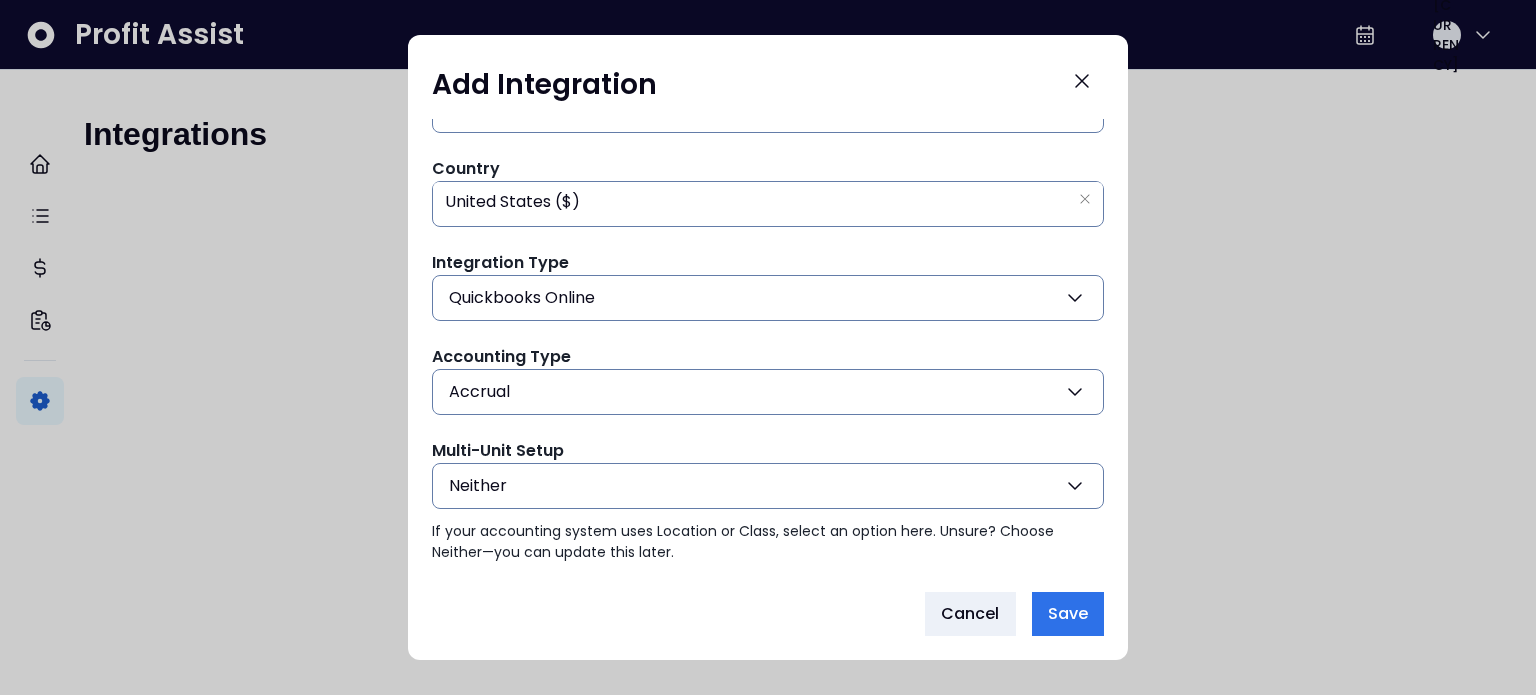 click at bounding box center (1075, 486) 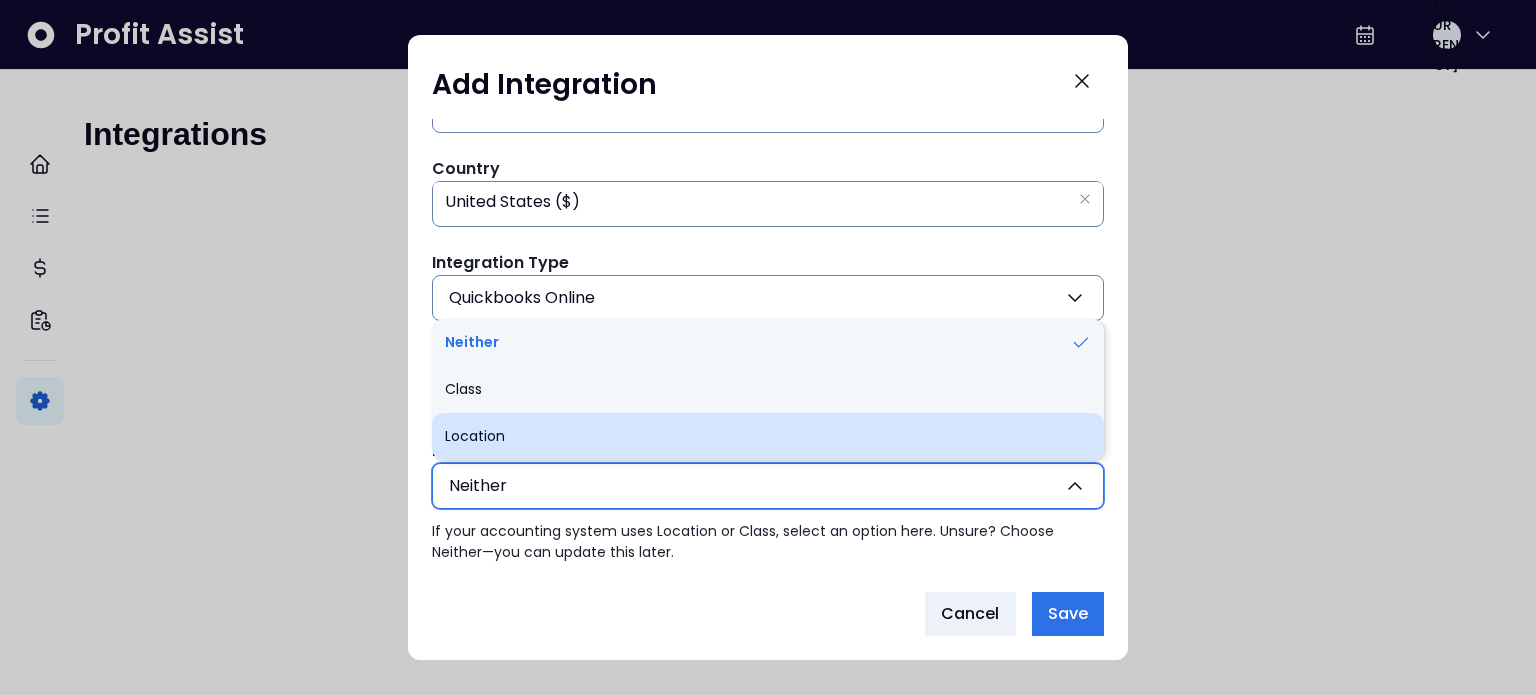 click on "Location" at bounding box center [768, 436] 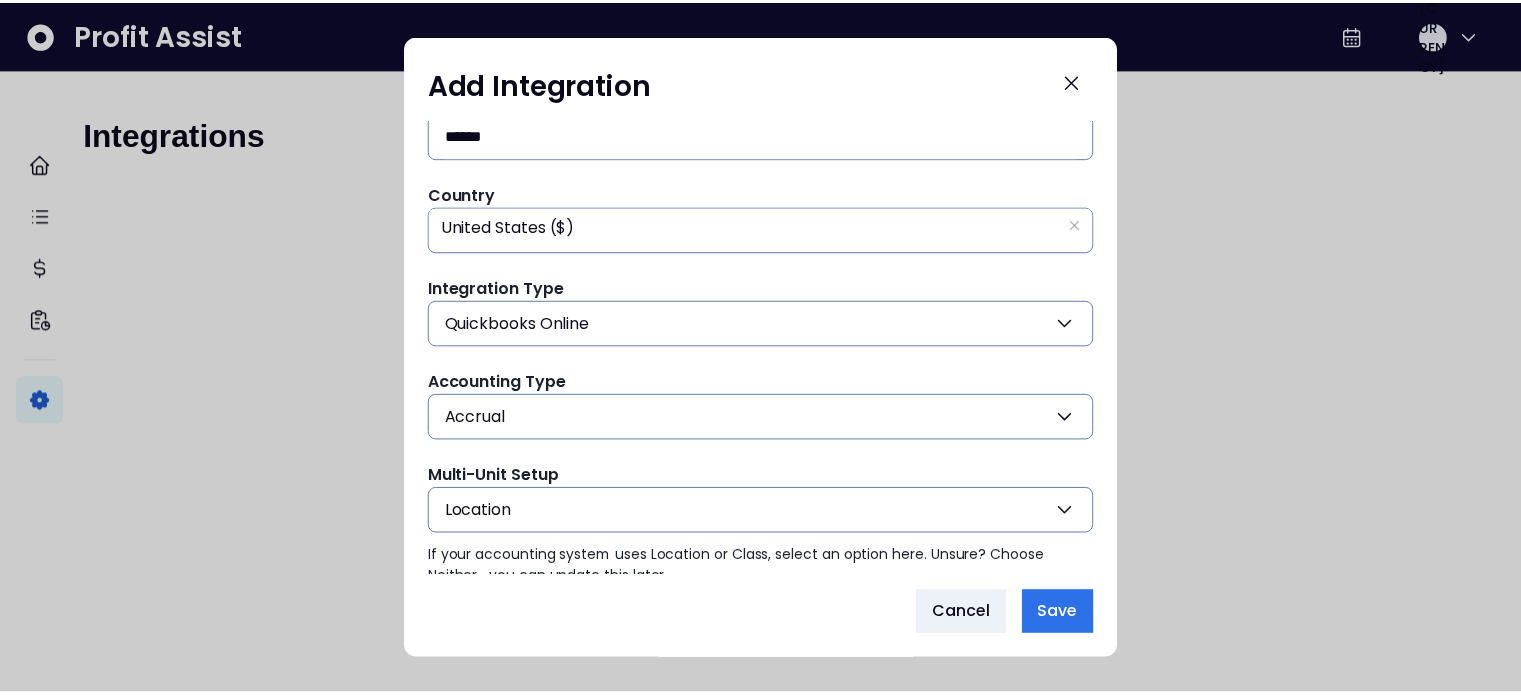 scroll, scrollTop: 0, scrollLeft: 0, axis: both 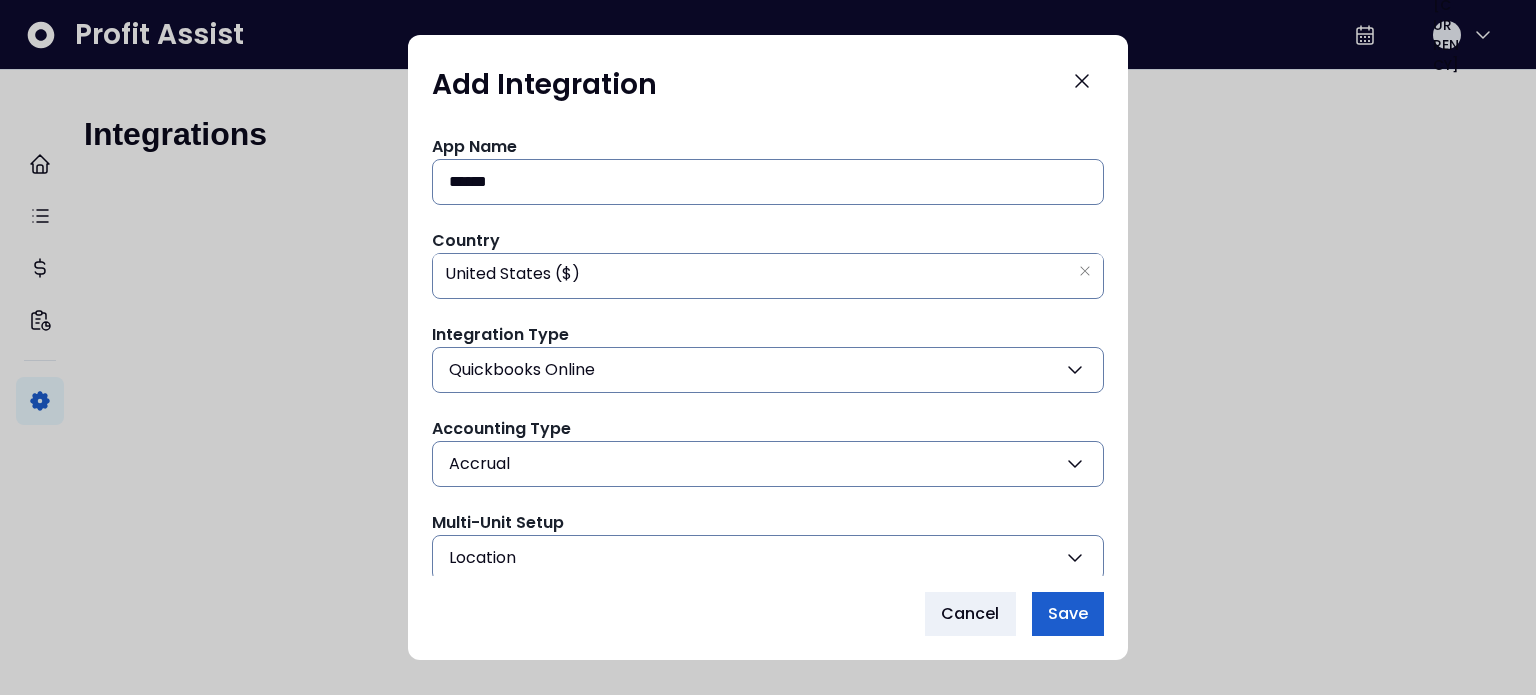 click on "Save" at bounding box center (1068, 614) 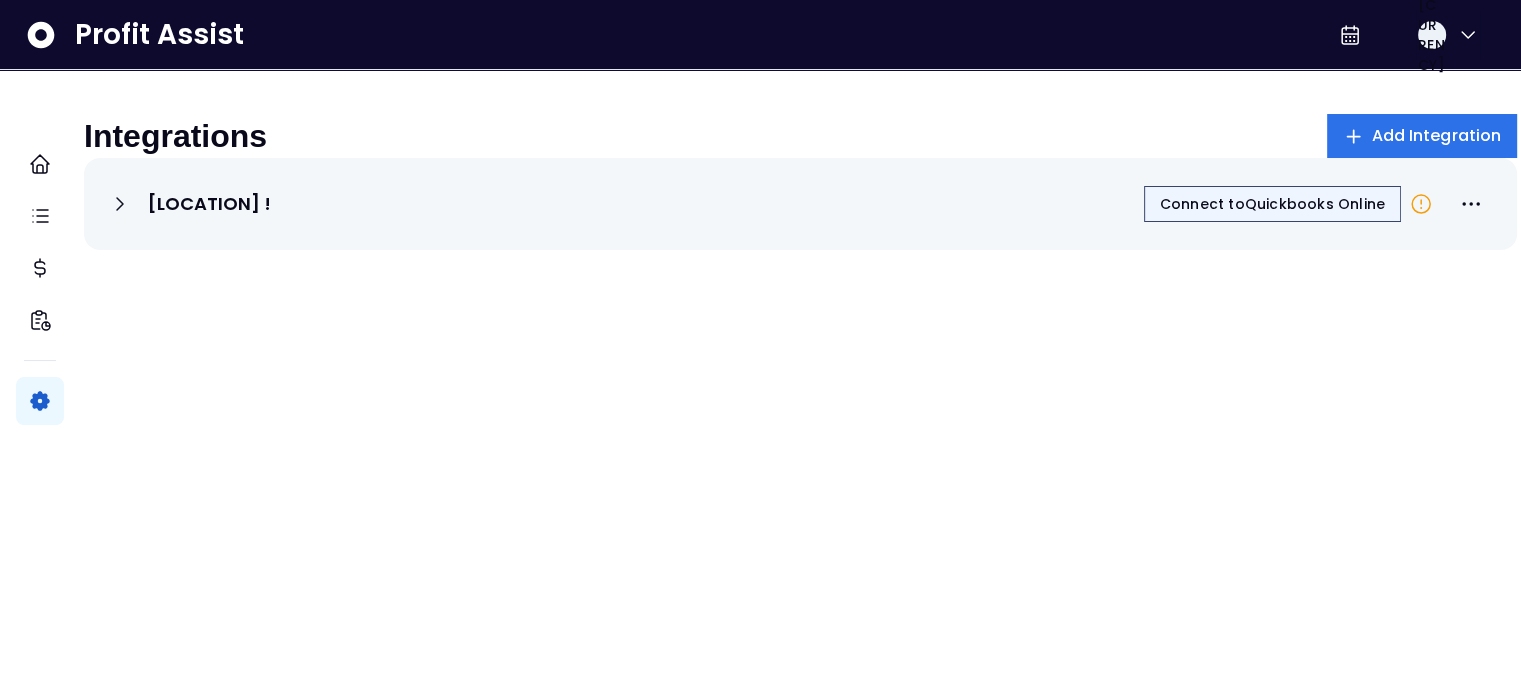 click on "Connect to  Quickbooks Online" at bounding box center (1272, 204) 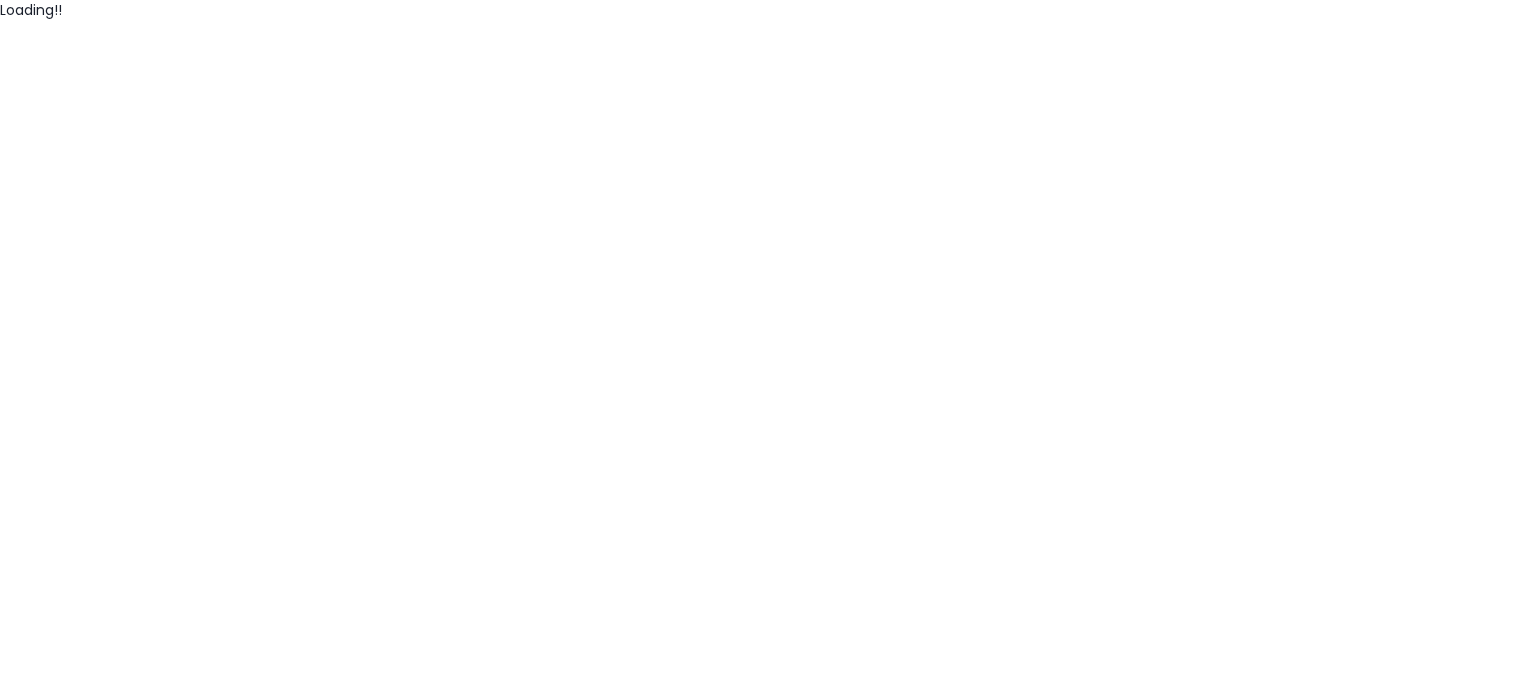 scroll, scrollTop: 0, scrollLeft: 0, axis: both 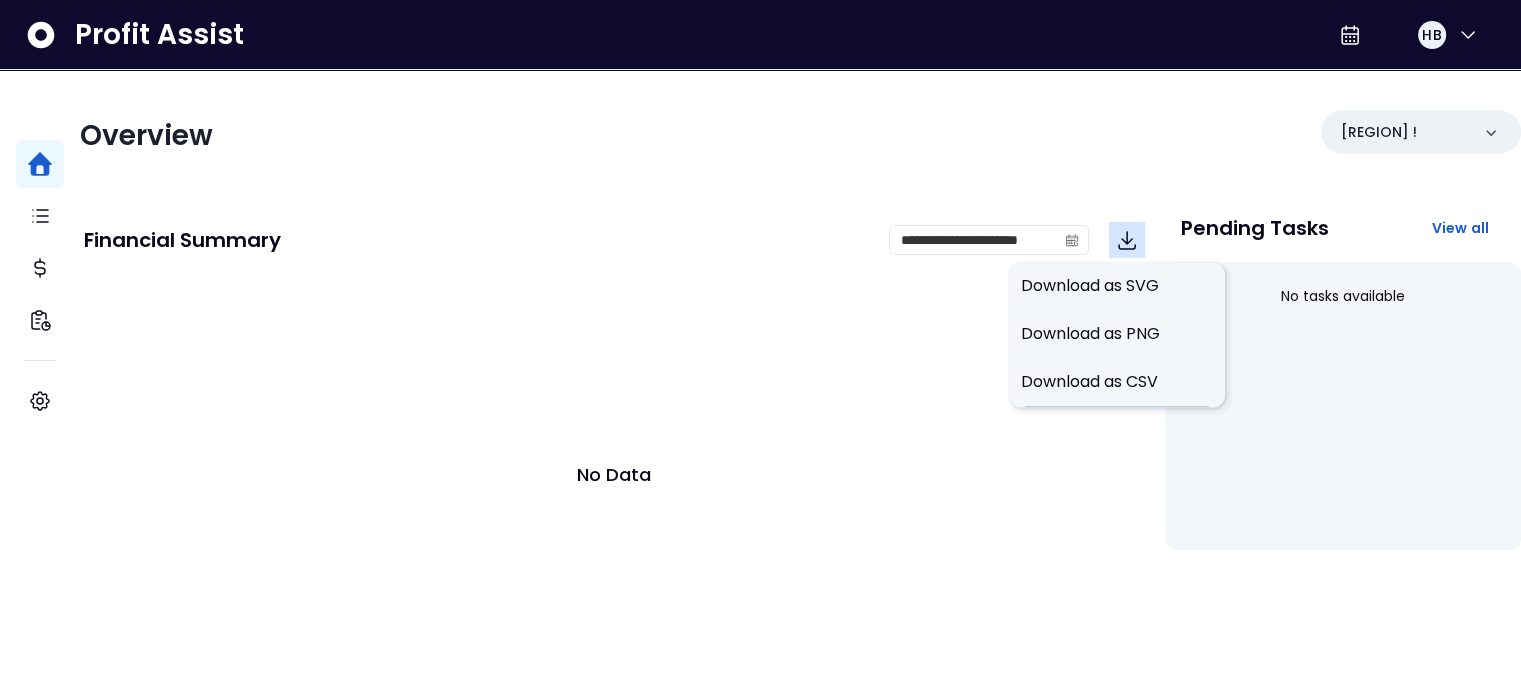 click at bounding box center [1127, 240] 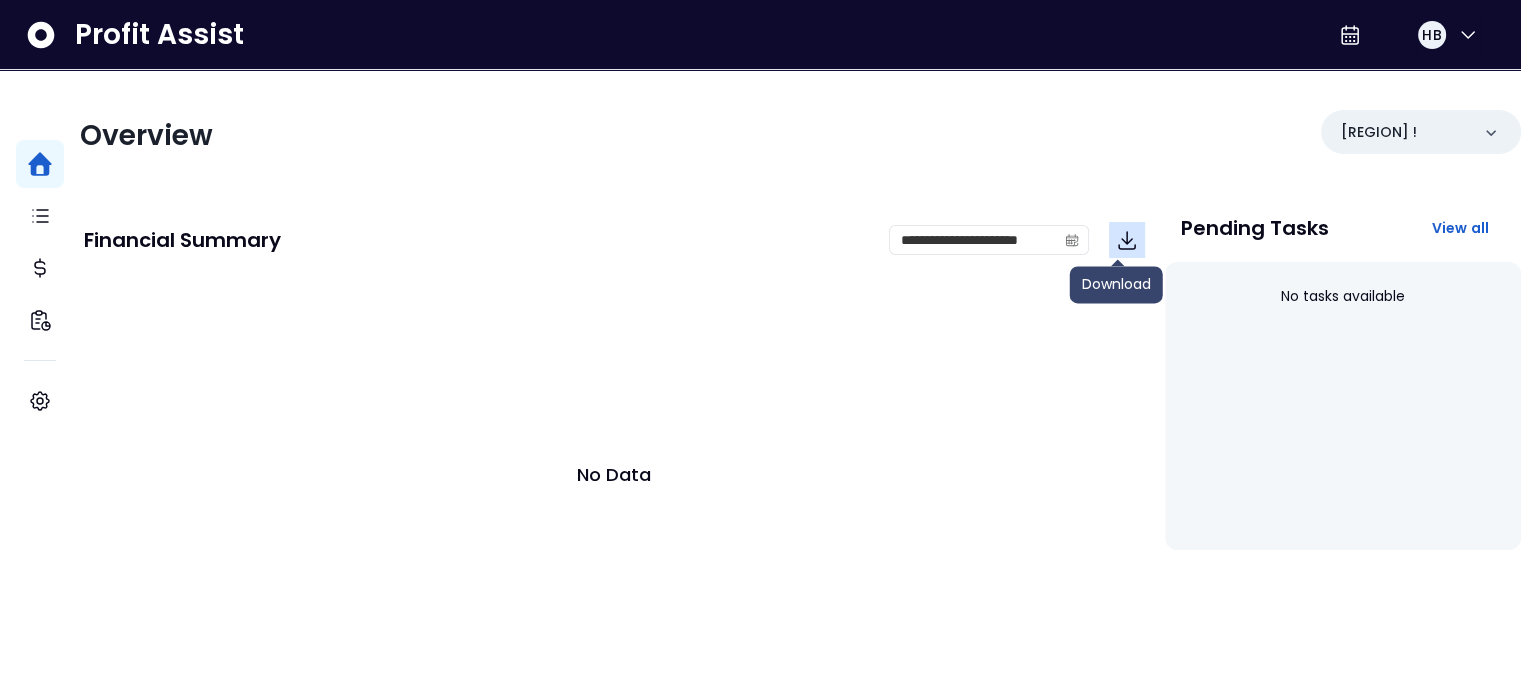 click at bounding box center (1127, 240) 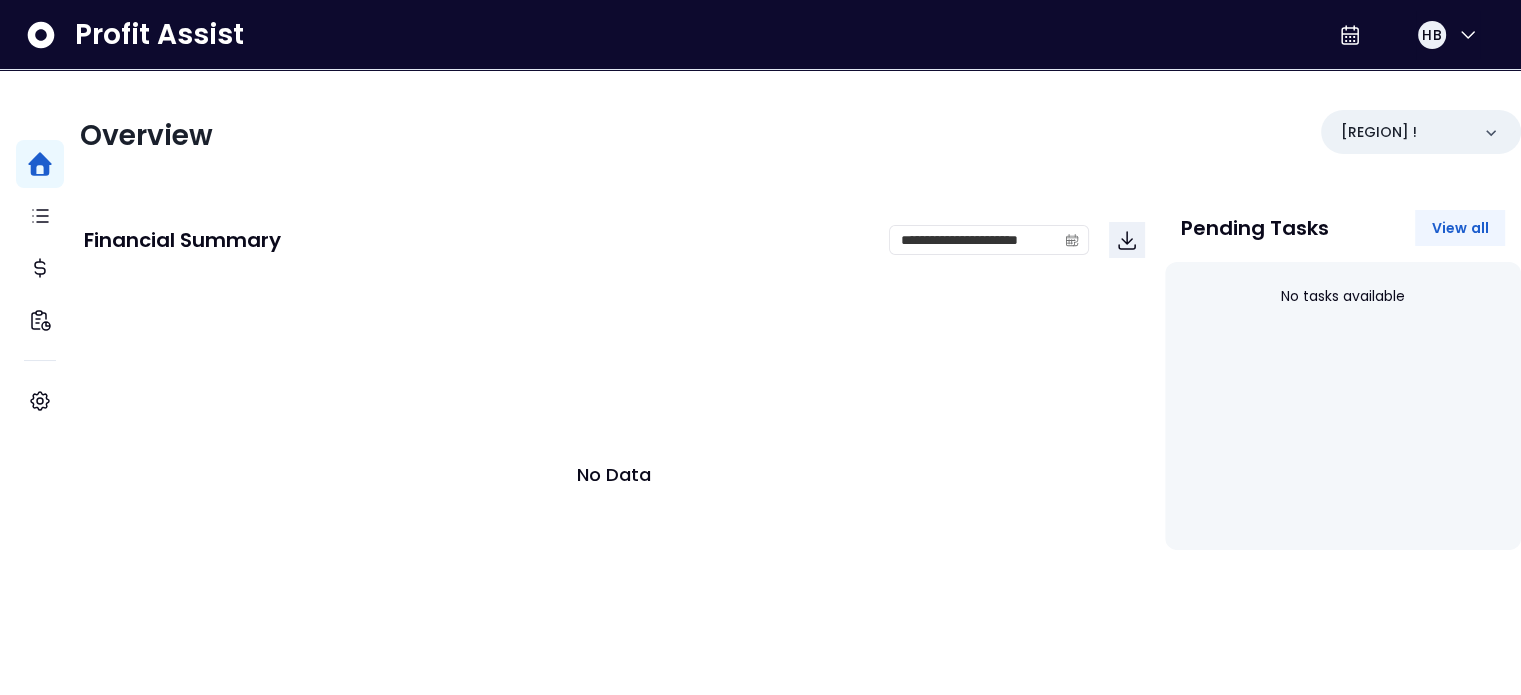 click on "View all" at bounding box center (1460, 228) 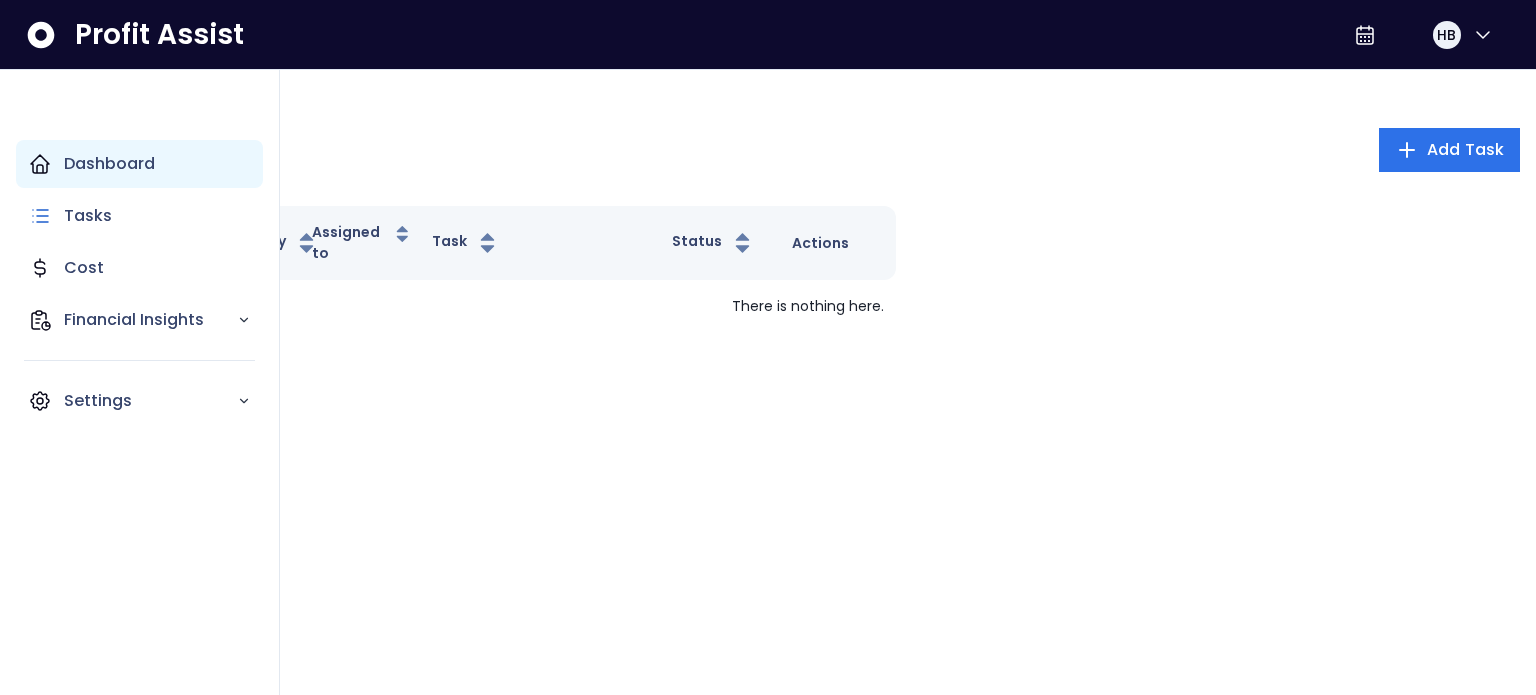 click at bounding box center (40, 164) 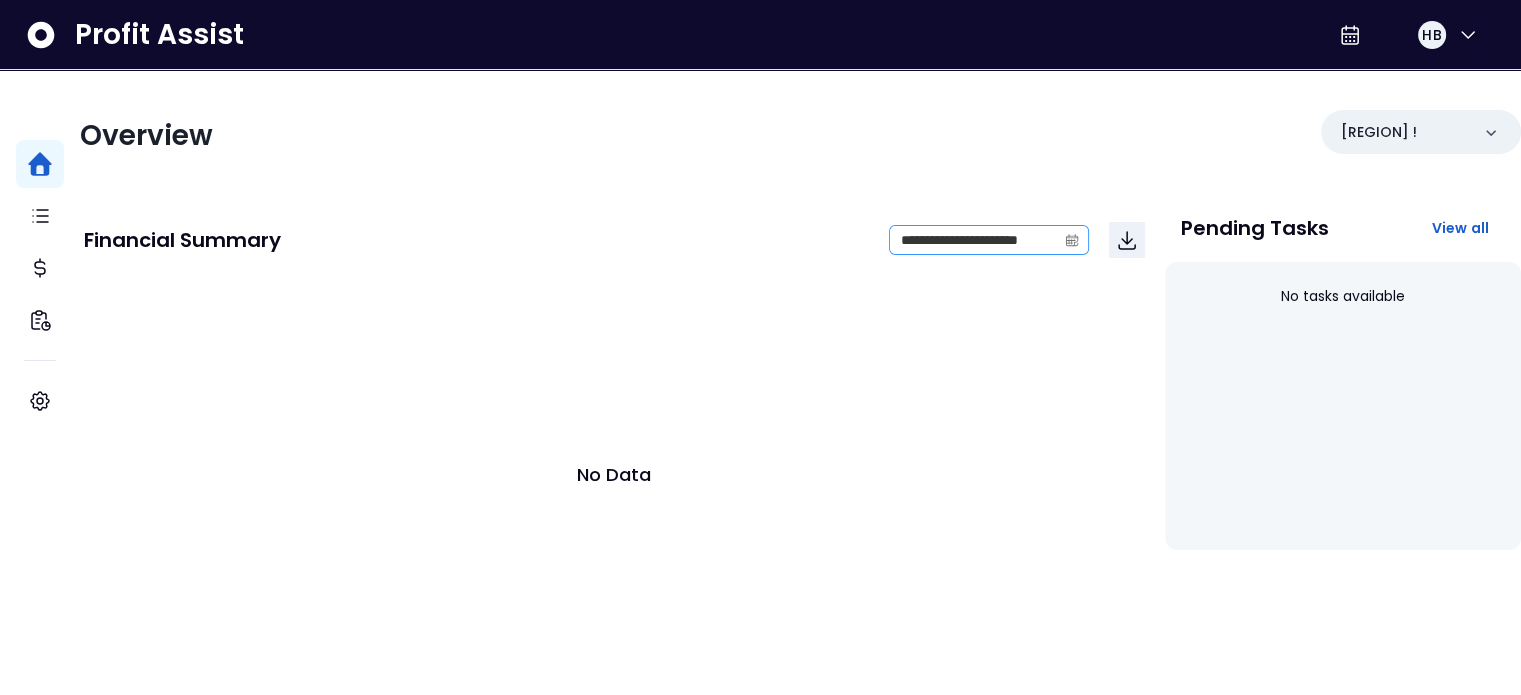 click at bounding box center [1072, 240] 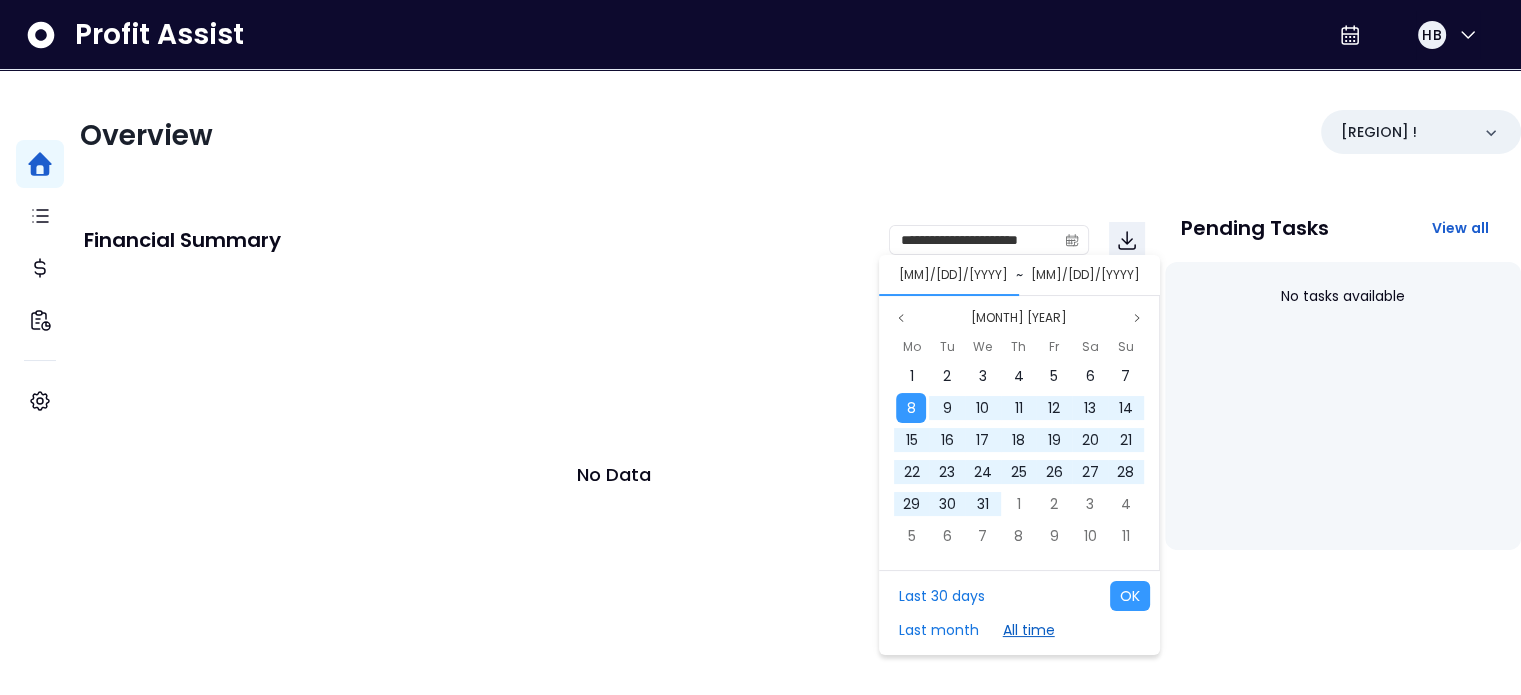 click on "All time" at bounding box center (942, 596) 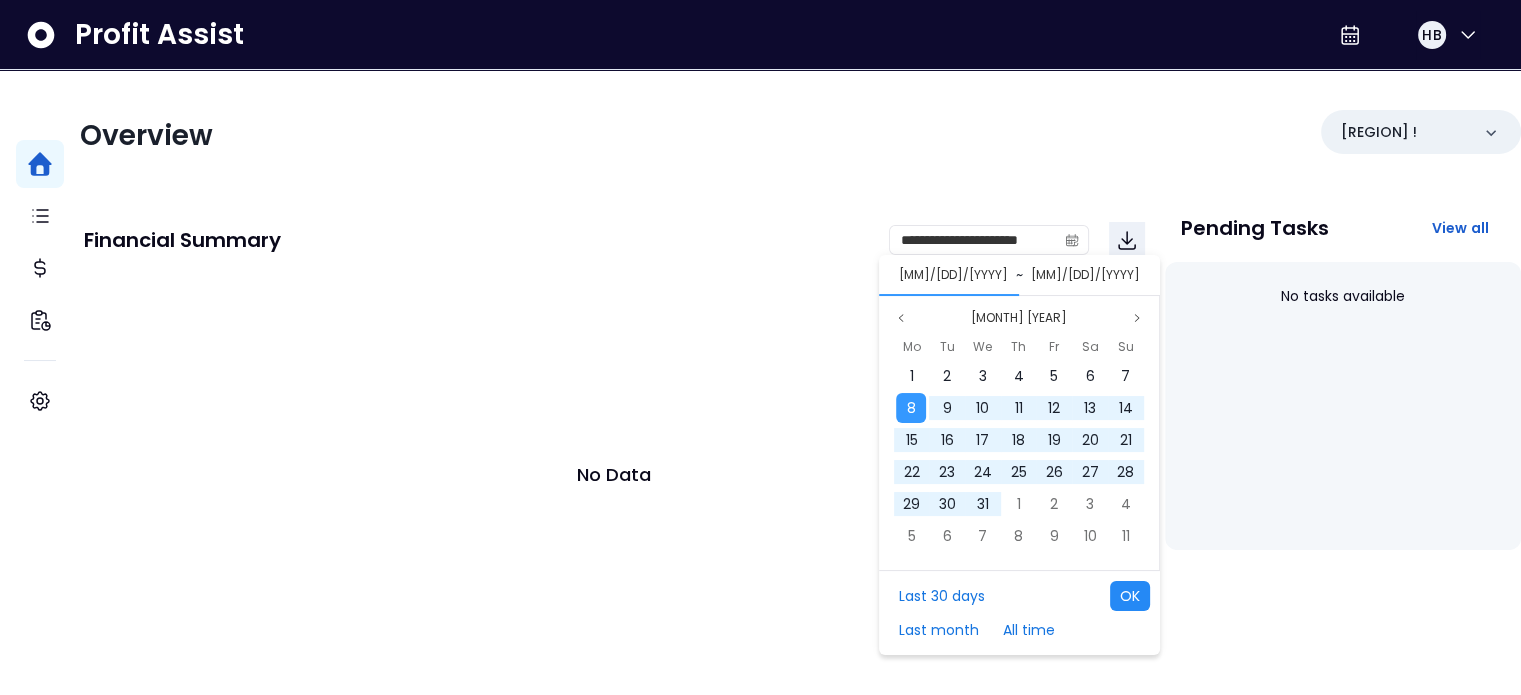 click on "OK" at bounding box center [1130, 596] 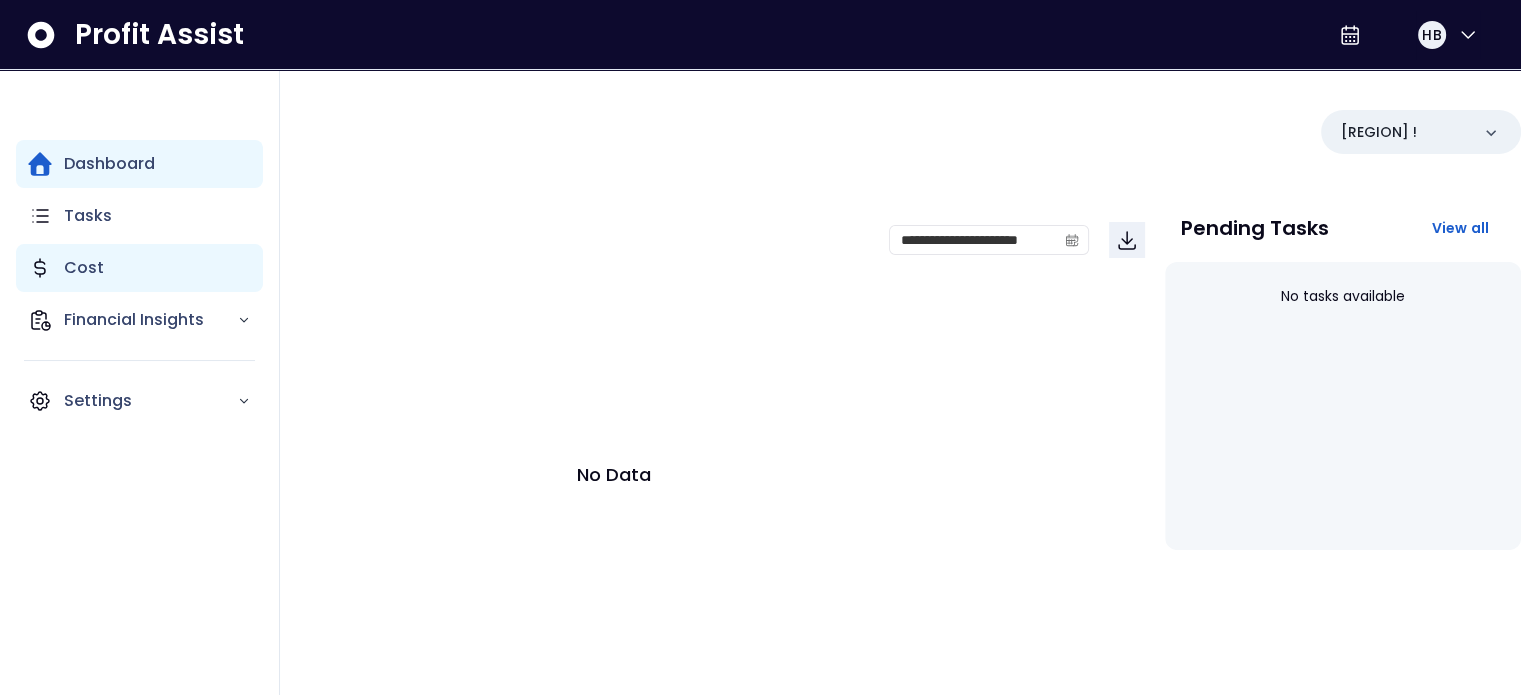 click on "Cost" at bounding box center [139, 268] 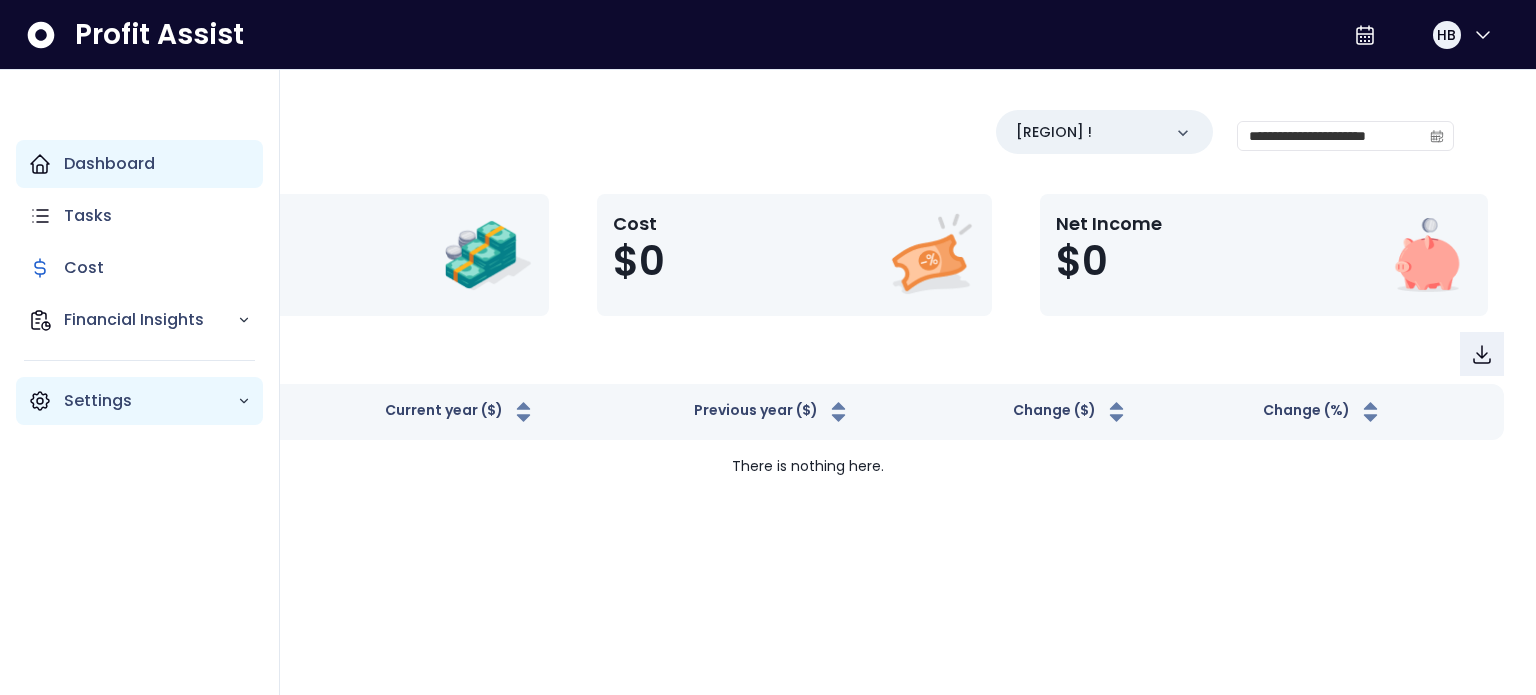 click on "Settings" at bounding box center (150, 320) 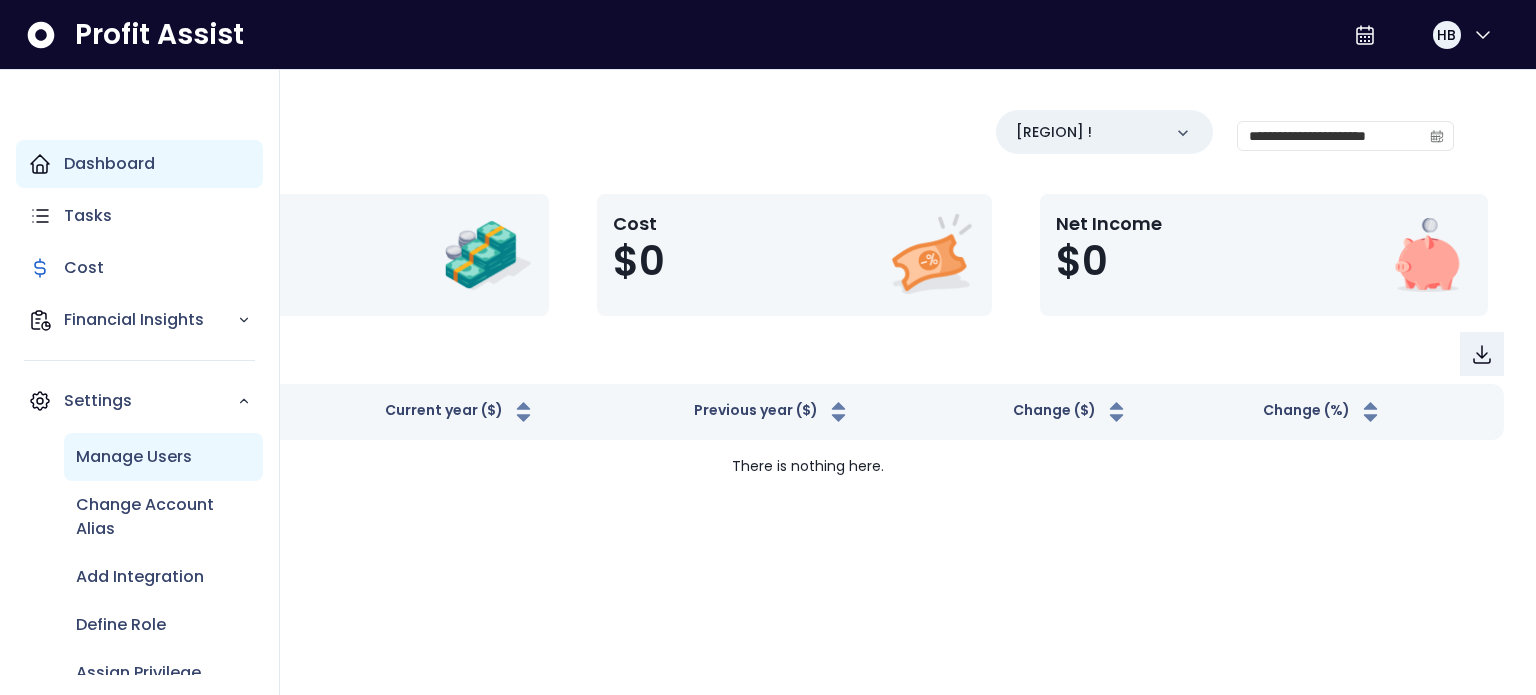 click on "Manage Users" at bounding box center (134, 457) 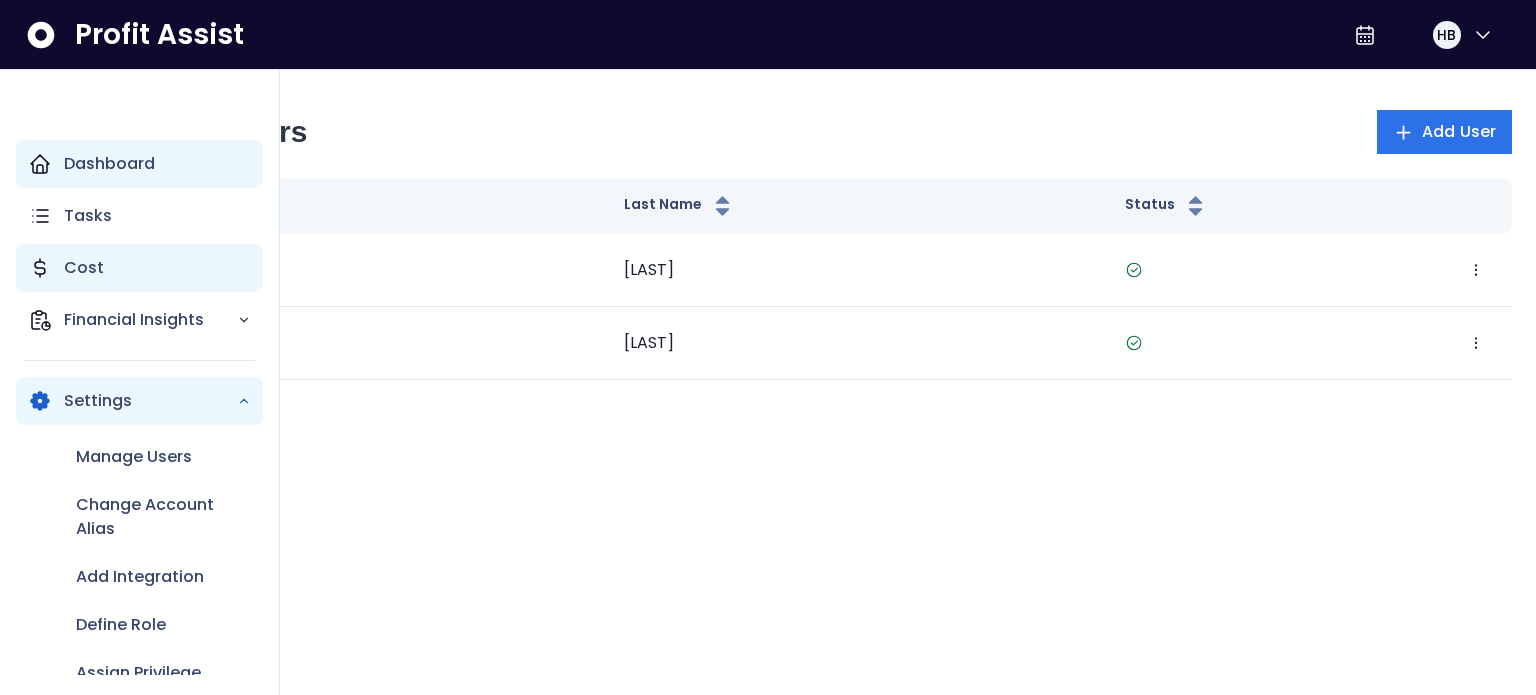 click on "Cost" at bounding box center [109, 164] 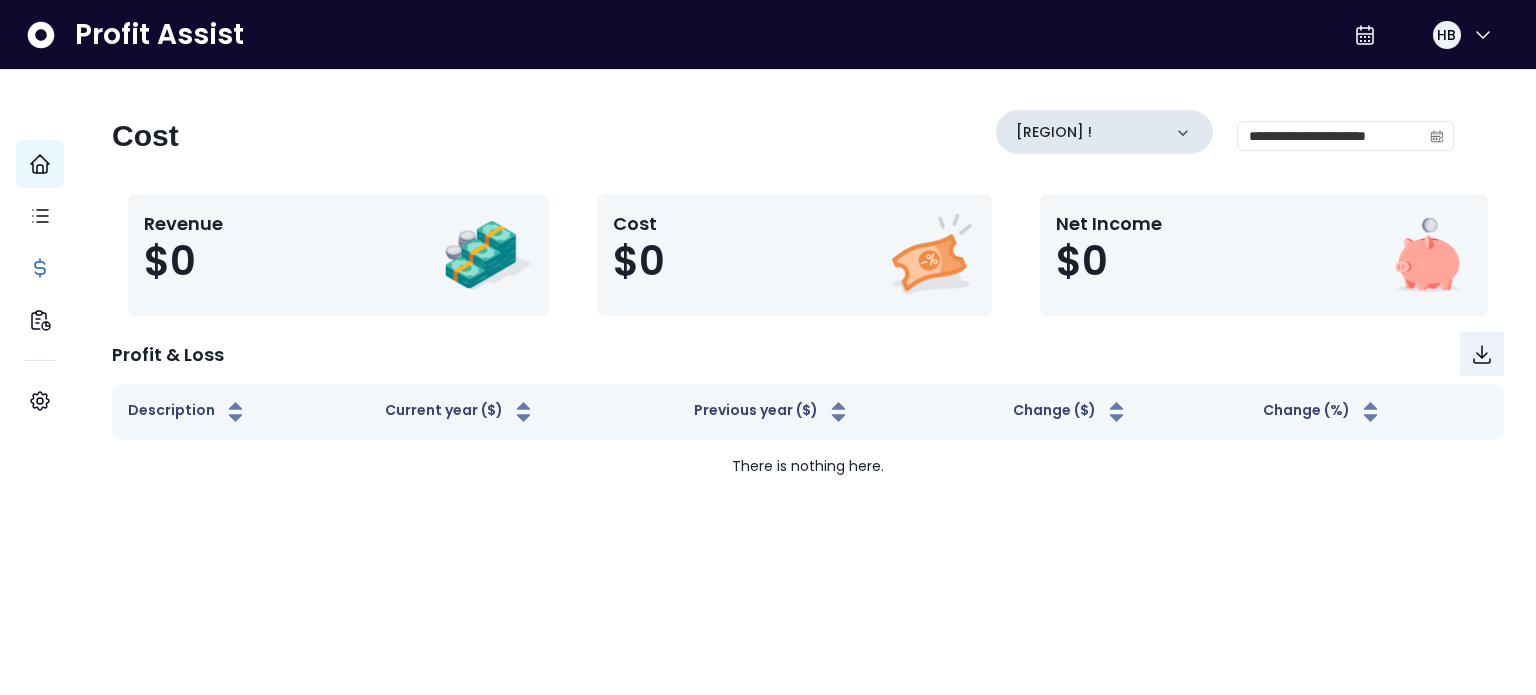 click at bounding box center (1183, 133) 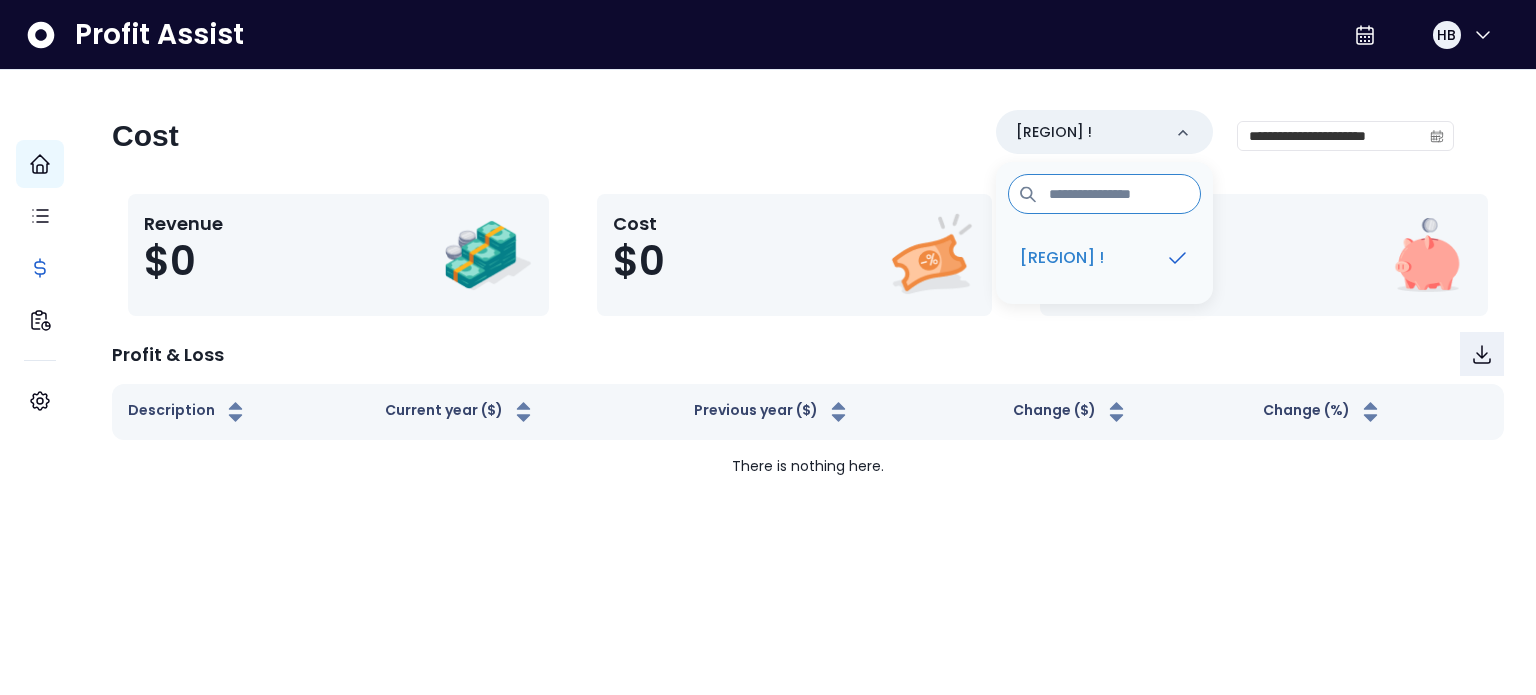 click at bounding box center [1104, 194] 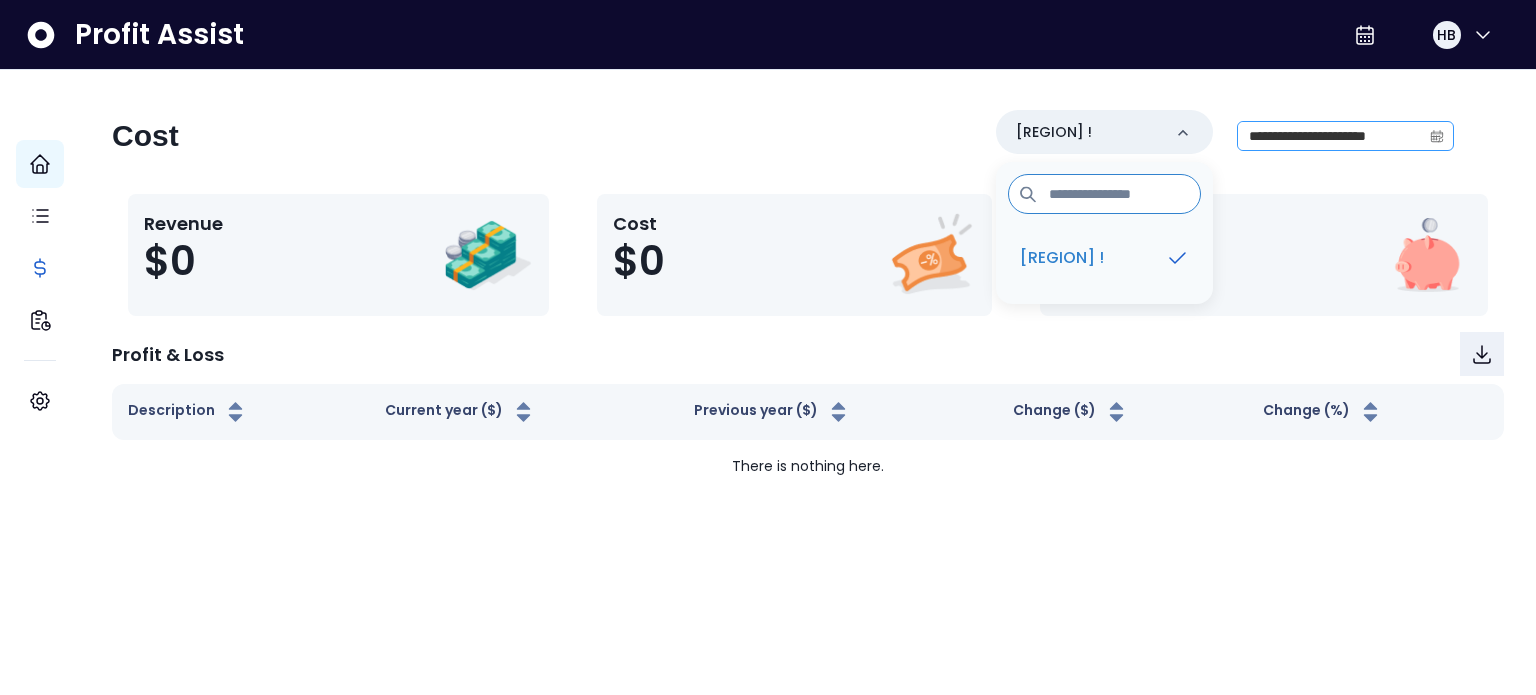 click at bounding box center (1437, 136) 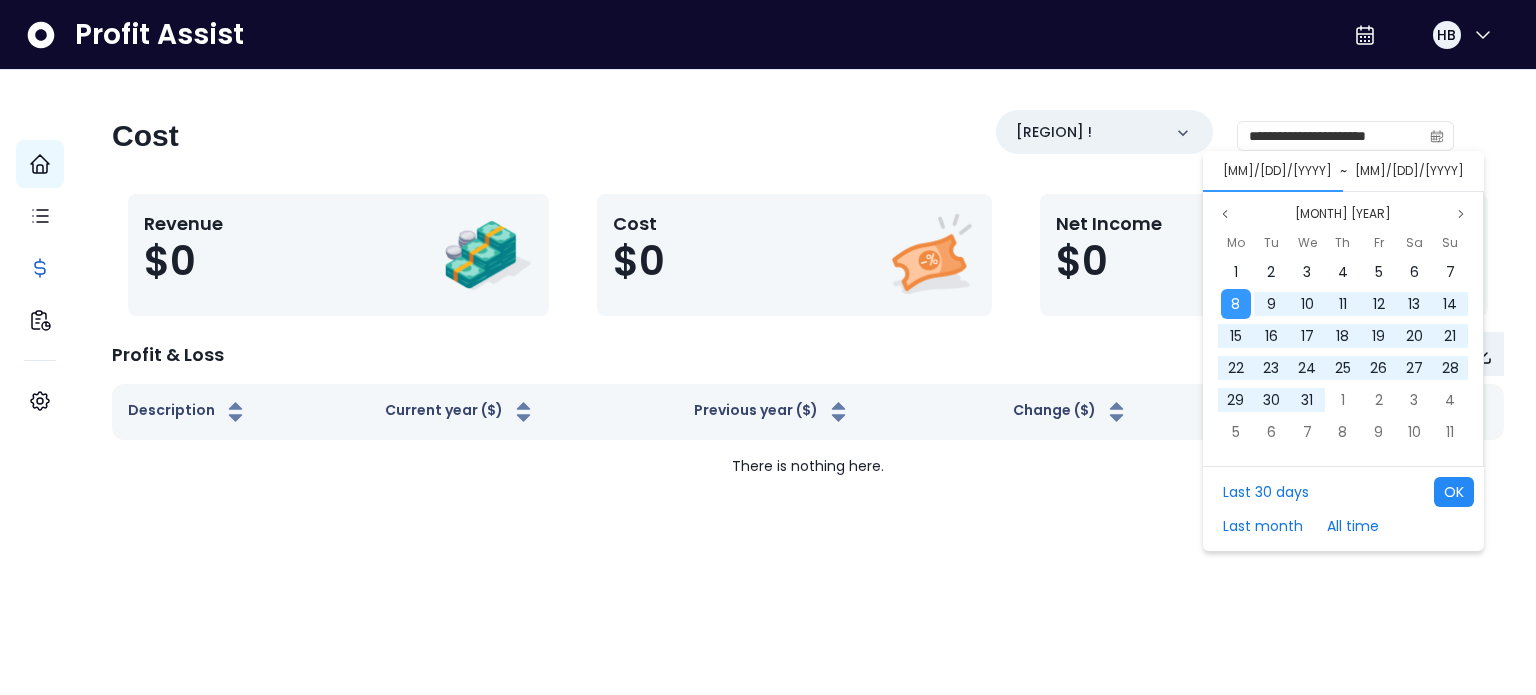click on "OK" at bounding box center [1454, 492] 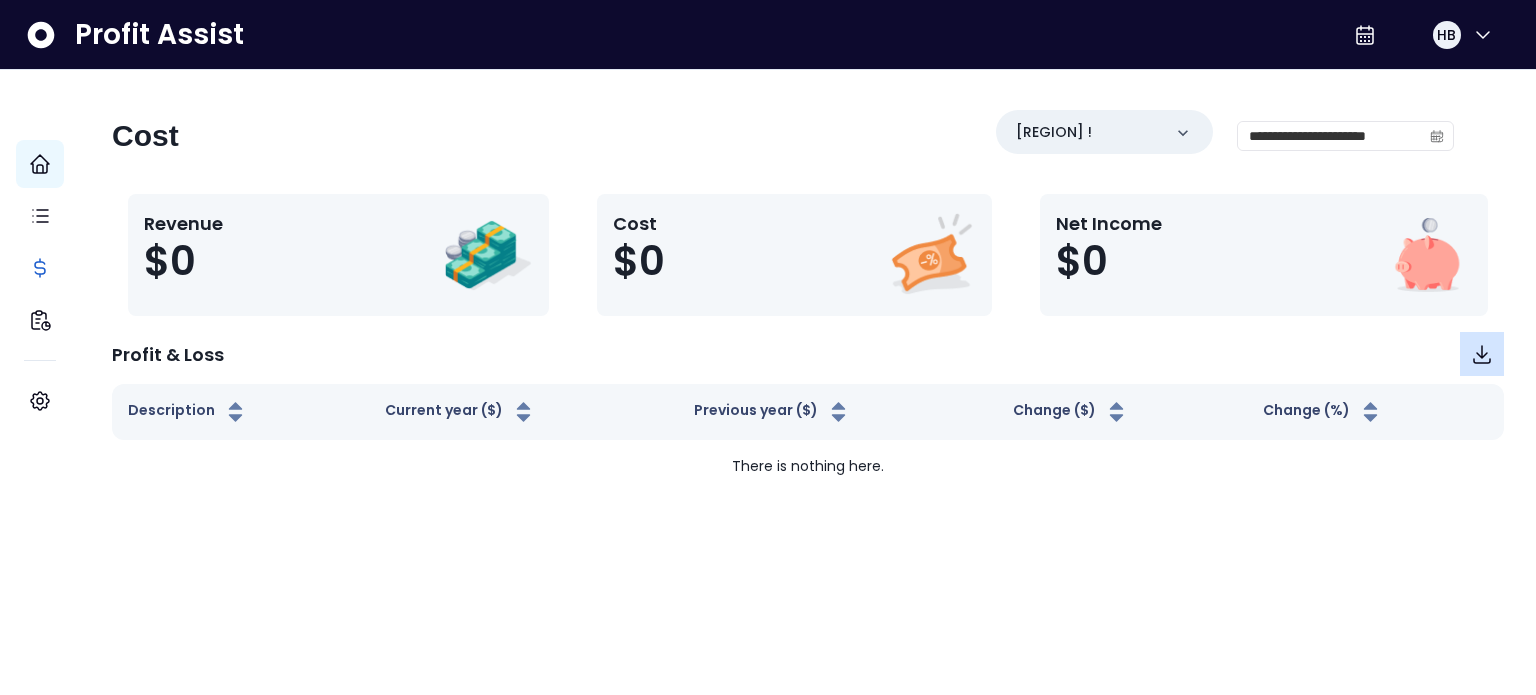 click at bounding box center (1482, 354) 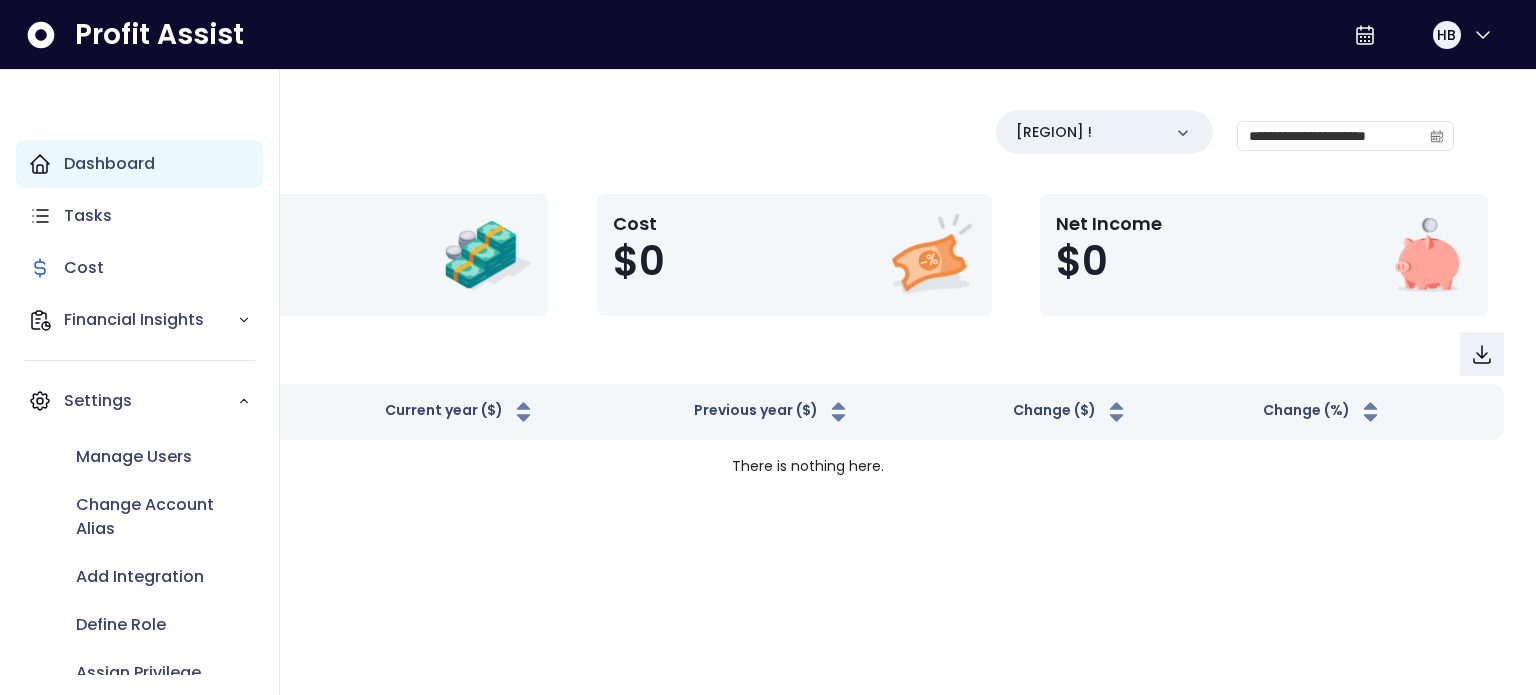 click on "Dashboard" at bounding box center [109, 164] 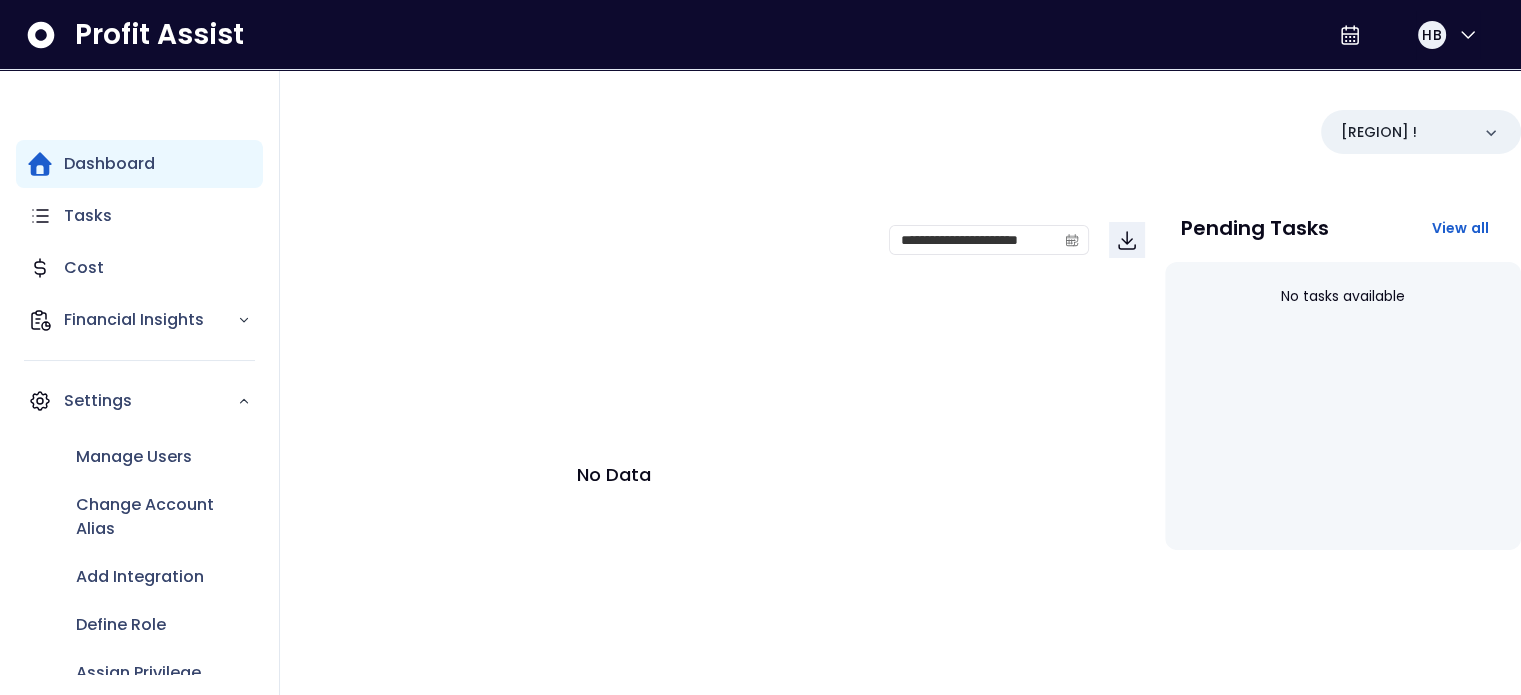 click on "Dashboard" at bounding box center (109, 164) 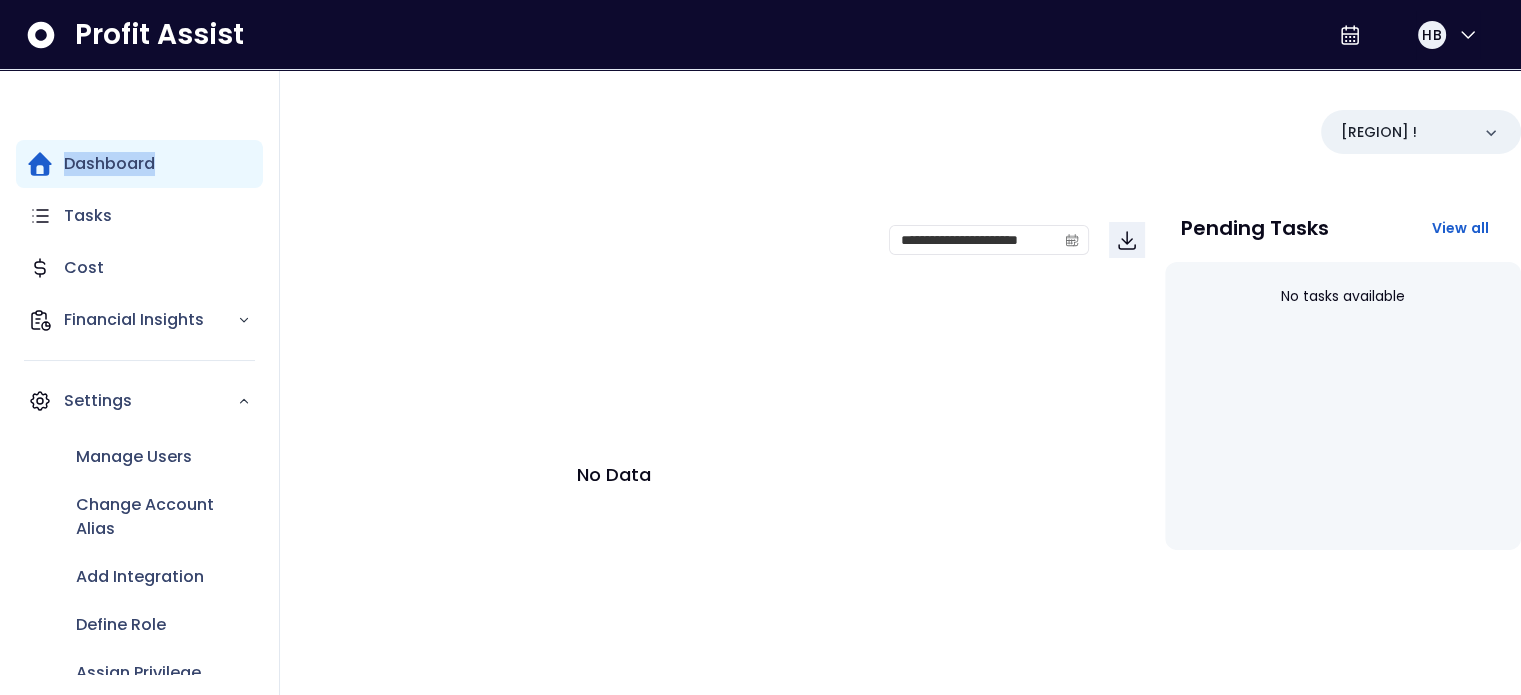 click on "Dashboard" at bounding box center [109, 164] 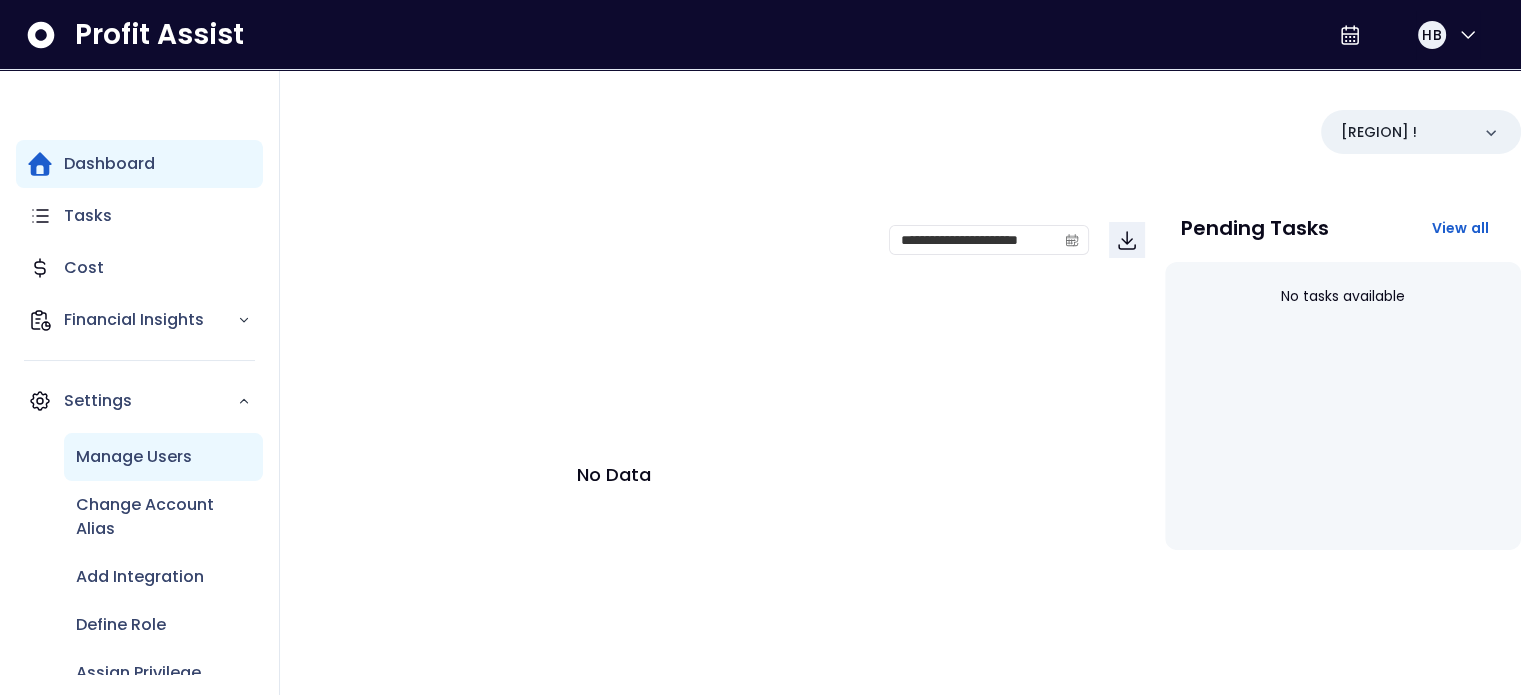 click on "Manage Users" at bounding box center (134, 457) 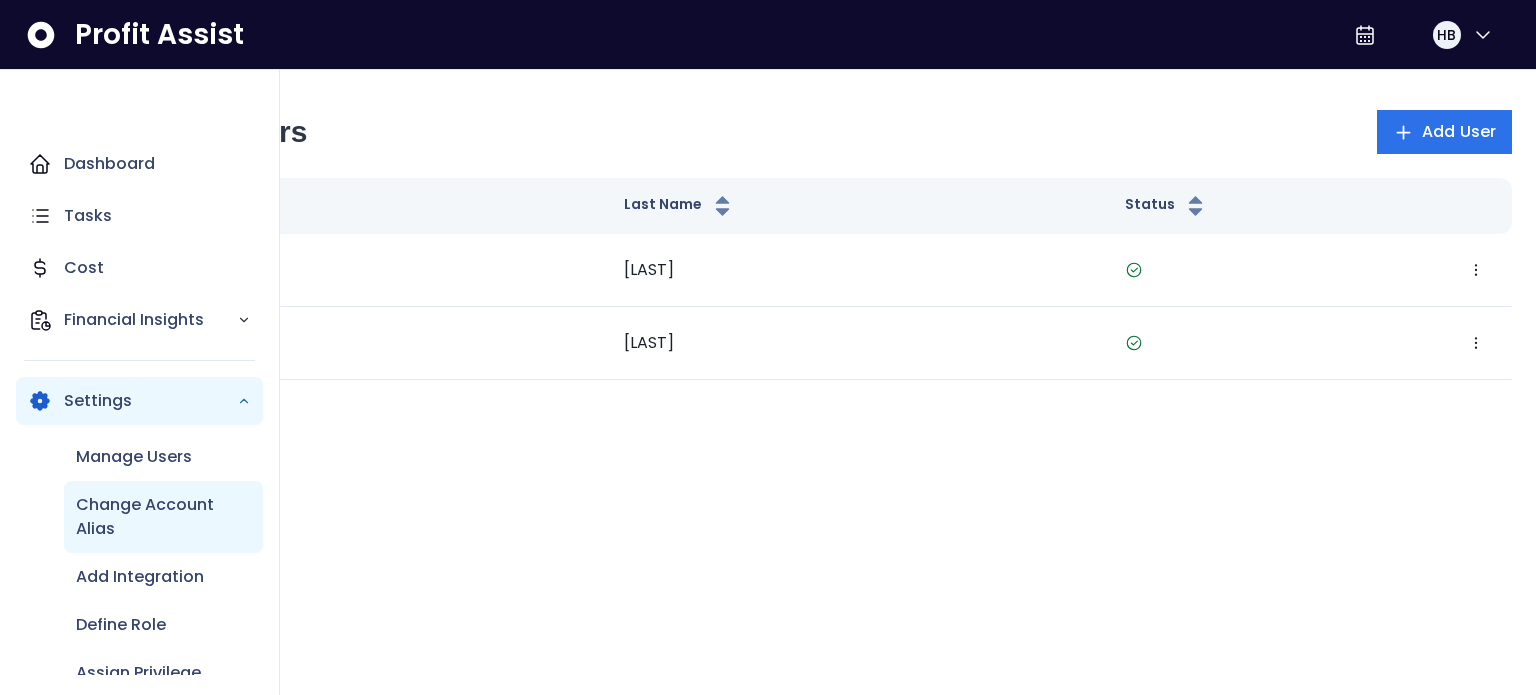click on "Change Account Alias" at bounding box center [134, 457] 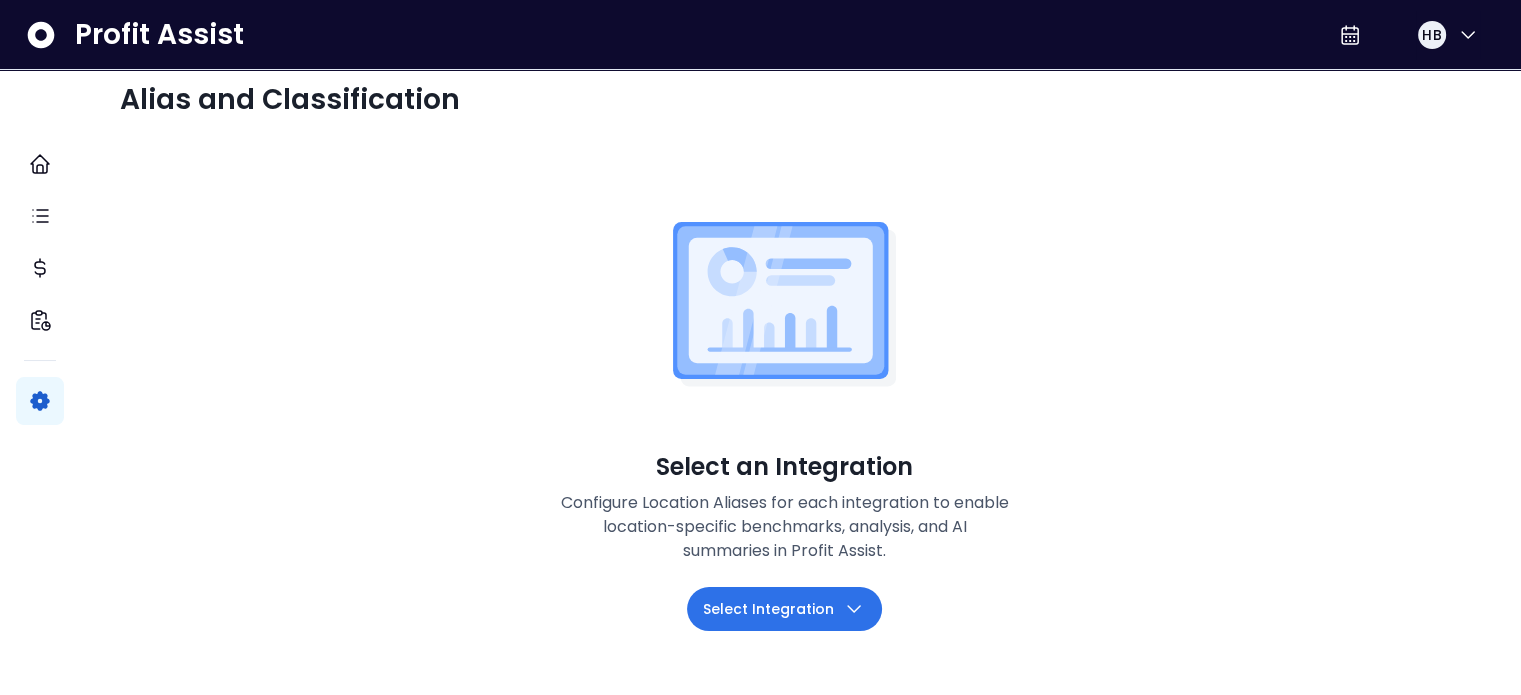 scroll, scrollTop: 104, scrollLeft: 0, axis: vertical 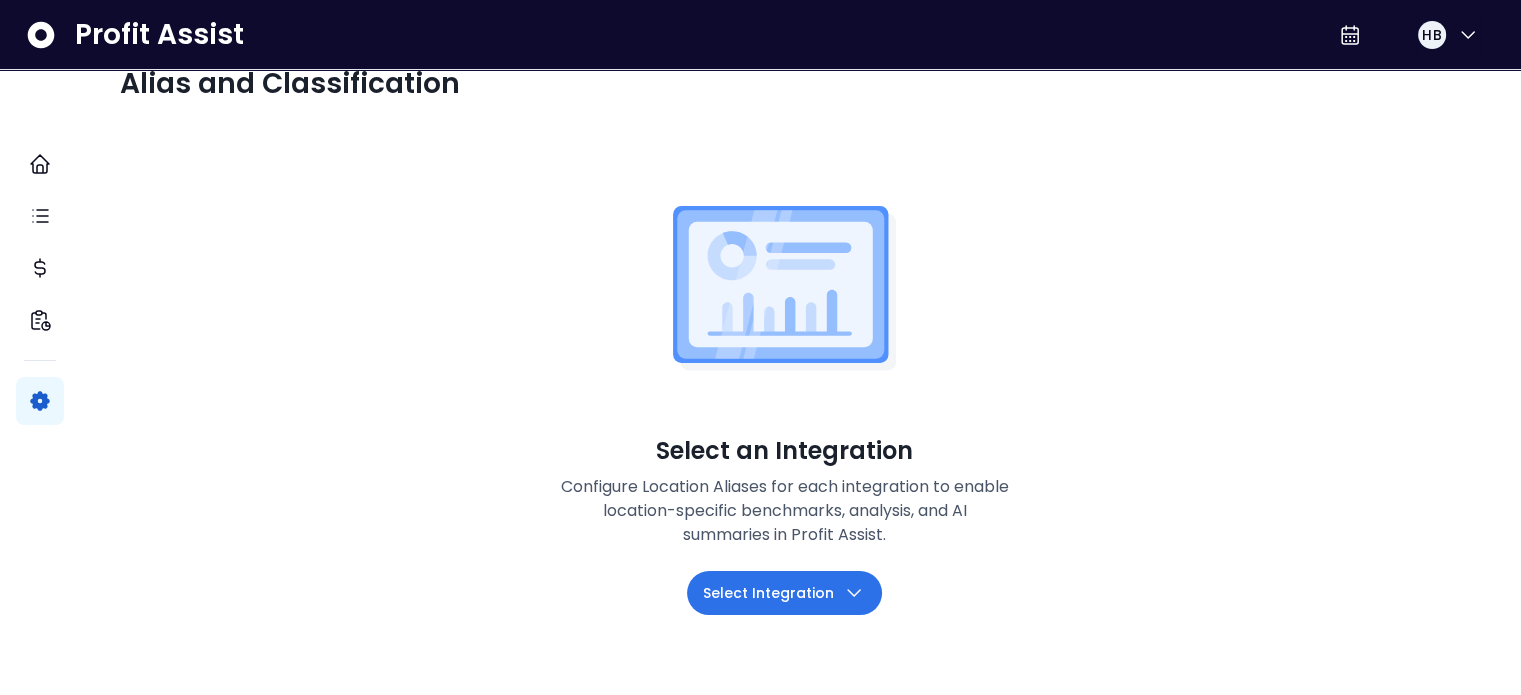 click on "Select Integration" at bounding box center (768, 593) 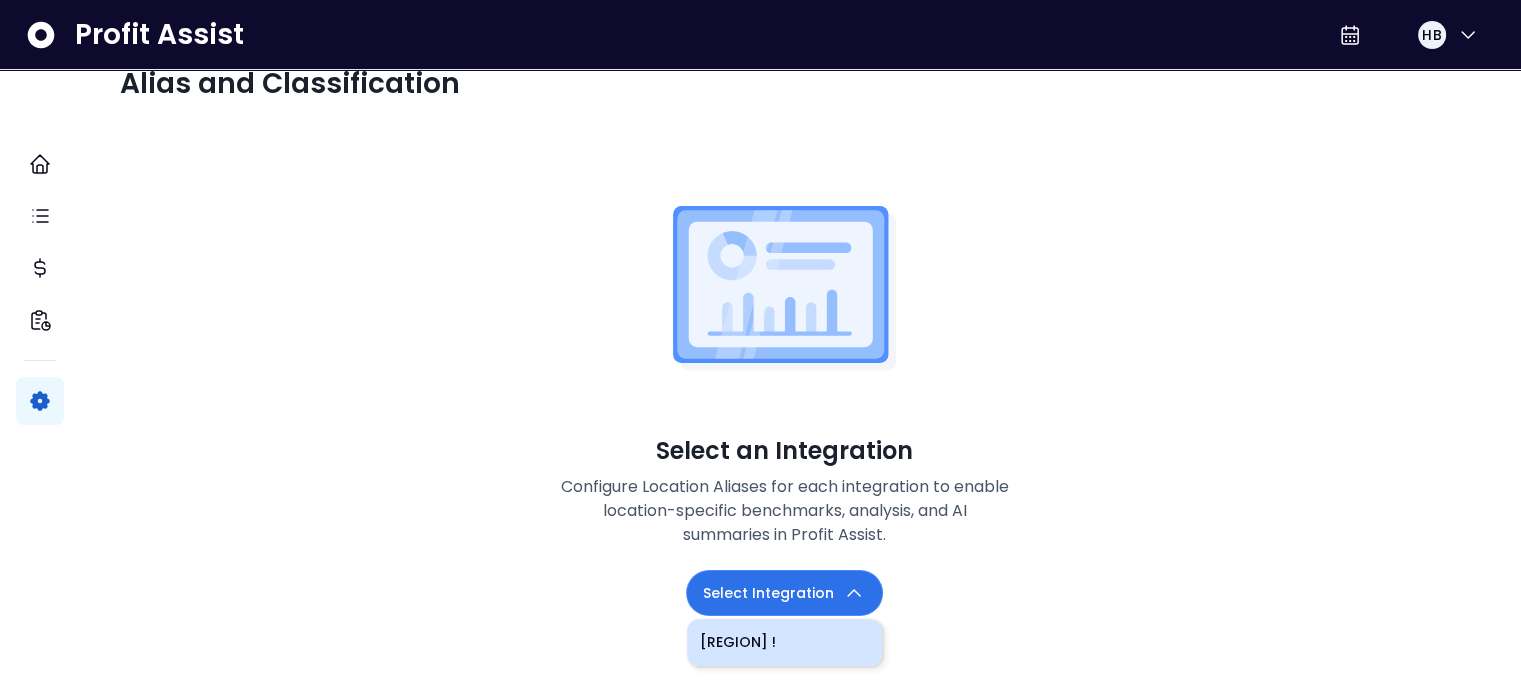click on "[REGION] !" at bounding box center [784, 642] 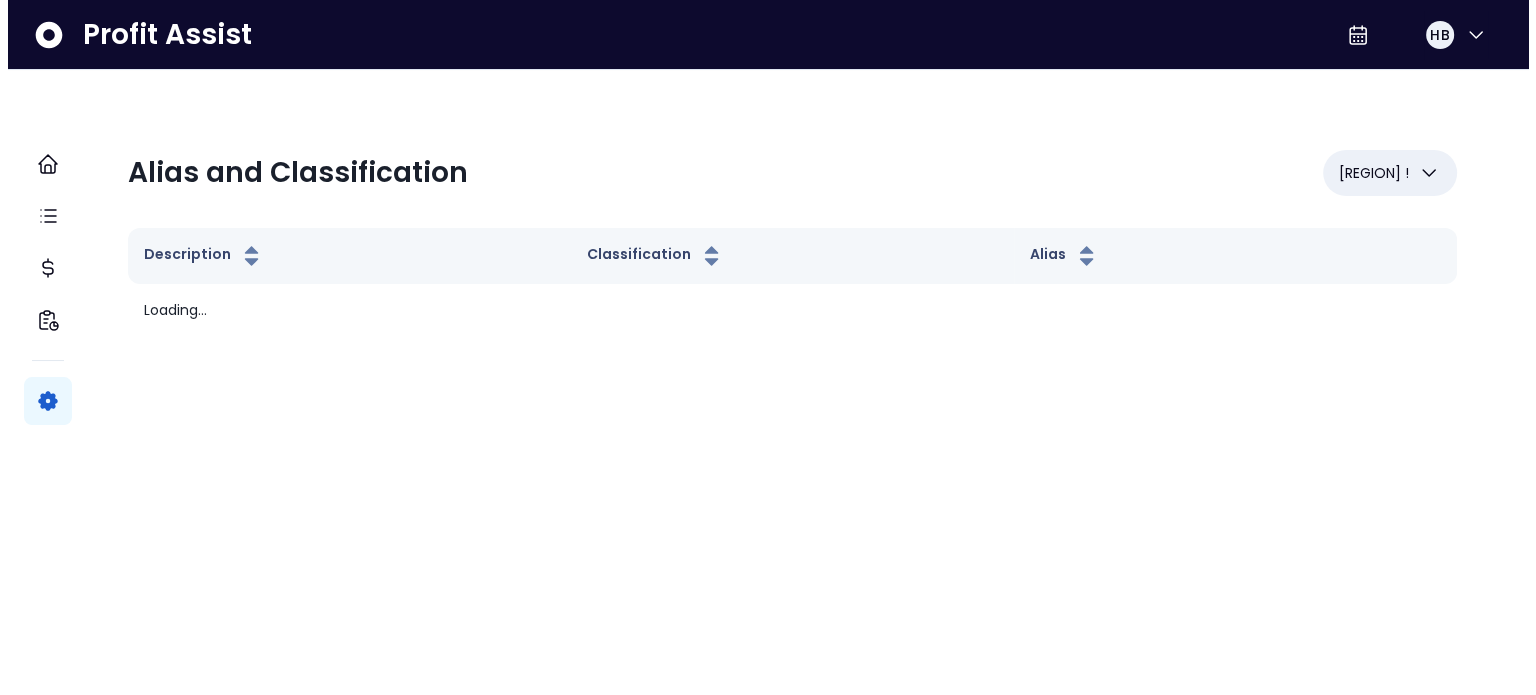 scroll, scrollTop: 0, scrollLeft: 0, axis: both 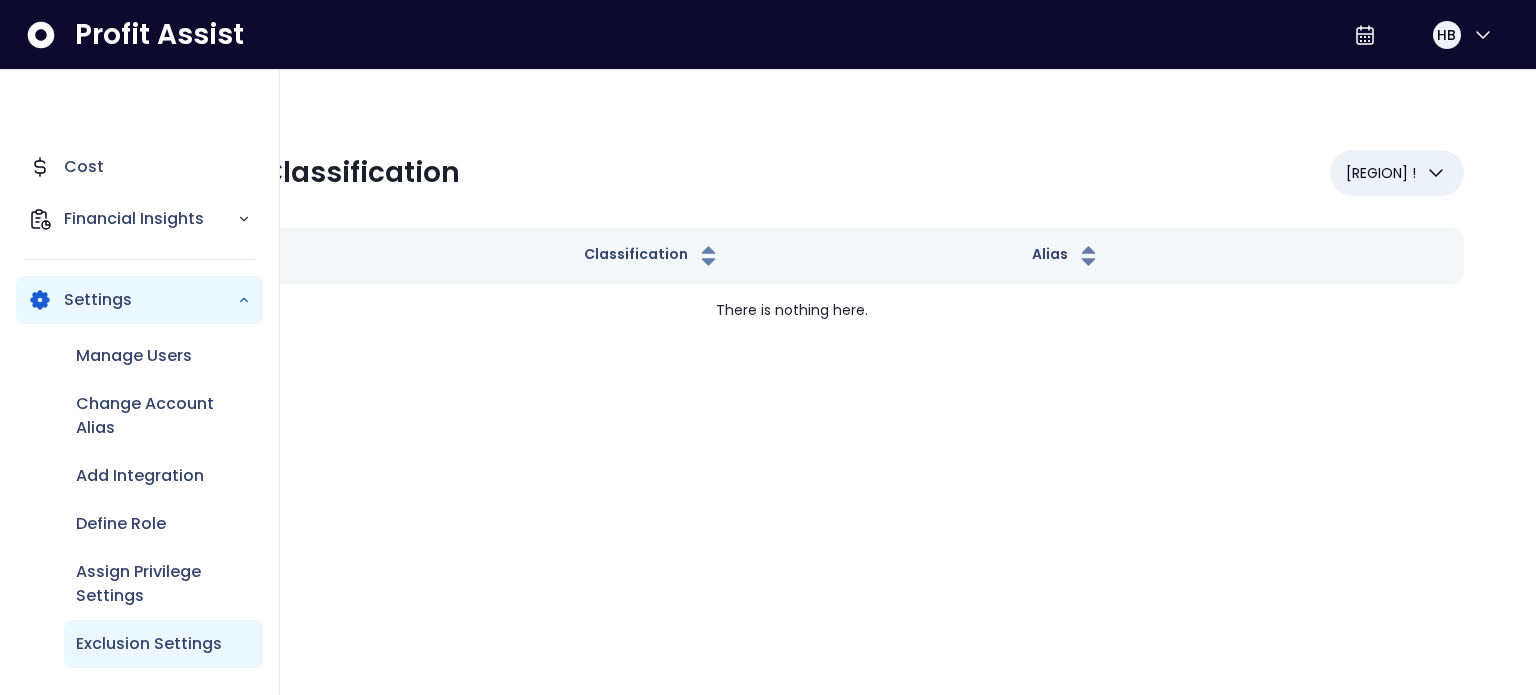 click on "Exclusion Settings" at bounding box center (134, 356) 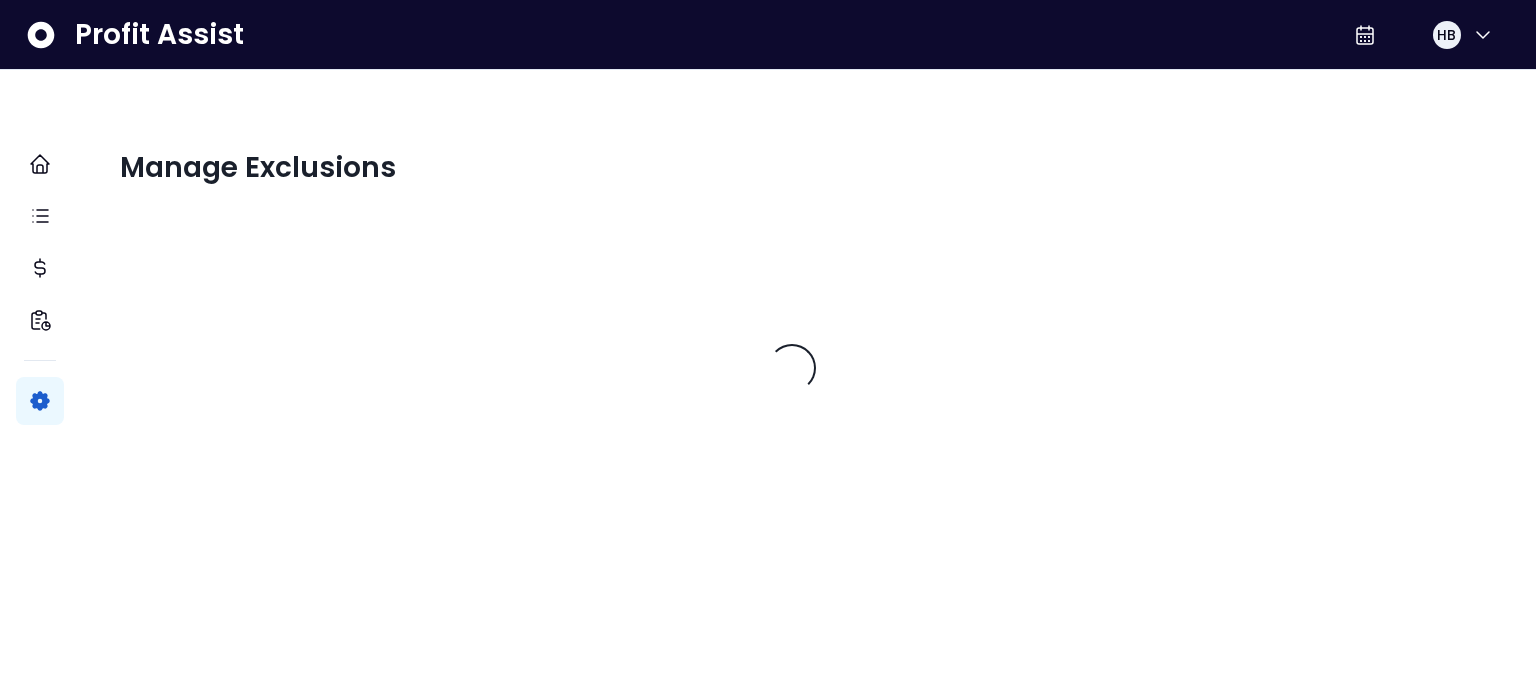 scroll, scrollTop: 0, scrollLeft: 0, axis: both 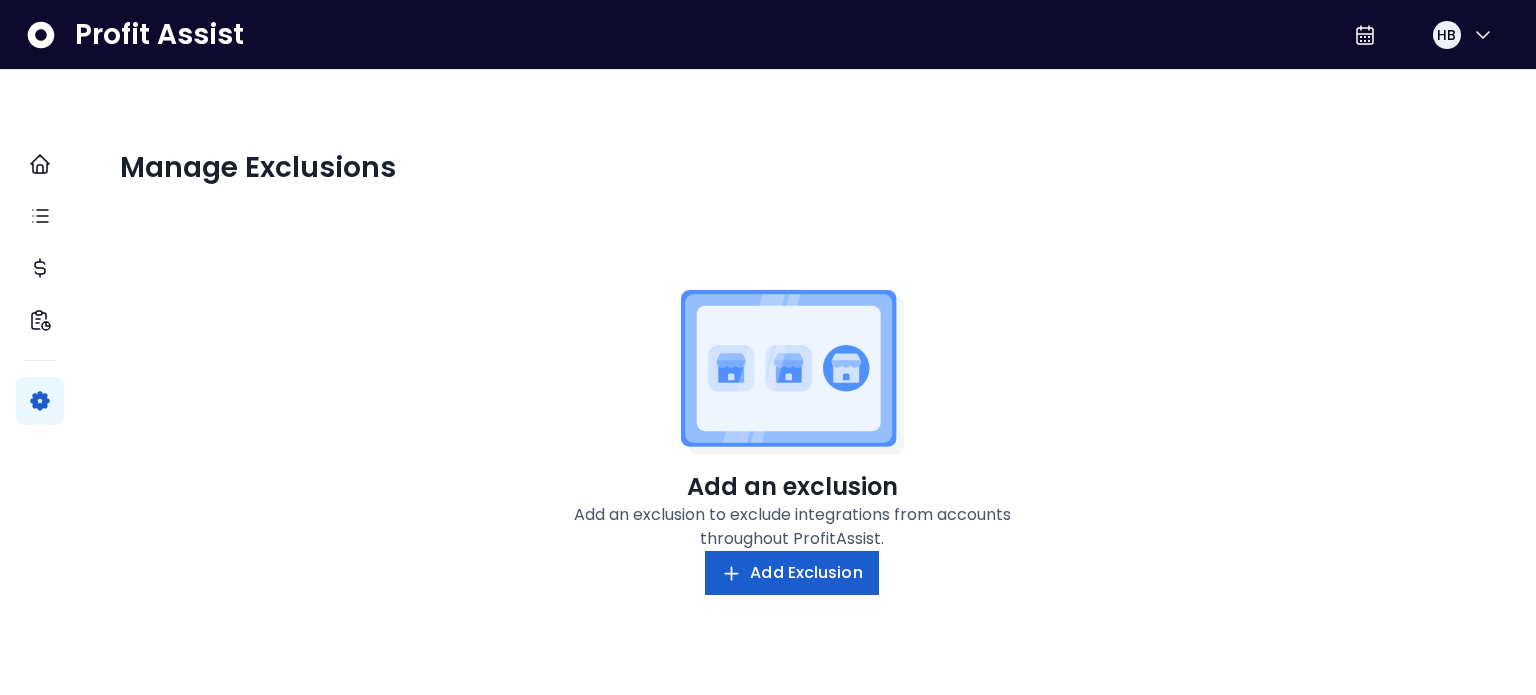 click on "Add Exclusion" at bounding box center (806, 573) 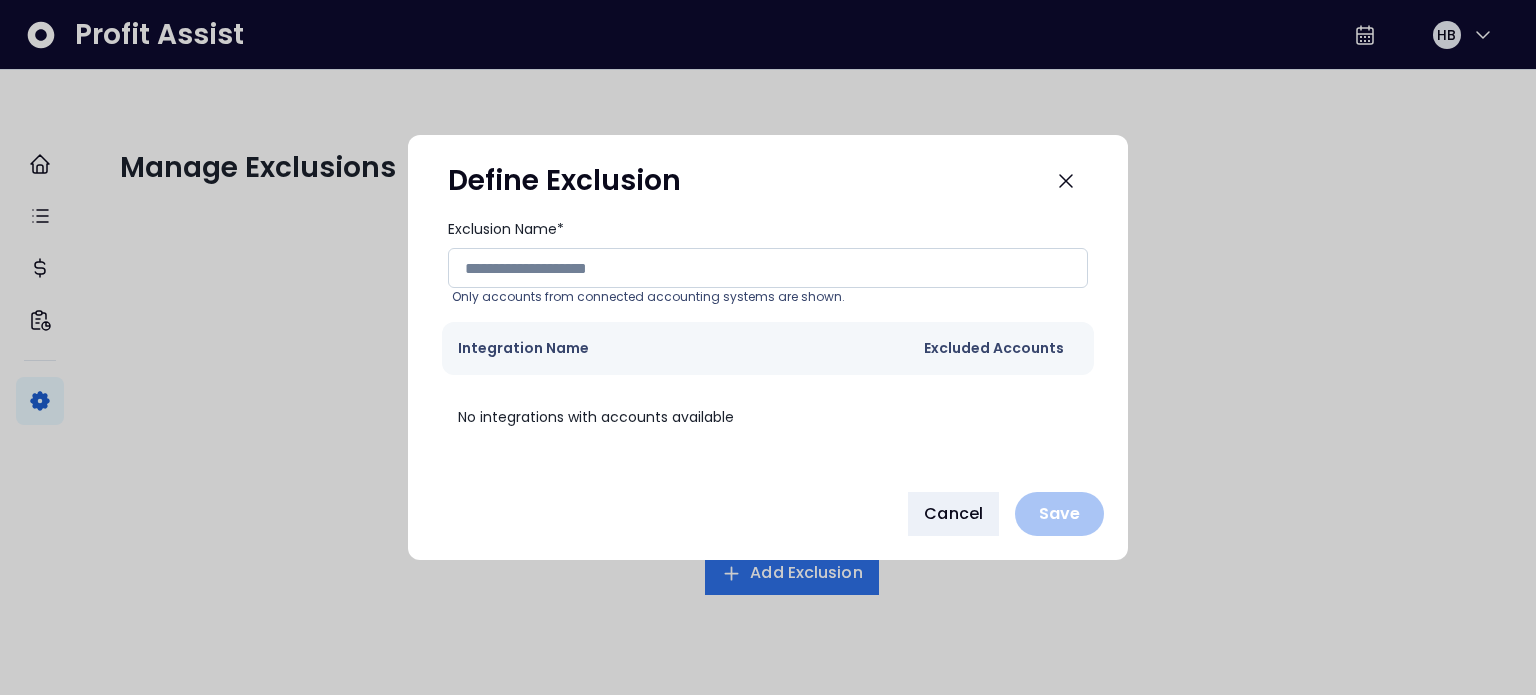 click on "Exclusion Name*" at bounding box center [768, 268] 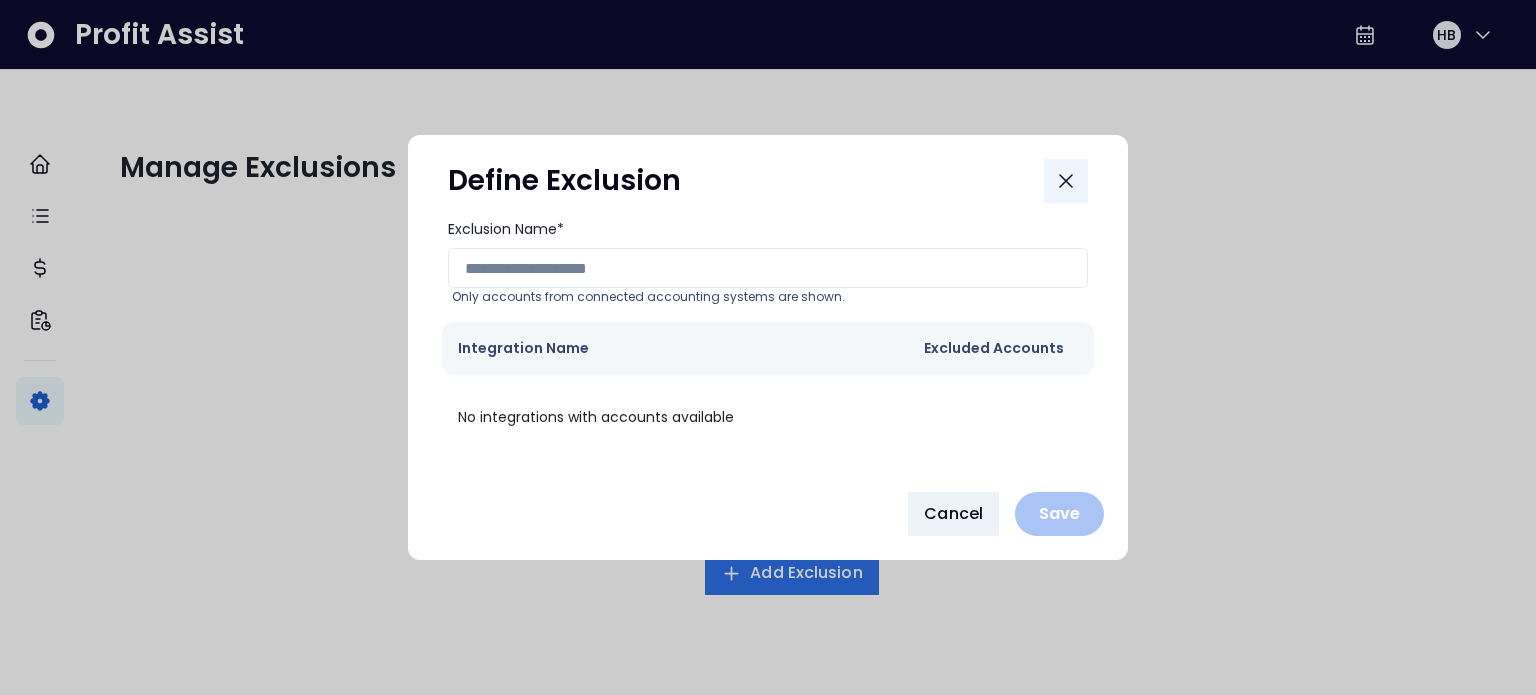 click at bounding box center [1066, 181] 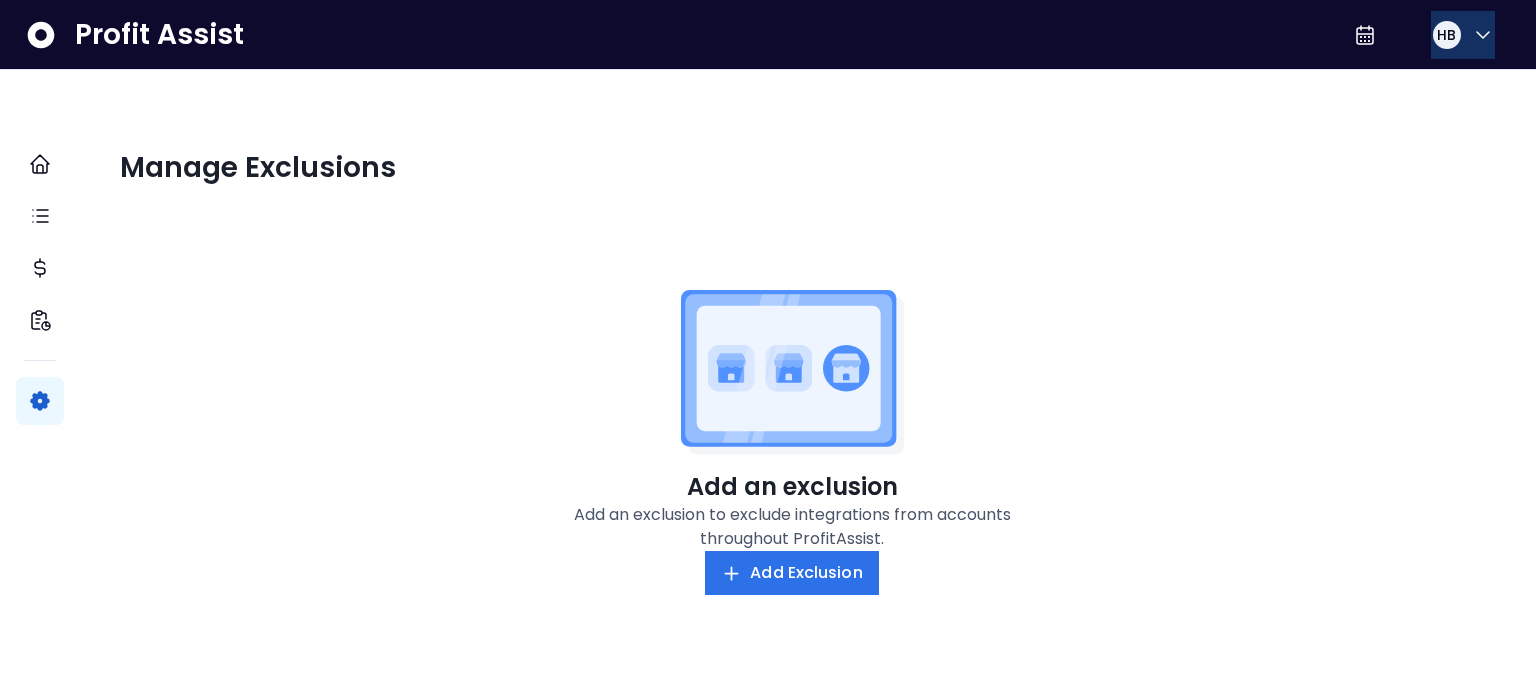 click at bounding box center (1483, 35) 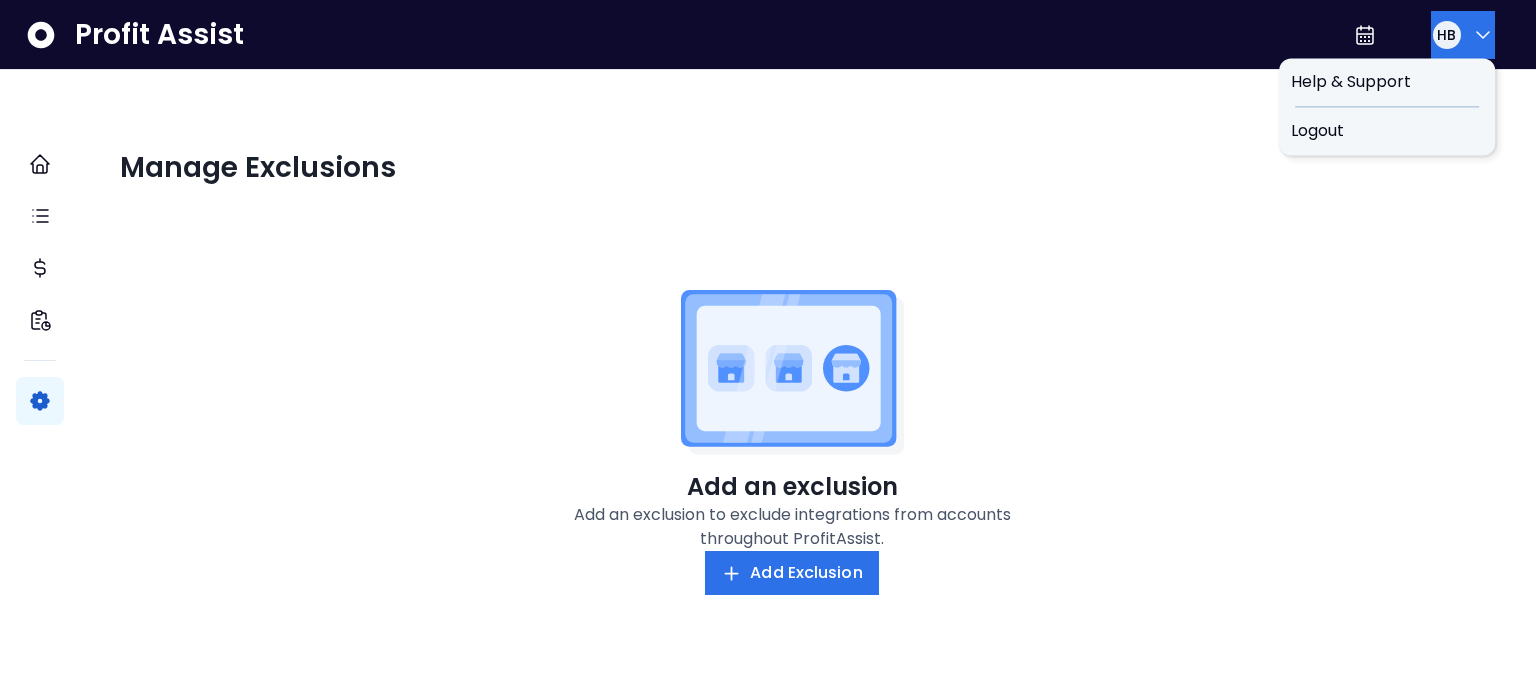 click at bounding box center (41, 35) 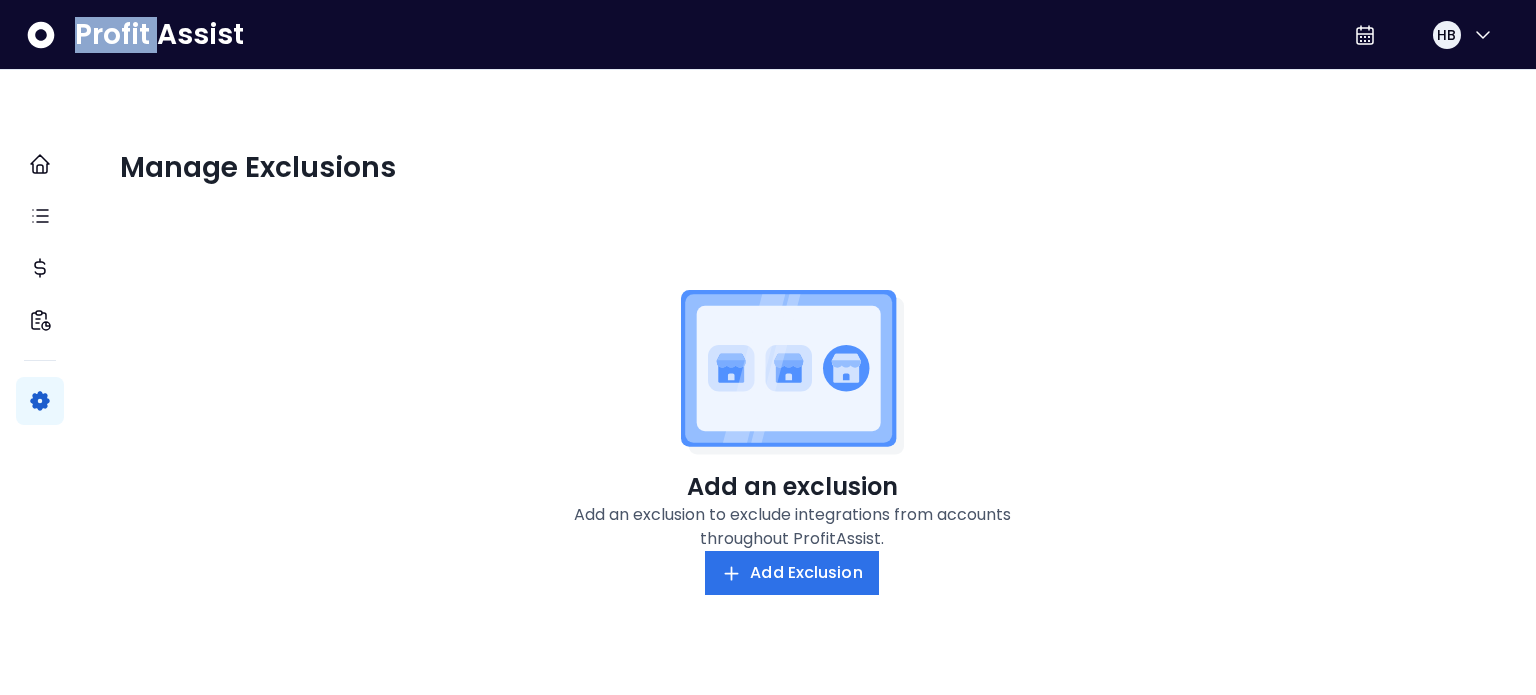 click at bounding box center (41, 35) 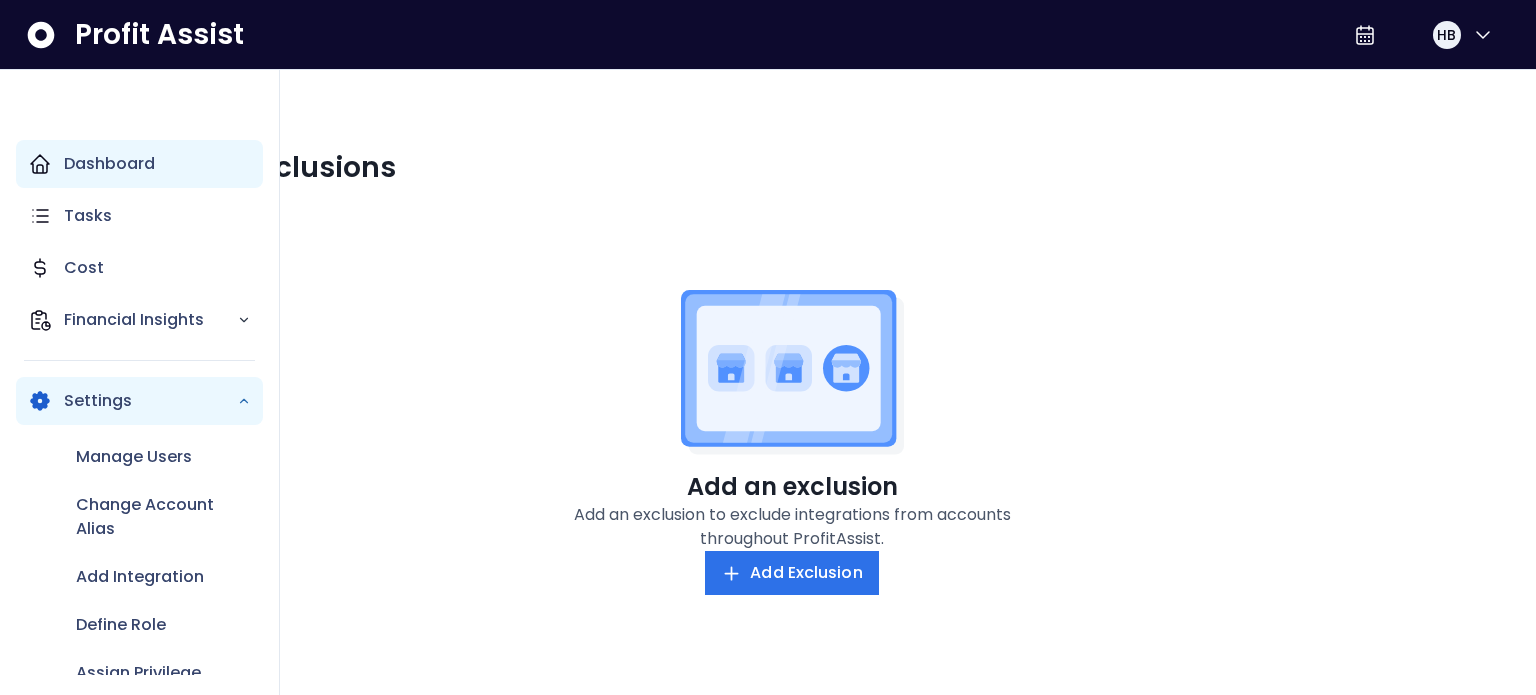 click on "Dashboard" at bounding box center (109, 164) 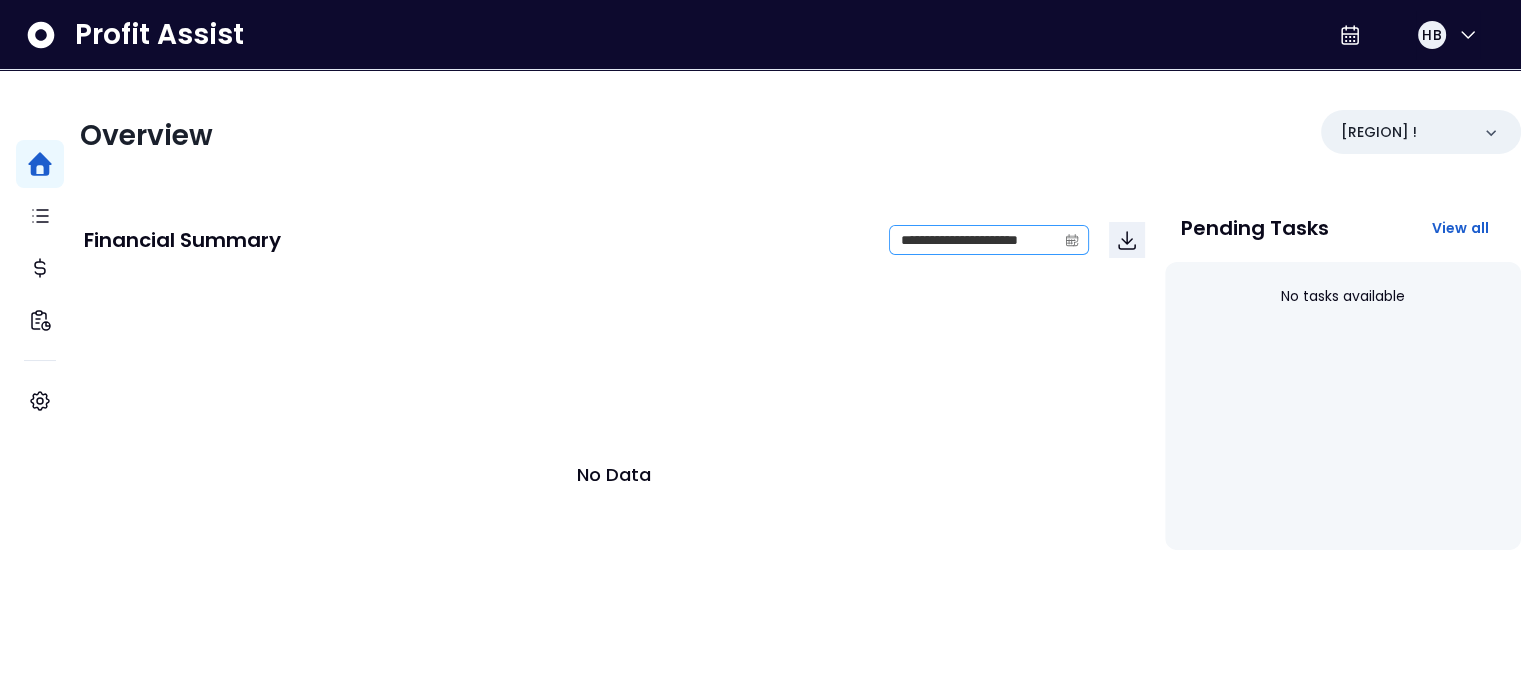 click at bounding box center (1072, 240) 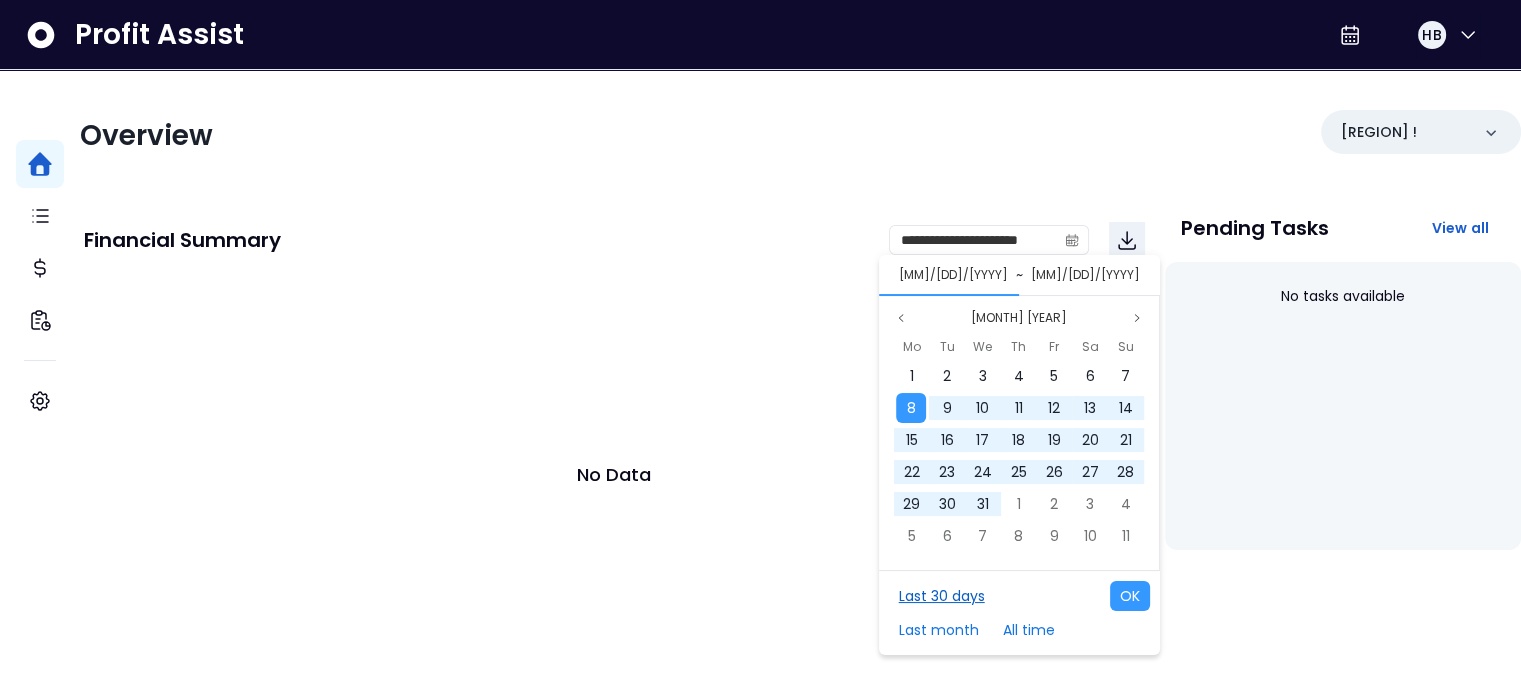 click on "Last 30 days" at bounding box center (942, 596) 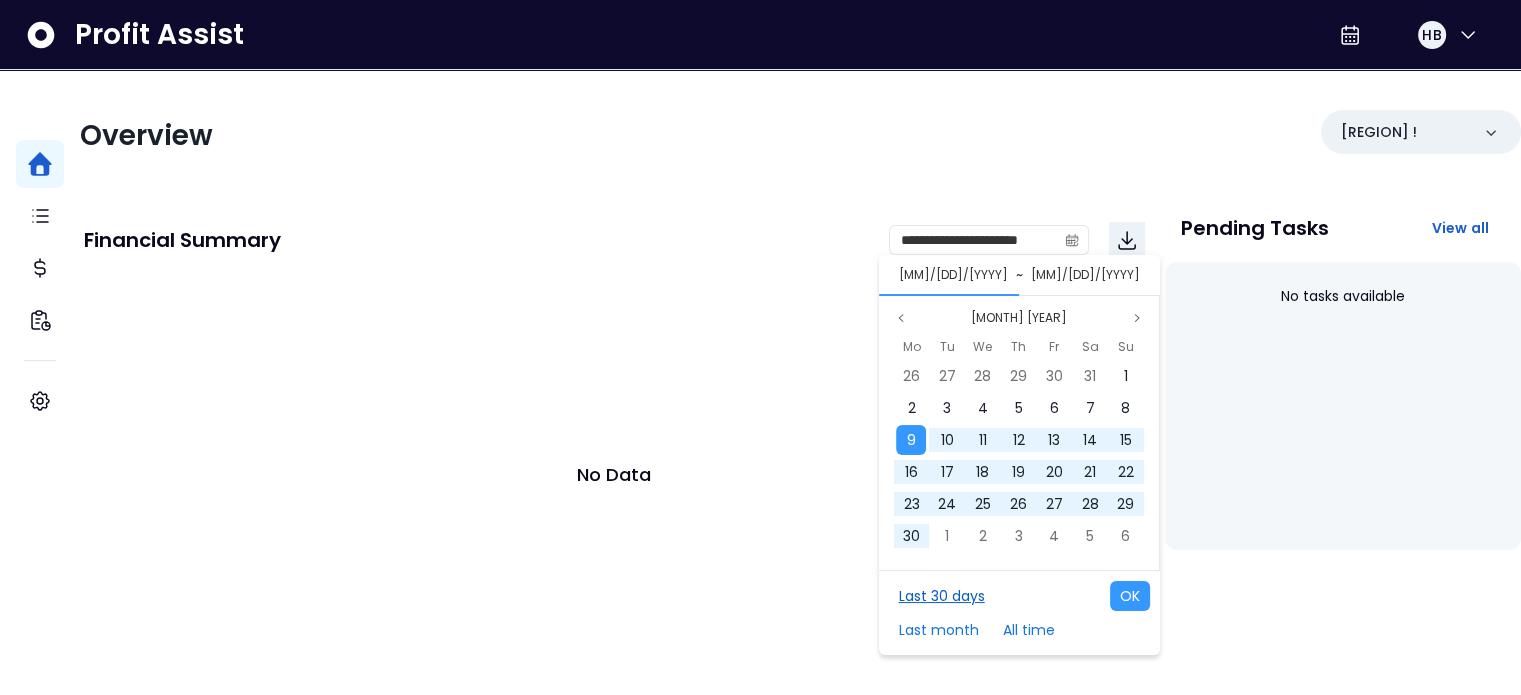 click on "Last 30 days" at bounding box center (942, 596) 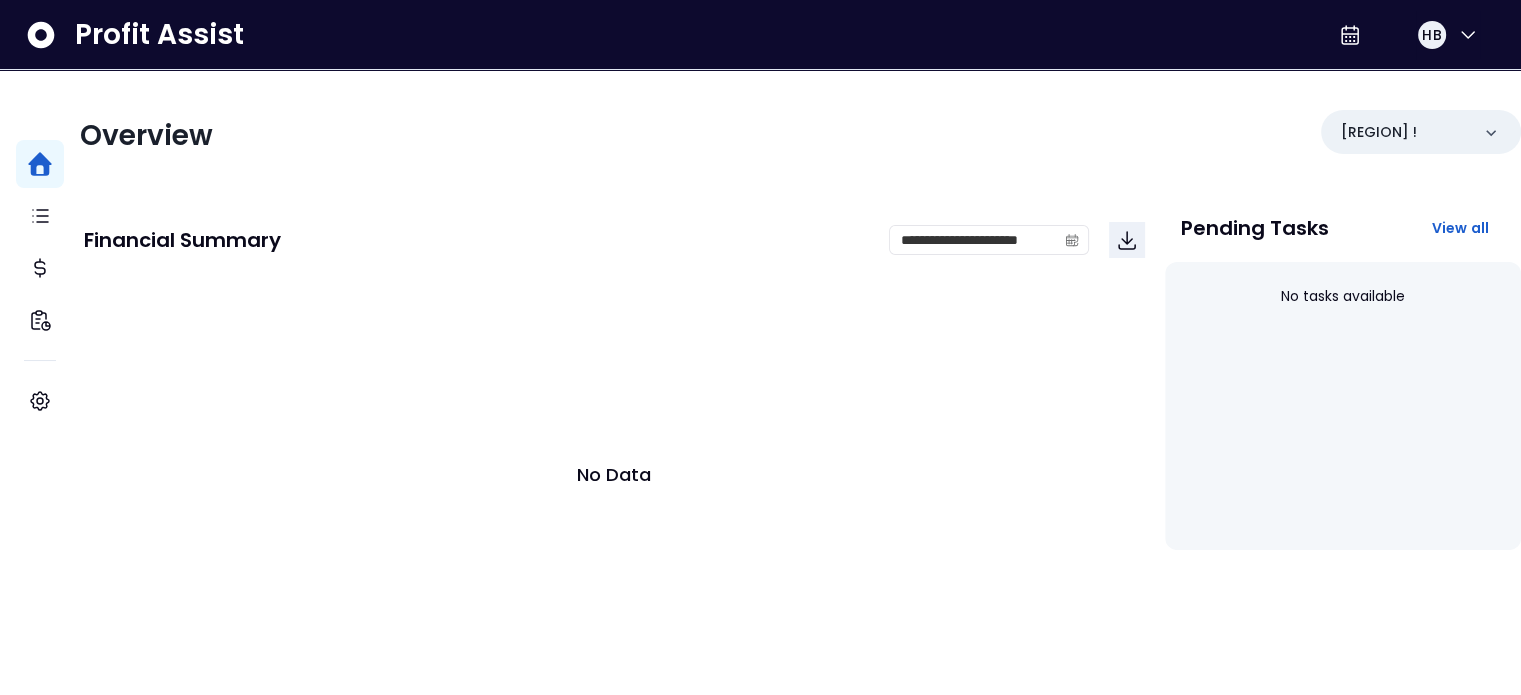 click on "No tasks available" at bounding box center [1343, 406] 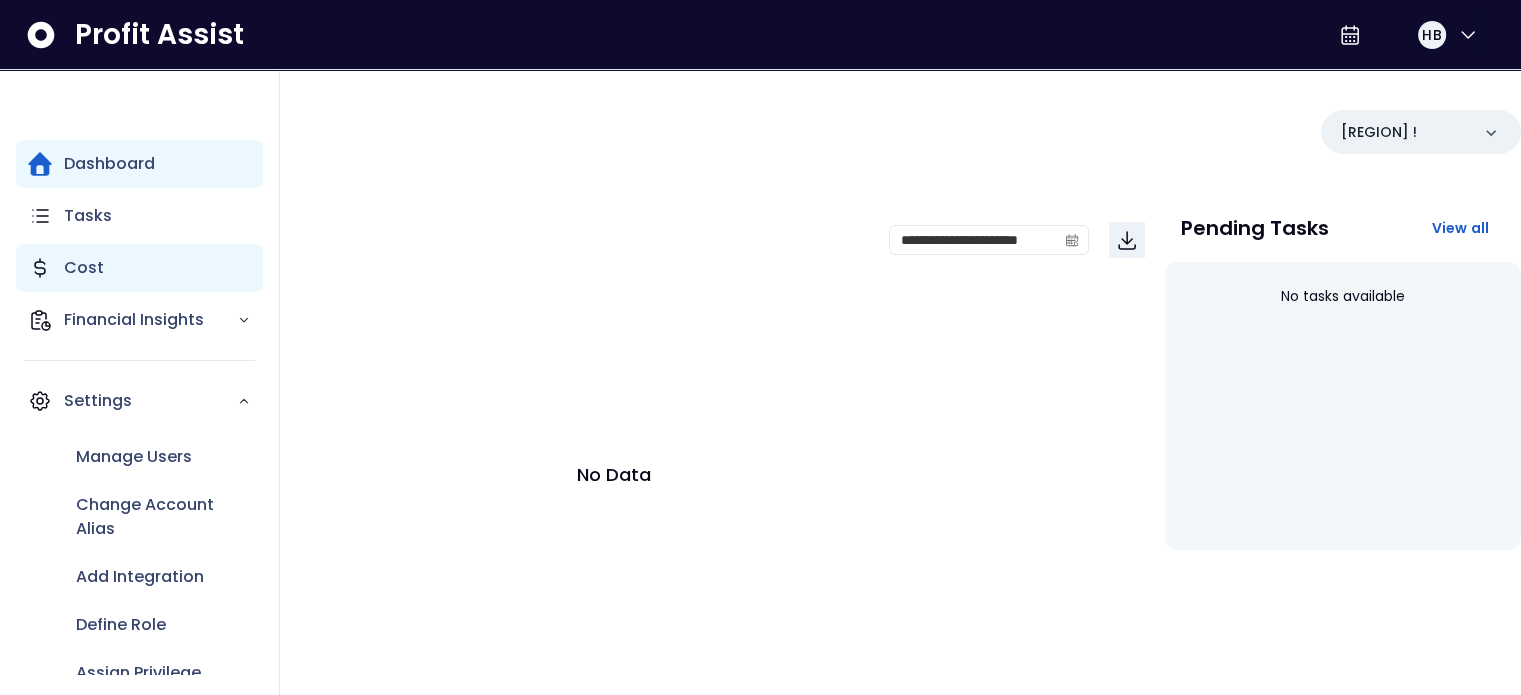 click on "Cost" at bounding box center [88, 216] 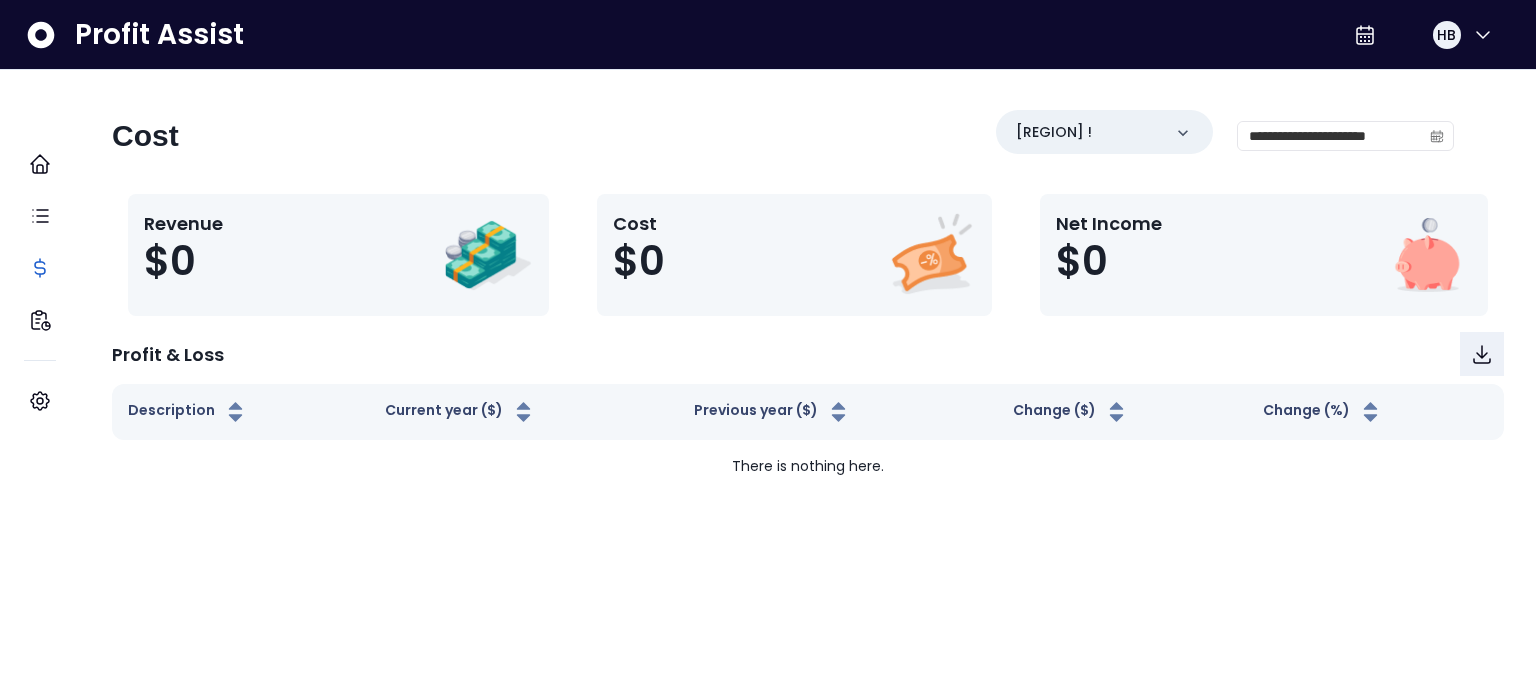 click on "Cost $0" at bounding box center (338, 255) 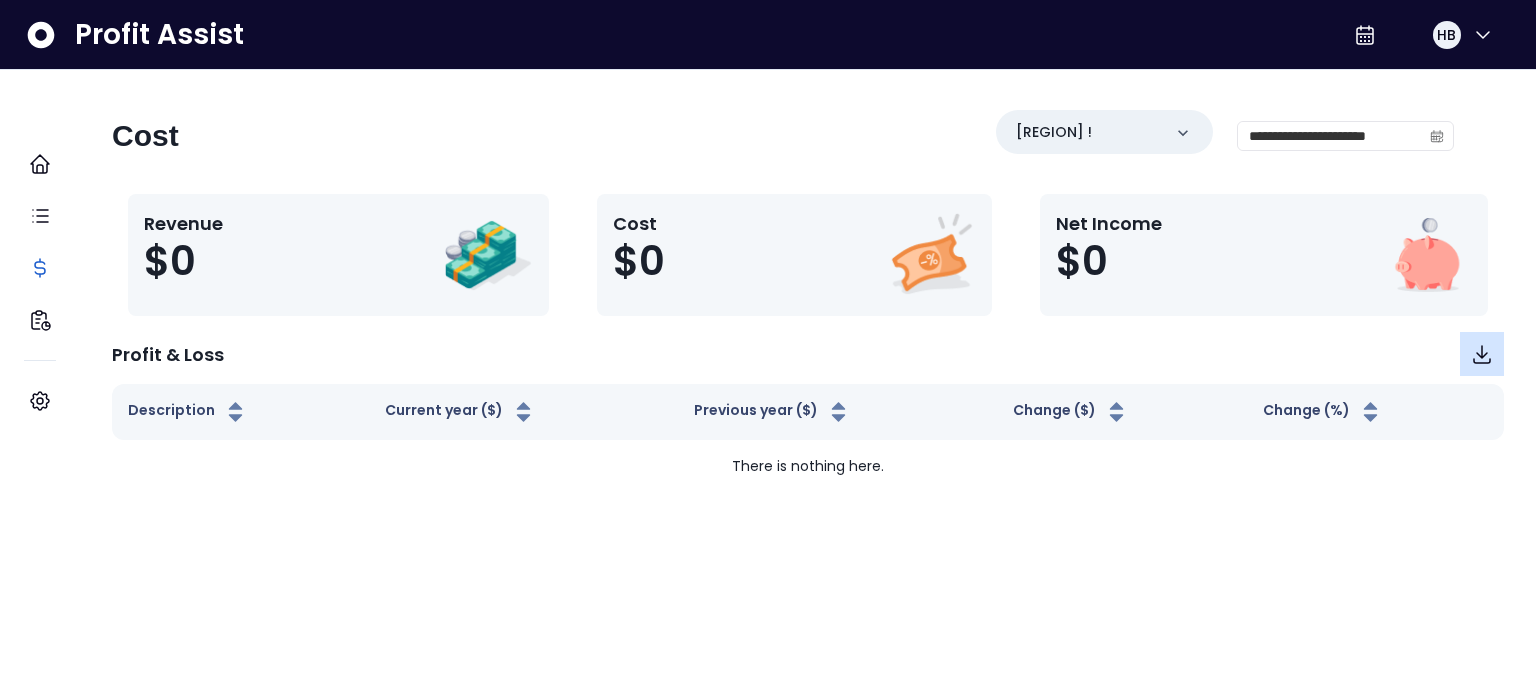 click at bounding box center (1482, 354) 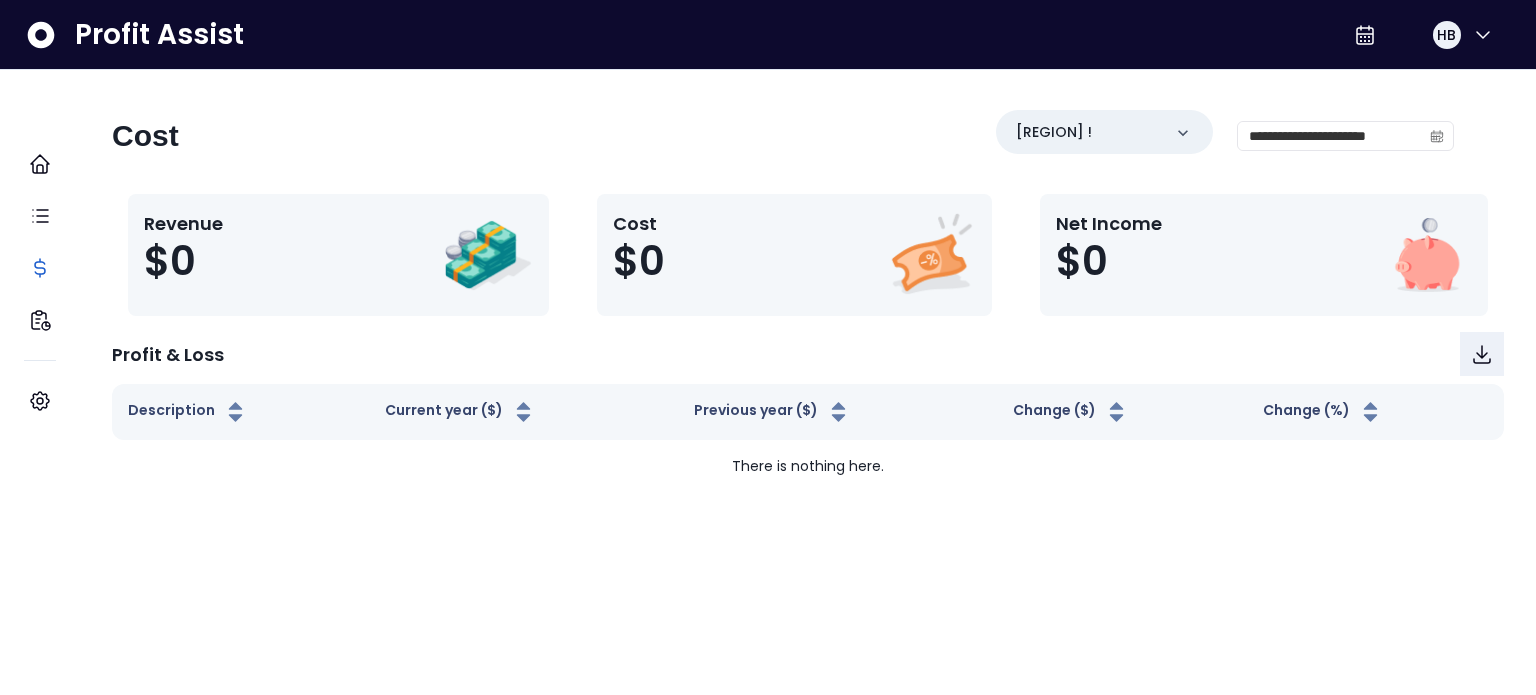 click on "Profit & Loss" at bounding box center [808, 354] 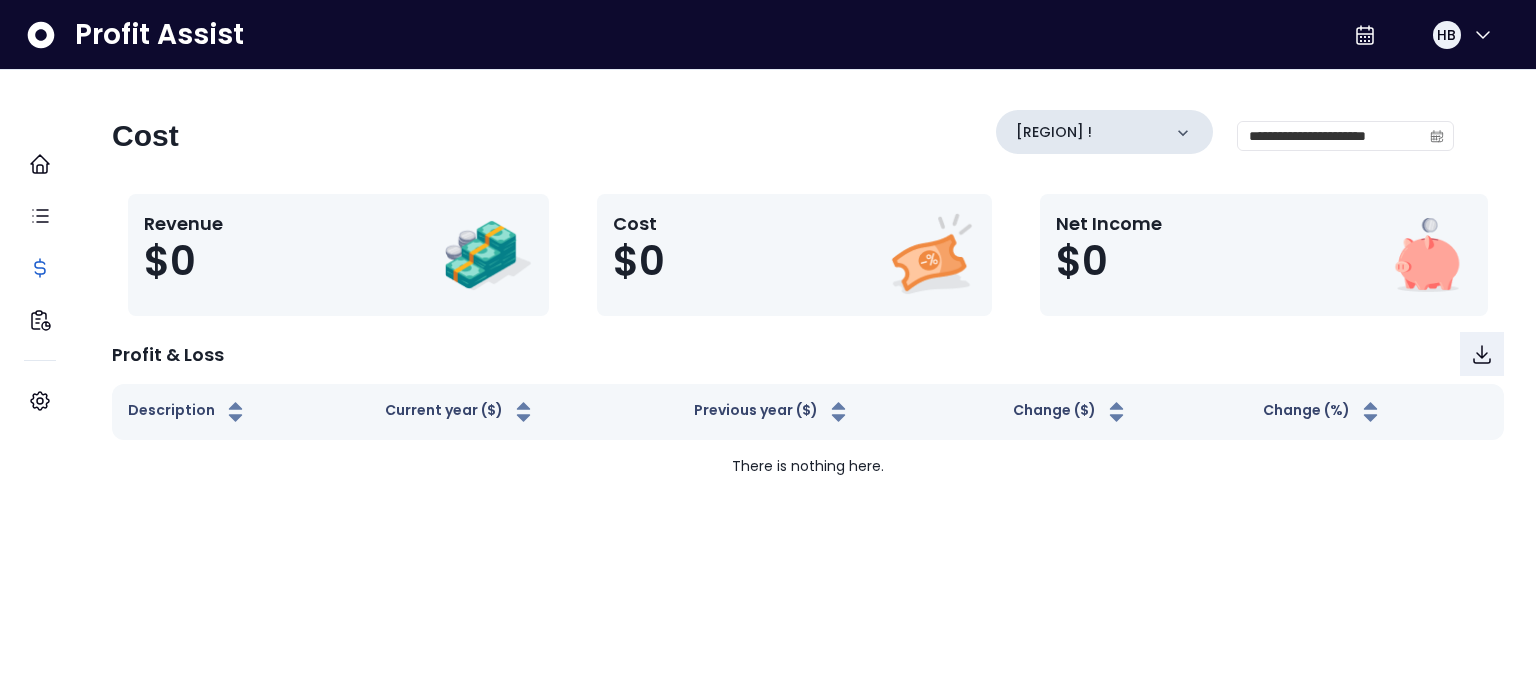 click on "[REGION] !" at bounding box center (1104, 132) 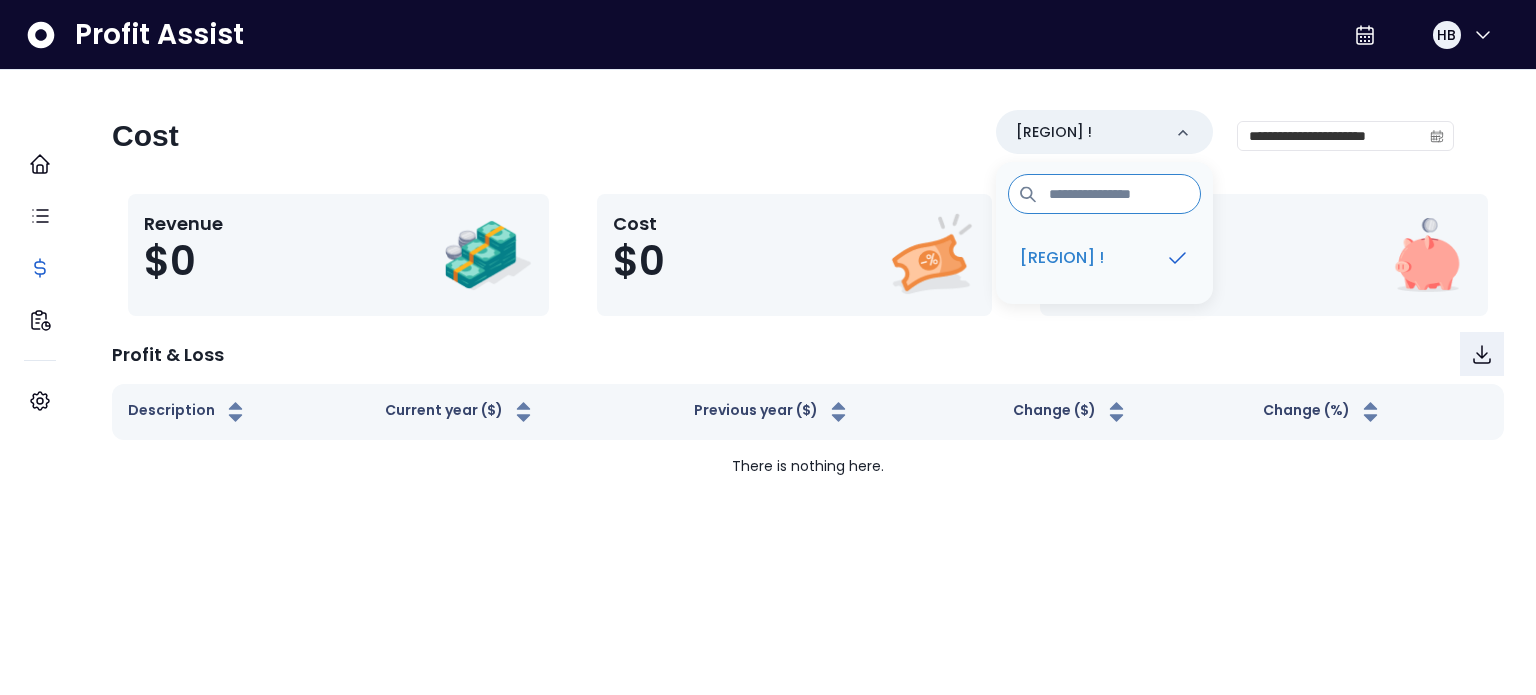 click at bounding box center (1104, 194) 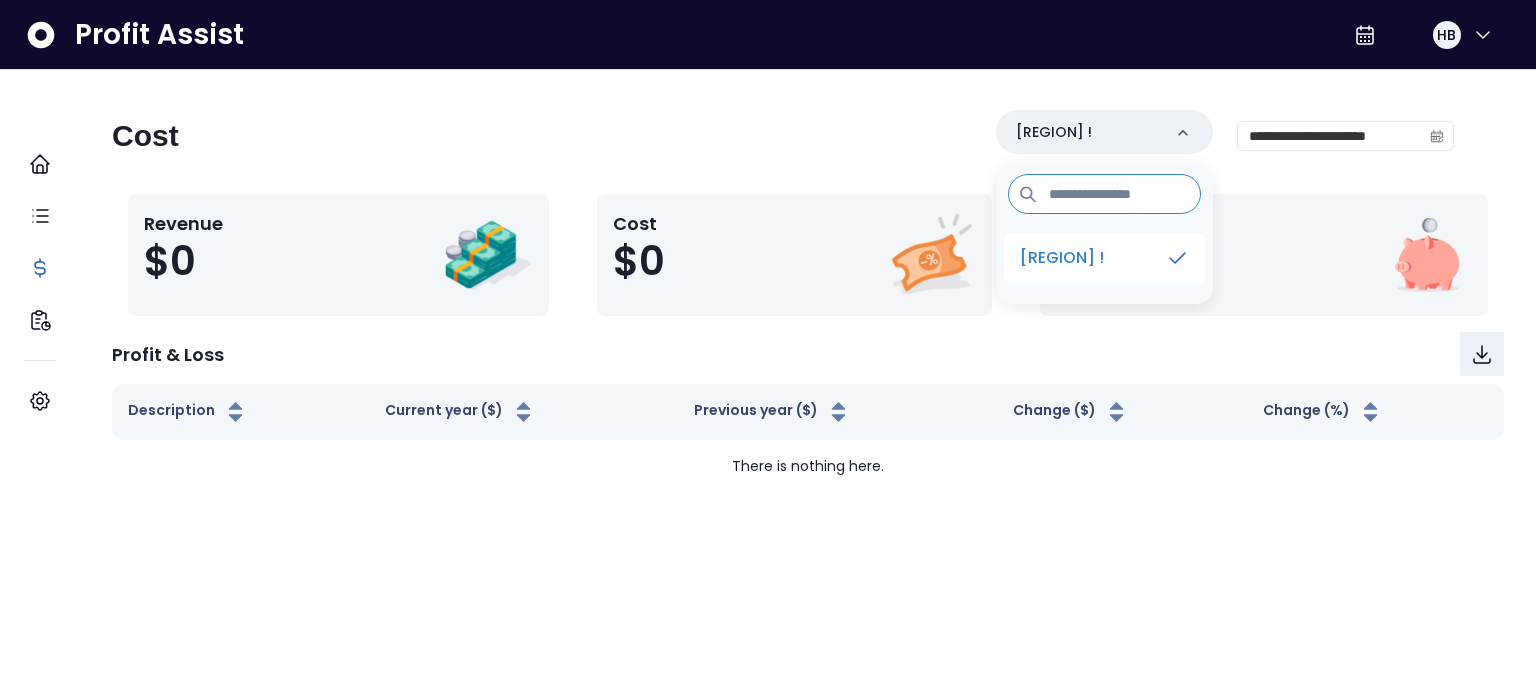 click on "[REGION] !" at bounding box center [1104, 258] 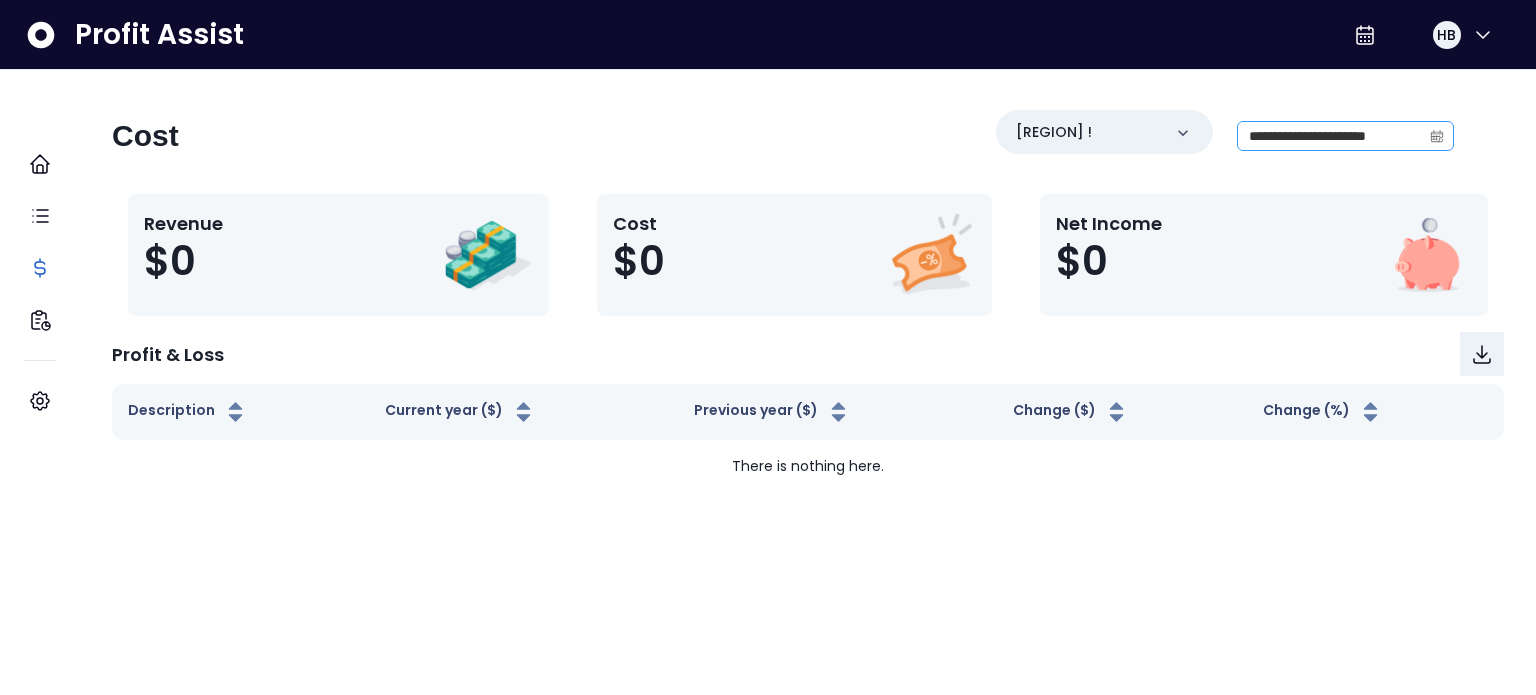 click at bounding box center [1437, 136] 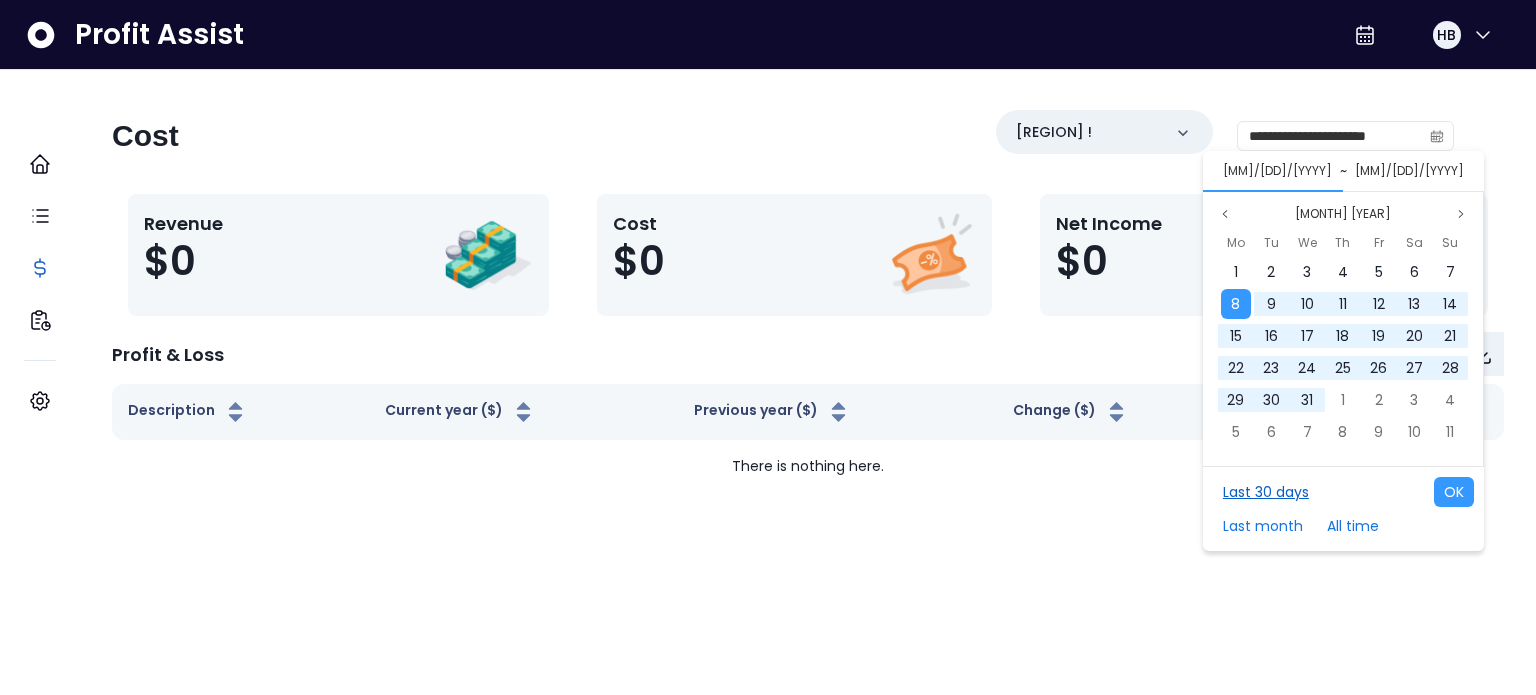 click on "Last 30 days" at bounding box center (1266, 492) 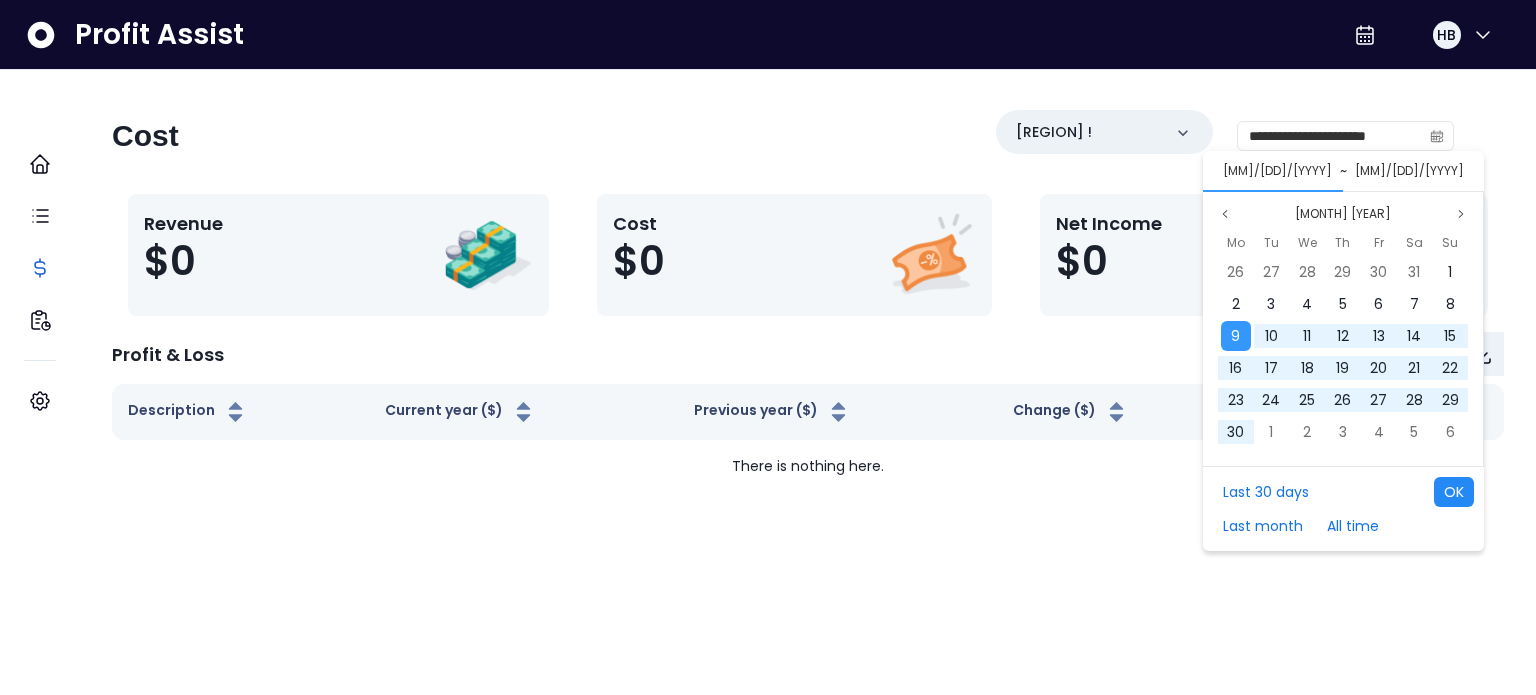 click on "OK" at bounding box center (1454, 492) 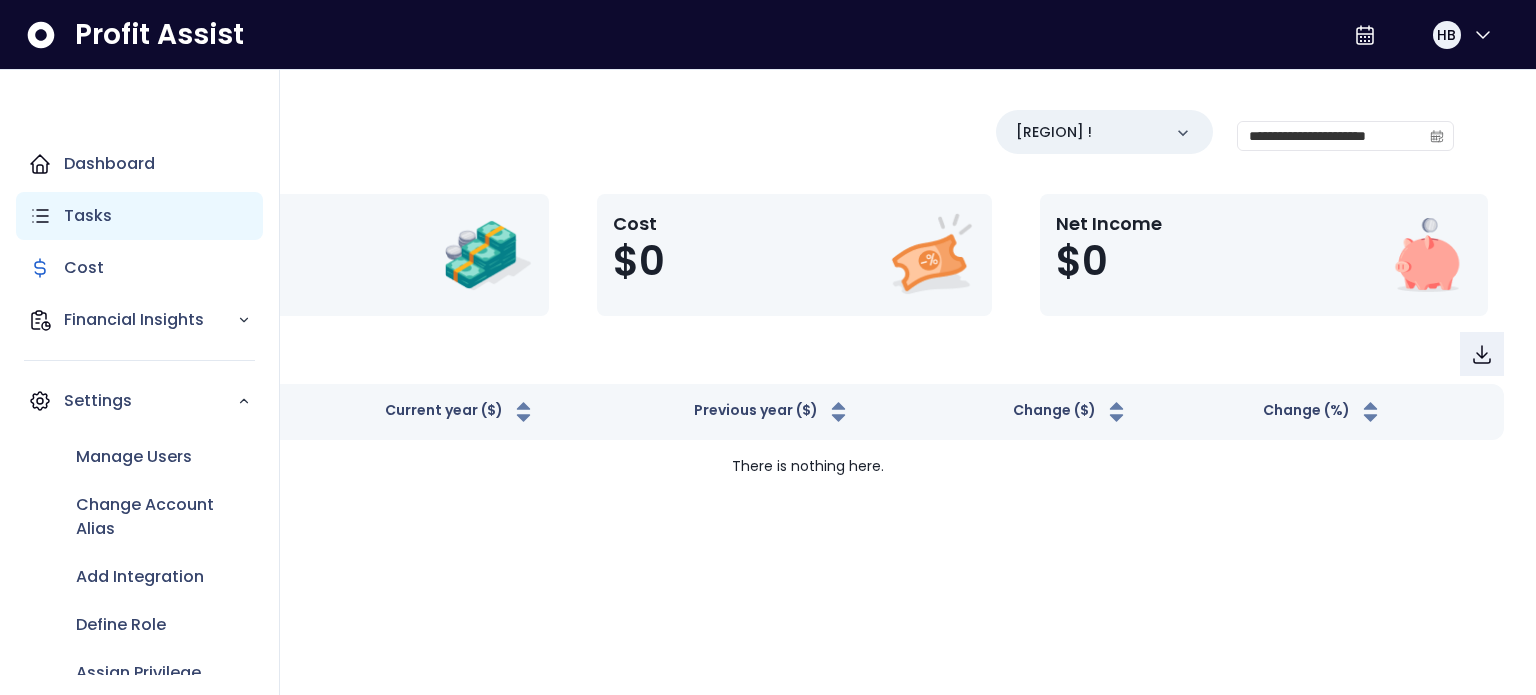 click on "Tasks" at bounding box center (109, 164) 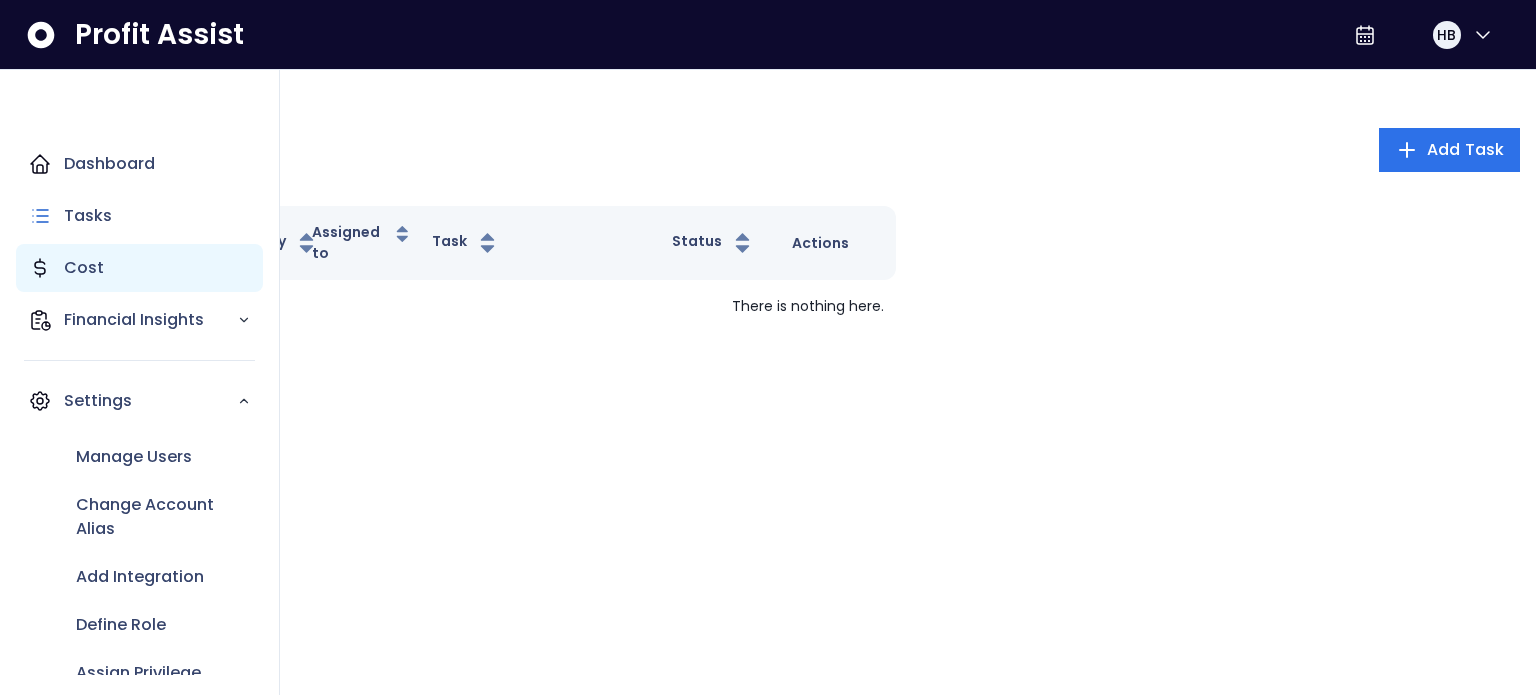 click on "Cost" at bounding box center (109, 164) 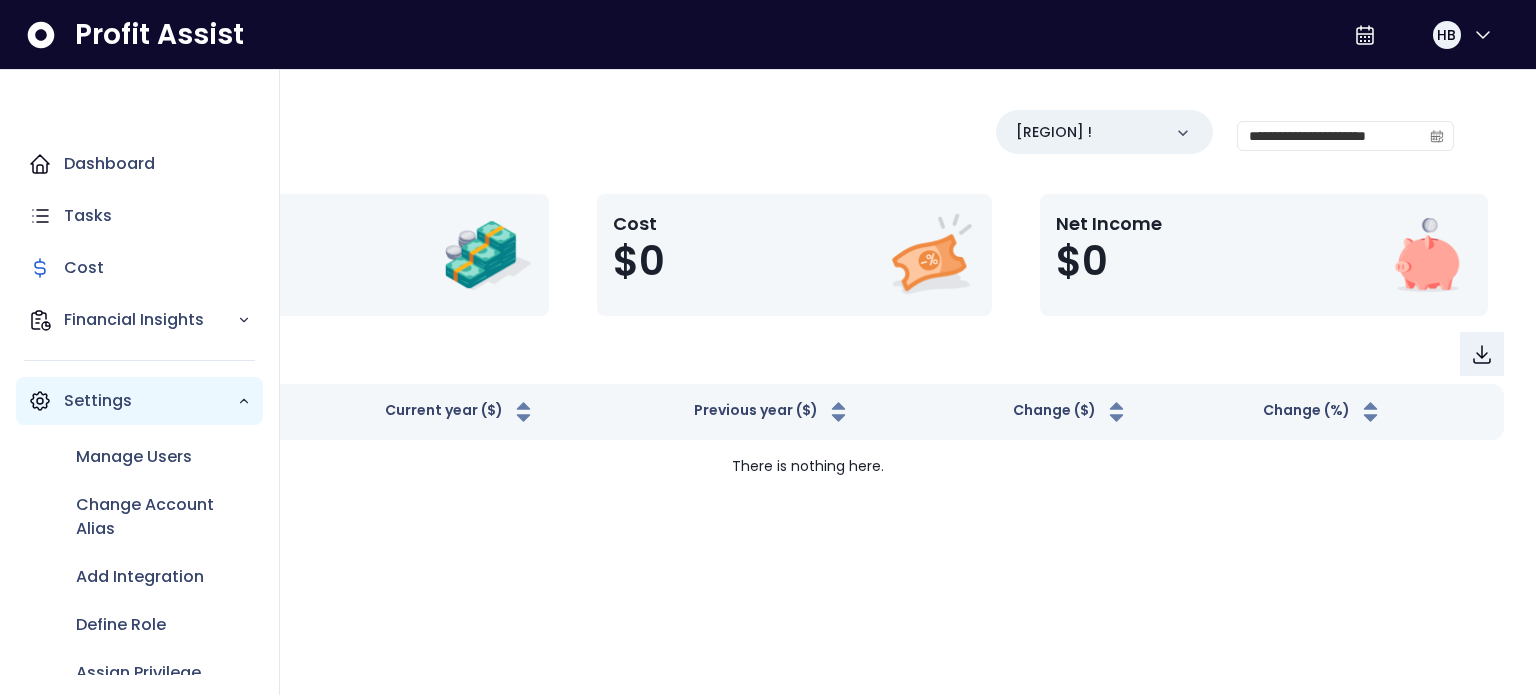 click on "Settings" at bounding box center (150, 320) 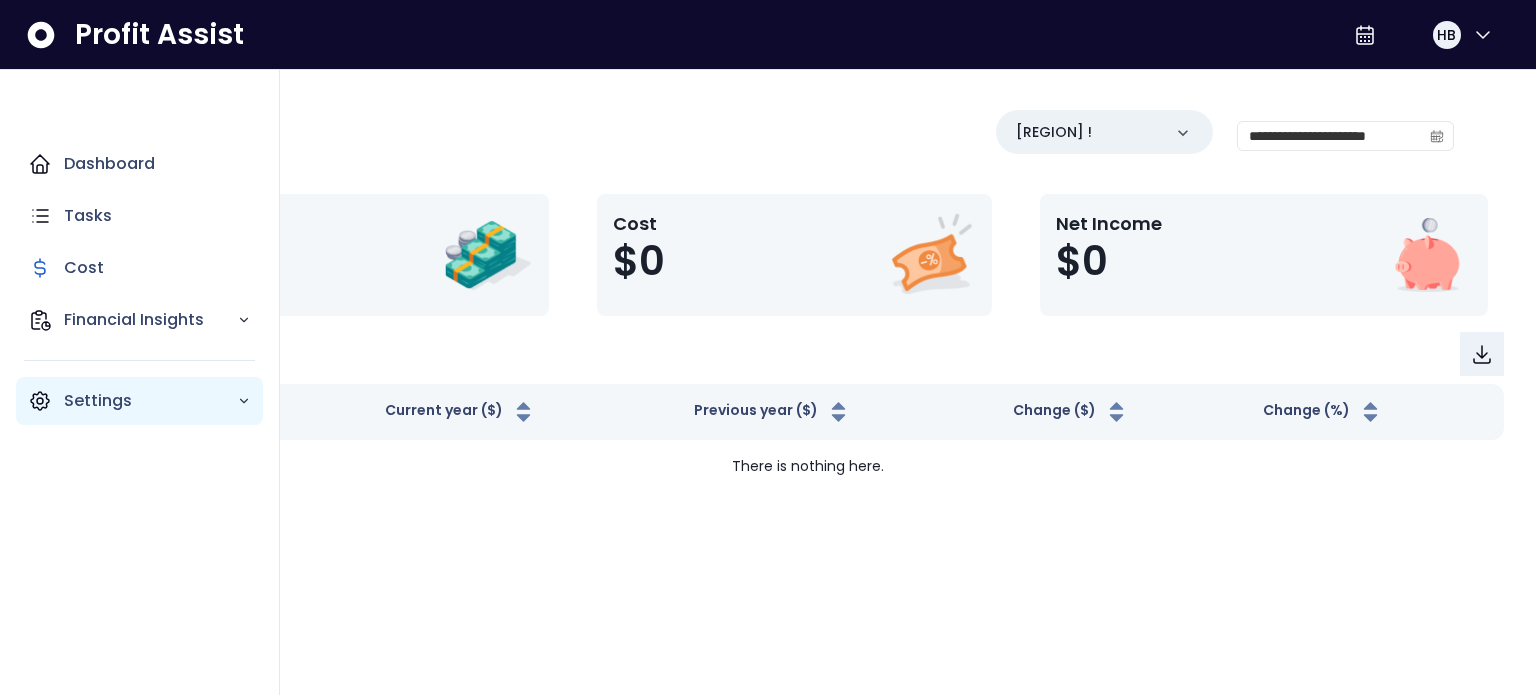 click on "Settings" at bounding box center (150, 320) 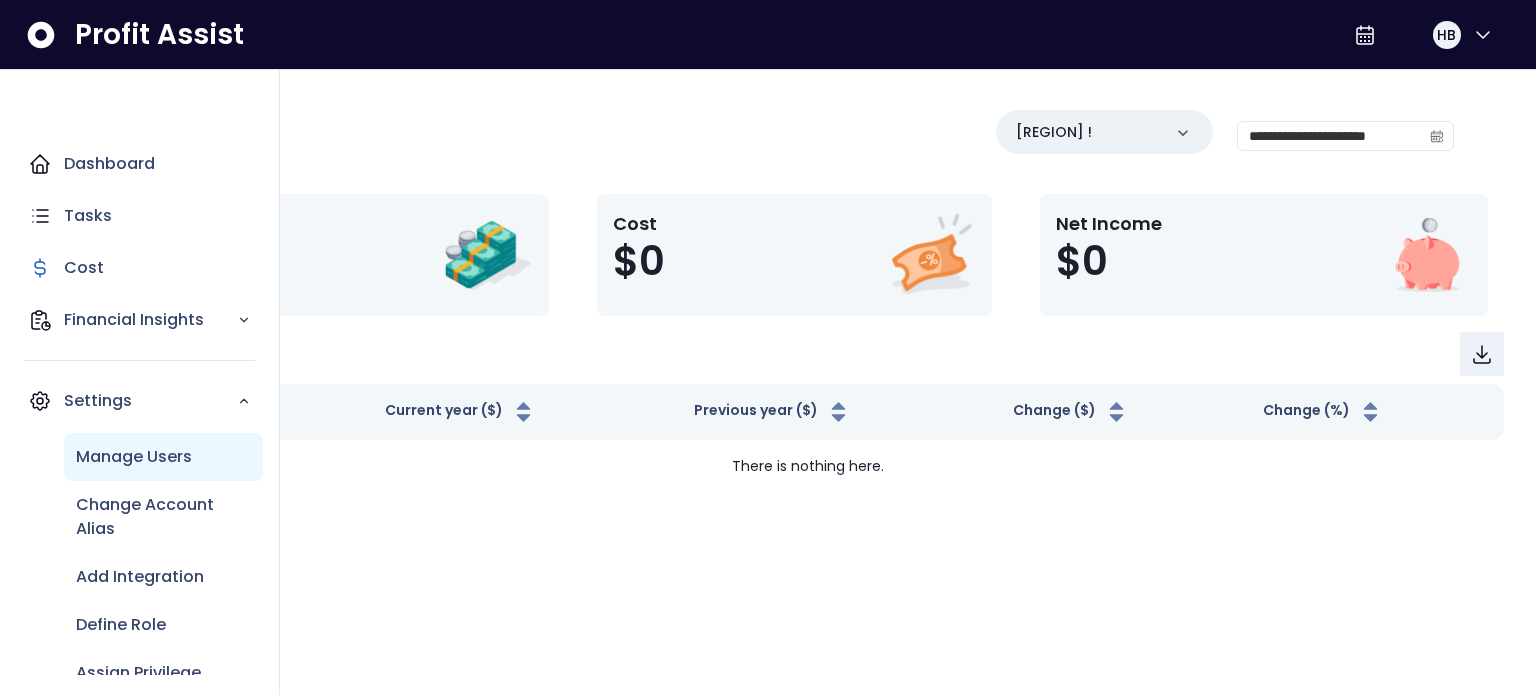 click on "Manage Users" at bounding box center (134, 457) 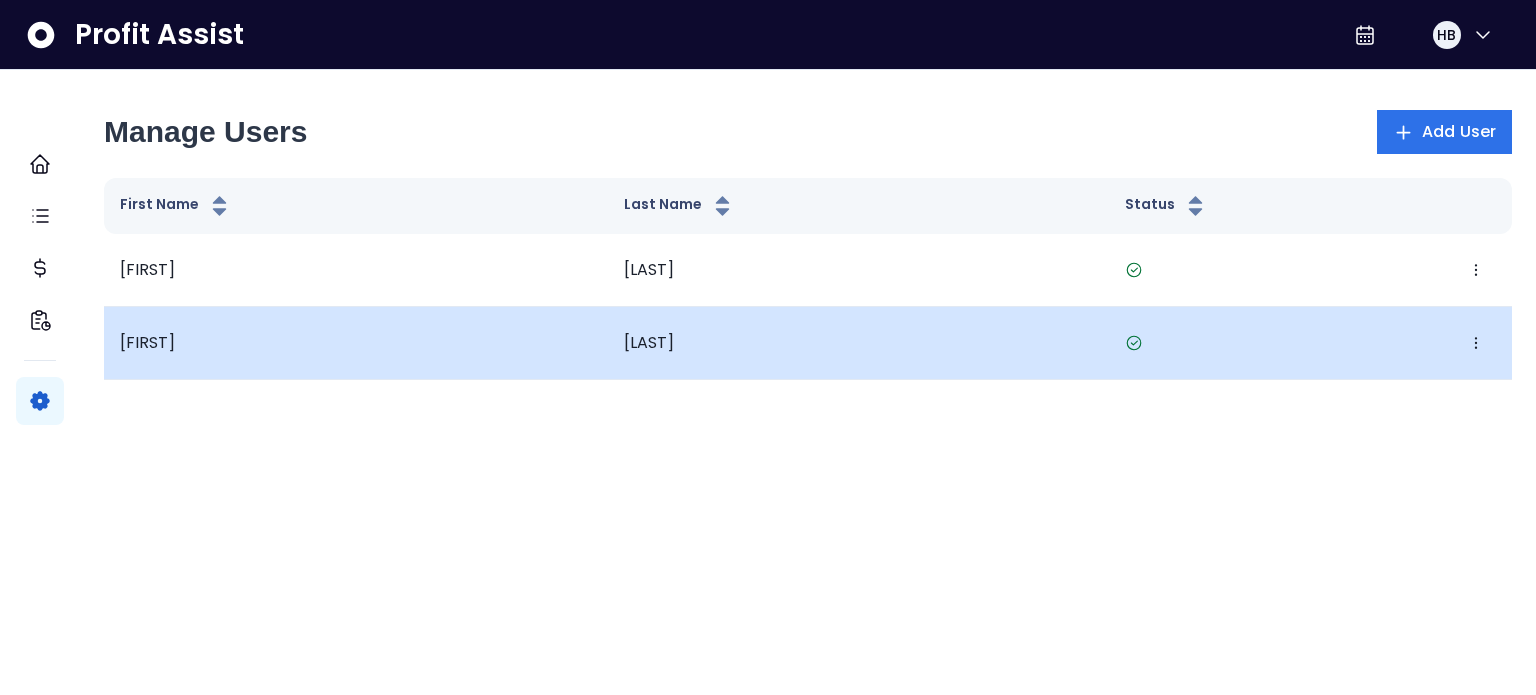 click on "Batiste" at bounding box center (858, 270) 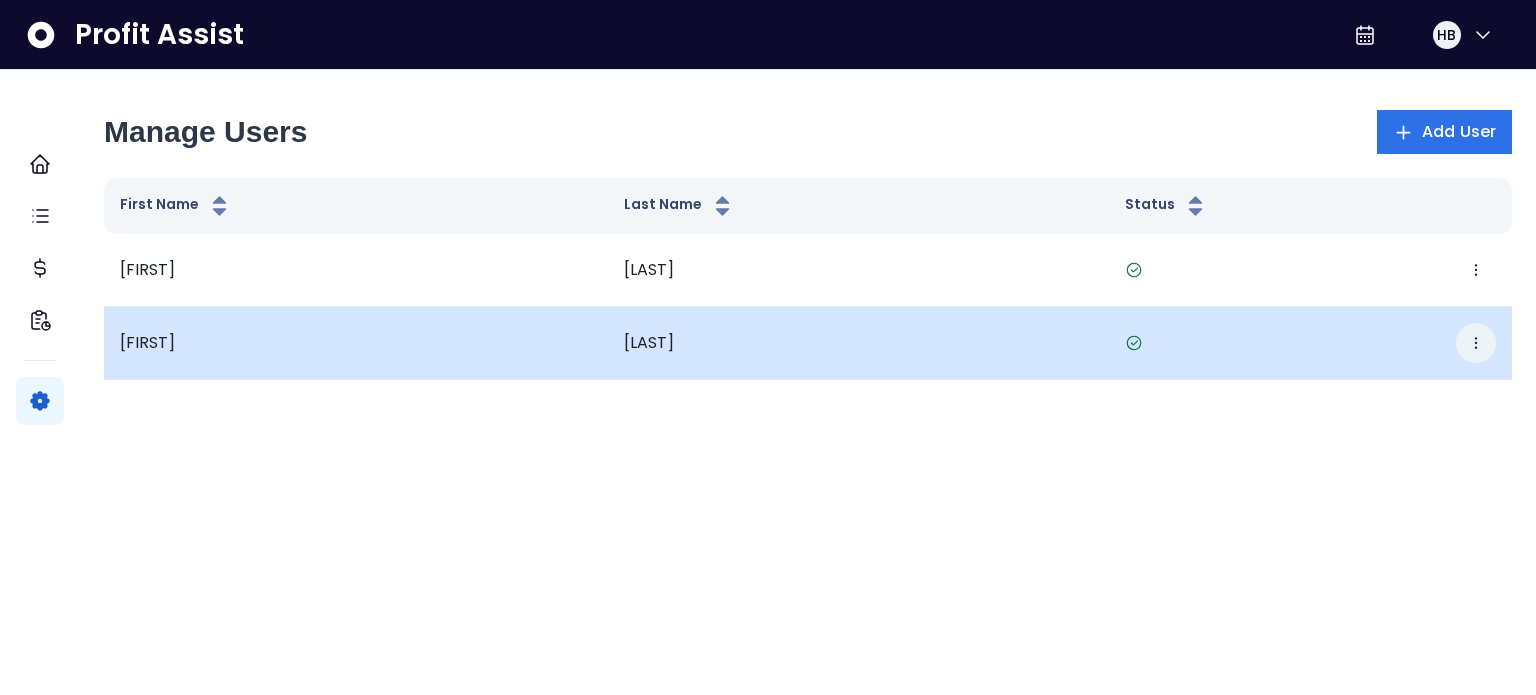 click at bounding box center [1476, 343] 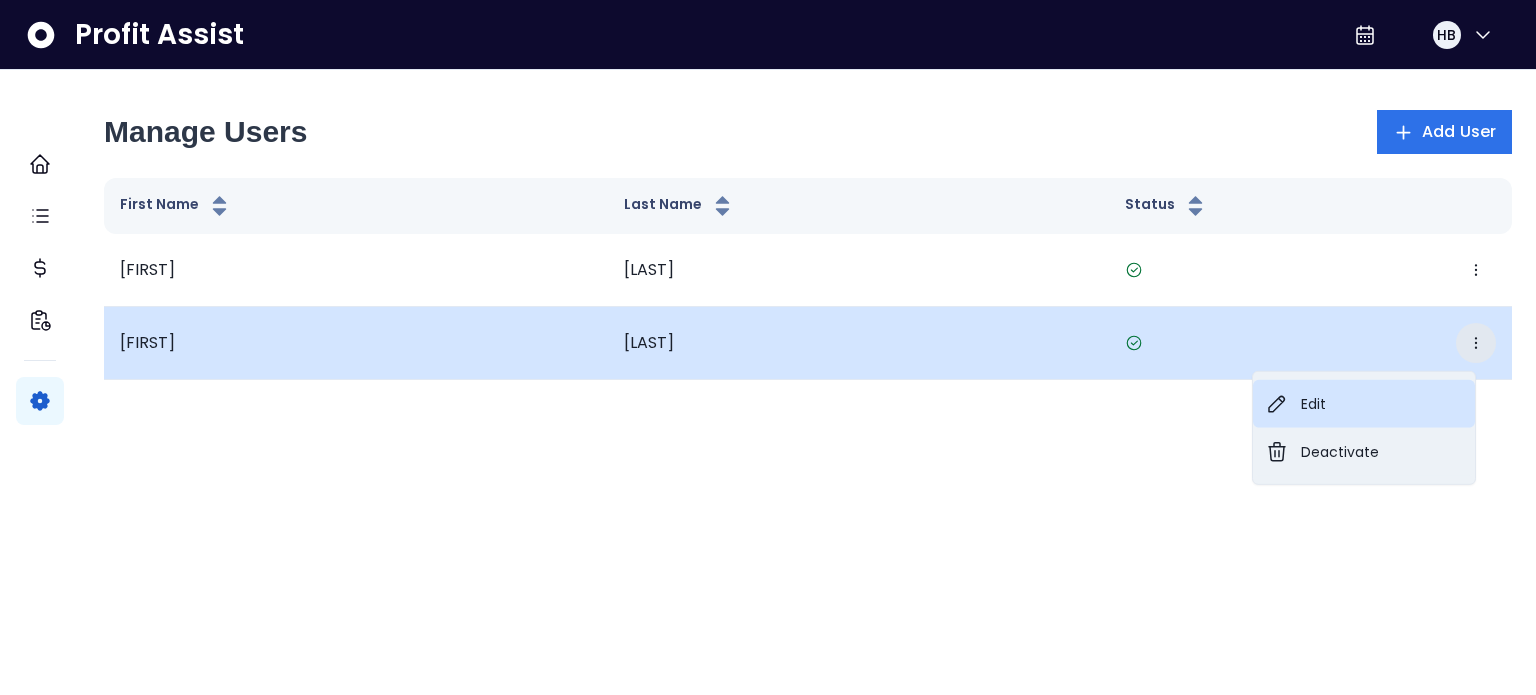 click on "Edit" at bounding box center (1364, 404) 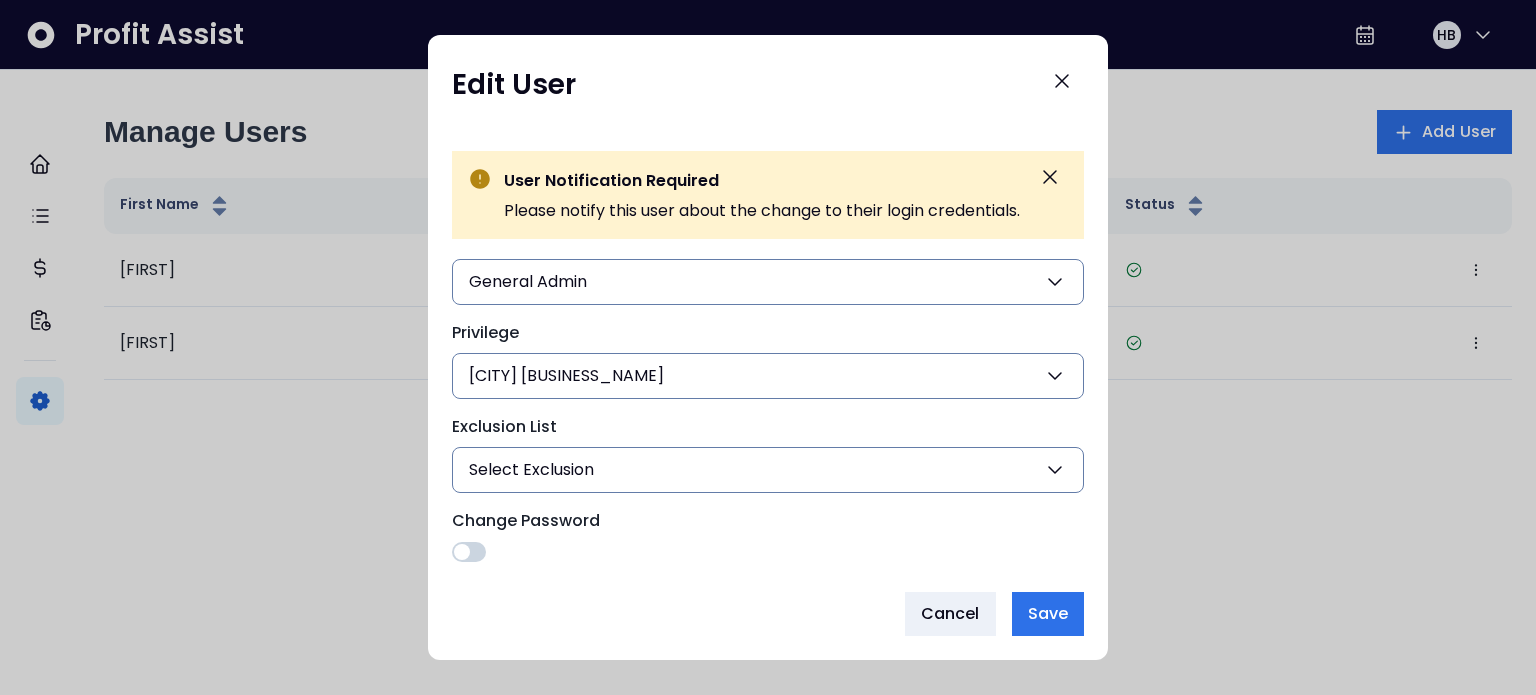 scroll, scrollTop: 53, scrollLeft: 0, axis: vertical 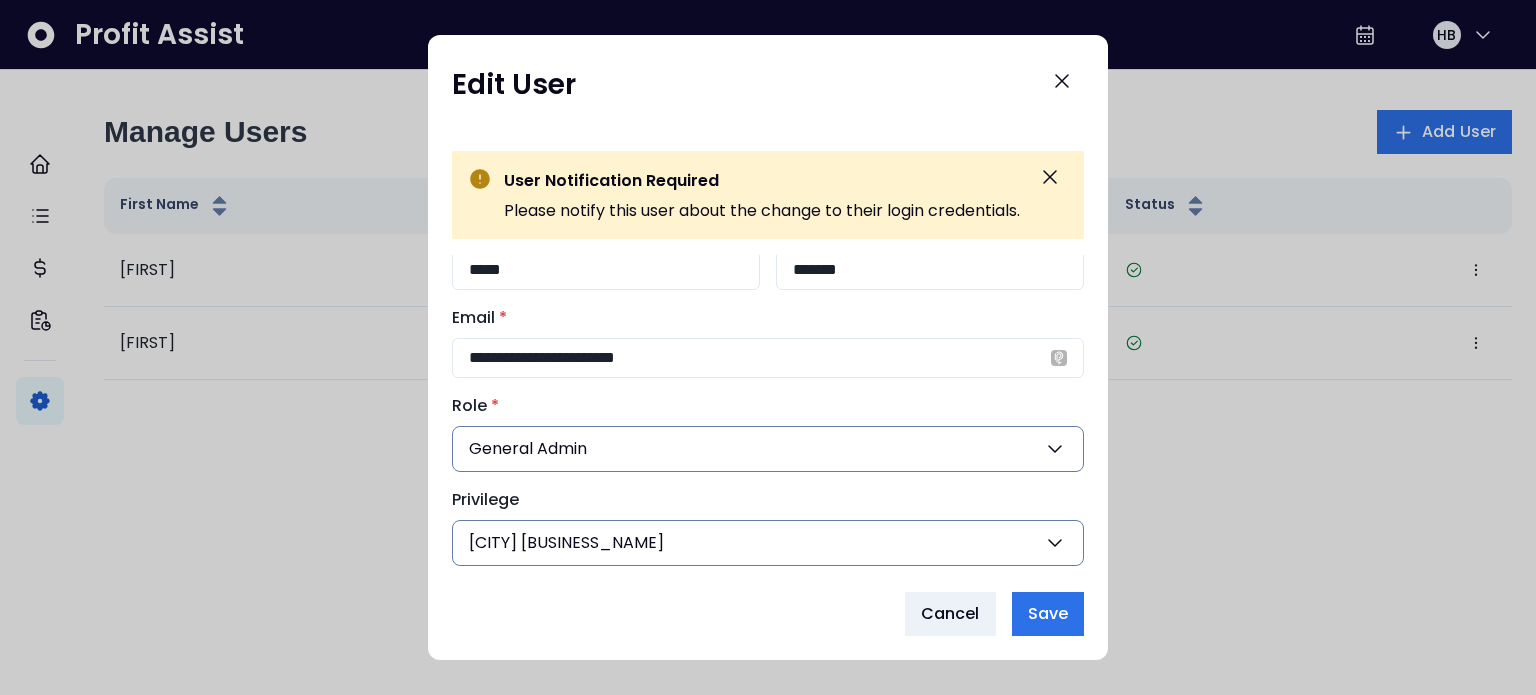 click on "General Admin" at bounding box center [768, 449] 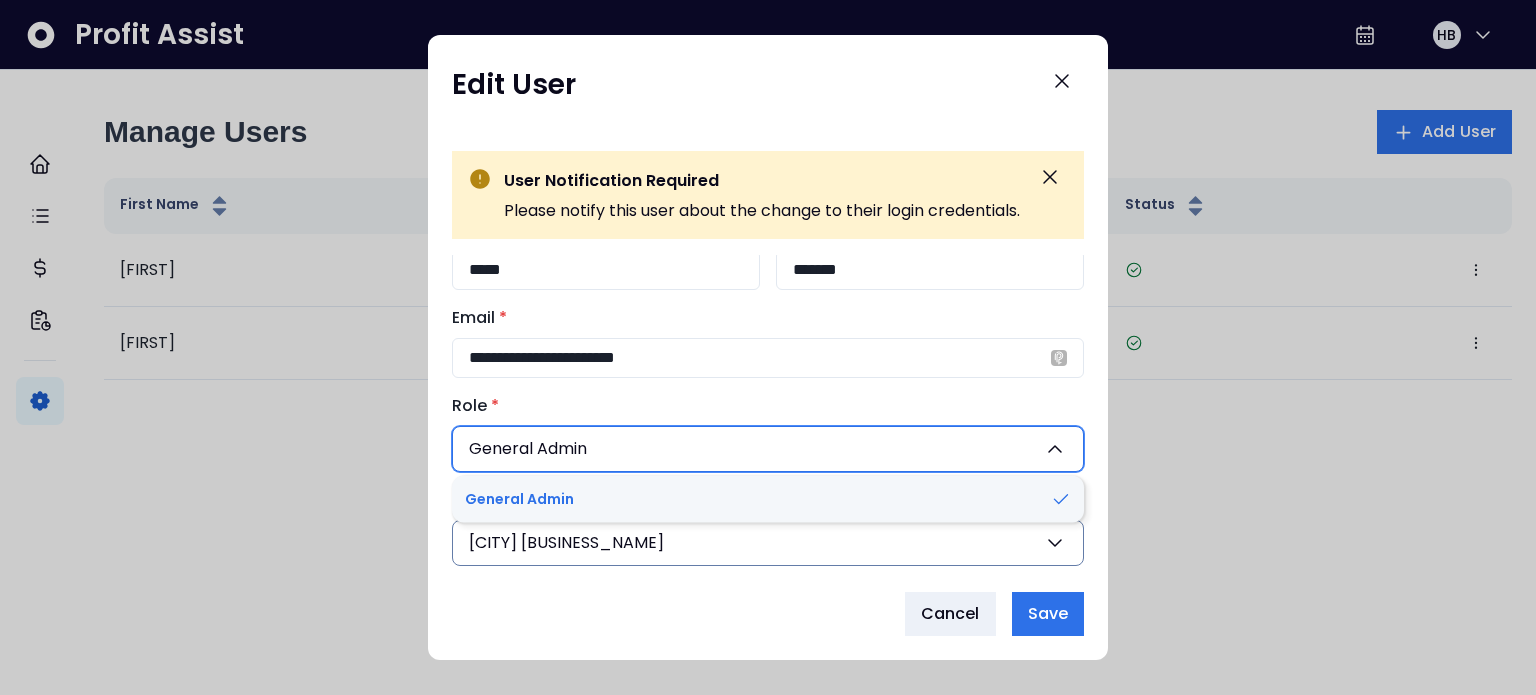 click on "General Admin" at bounding box center [768, 449] 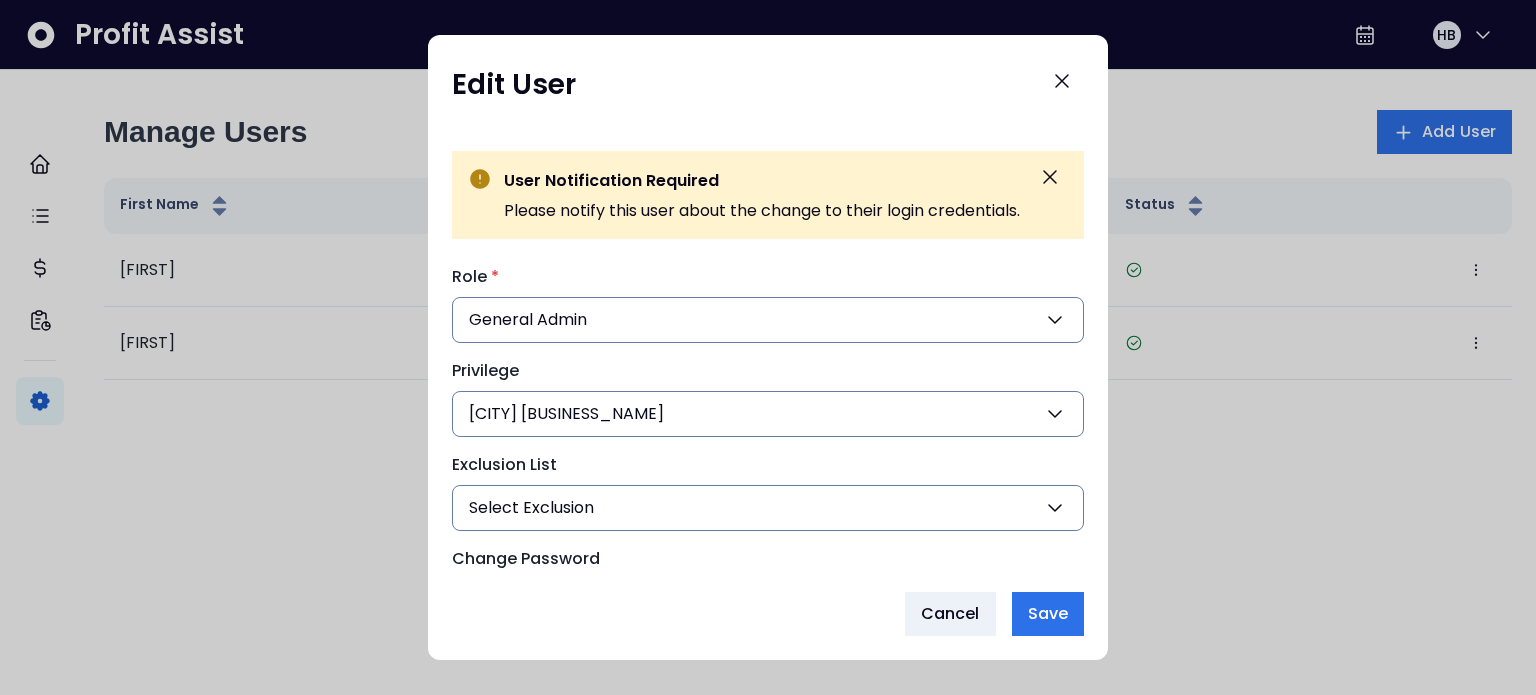 scroll, scrollTop: 220, scrollLeft: 0, axis: vertical 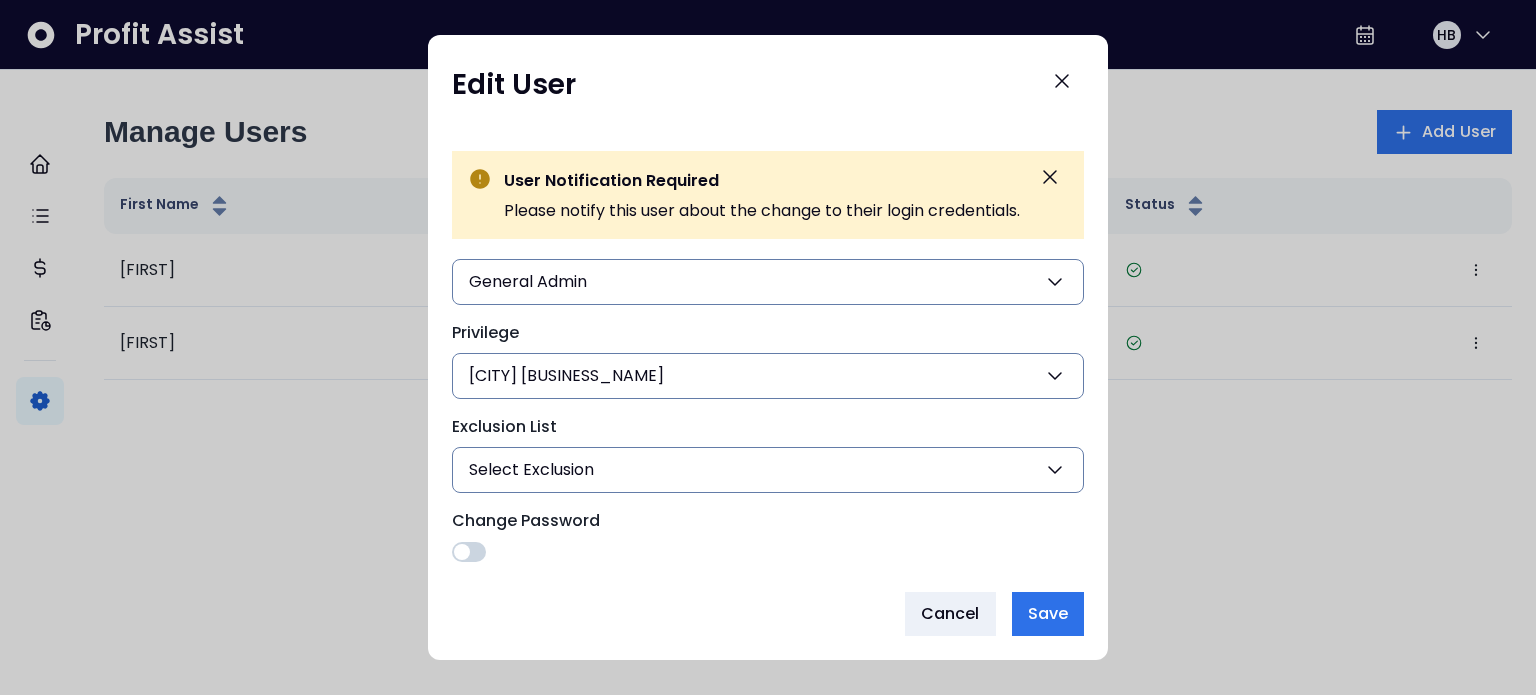 click on "Select Exclusion" at bounding box center [768, 470] 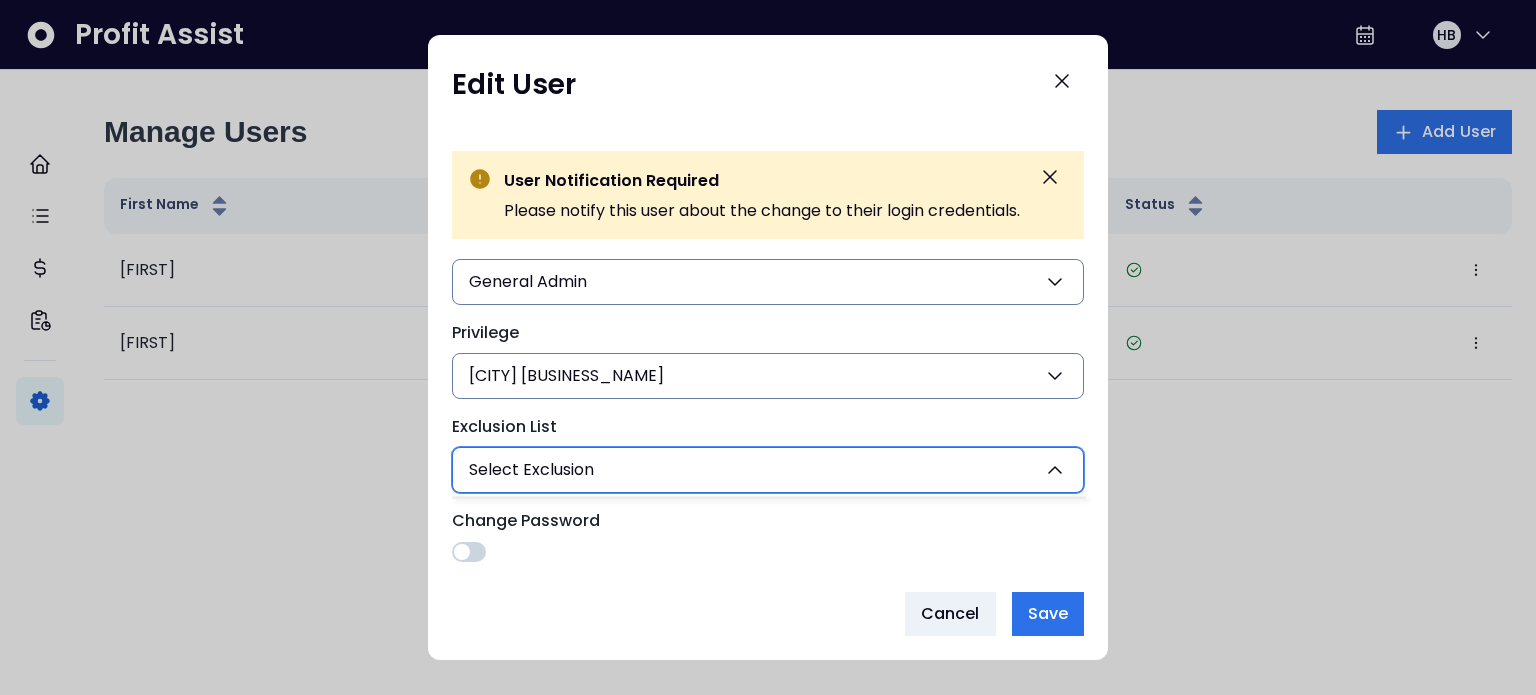 click at bounding box center (1055, 470) 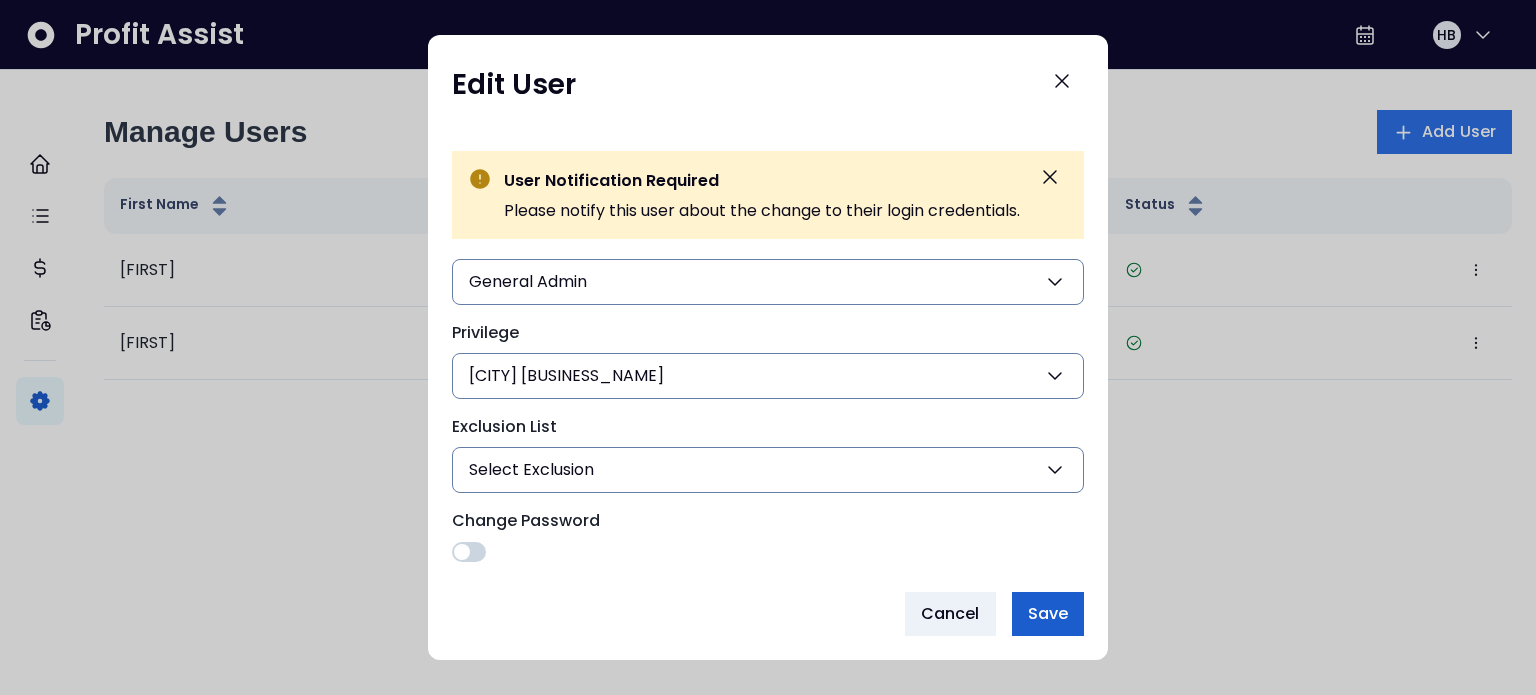 click on "Save" at bounding box center [1048, 614] 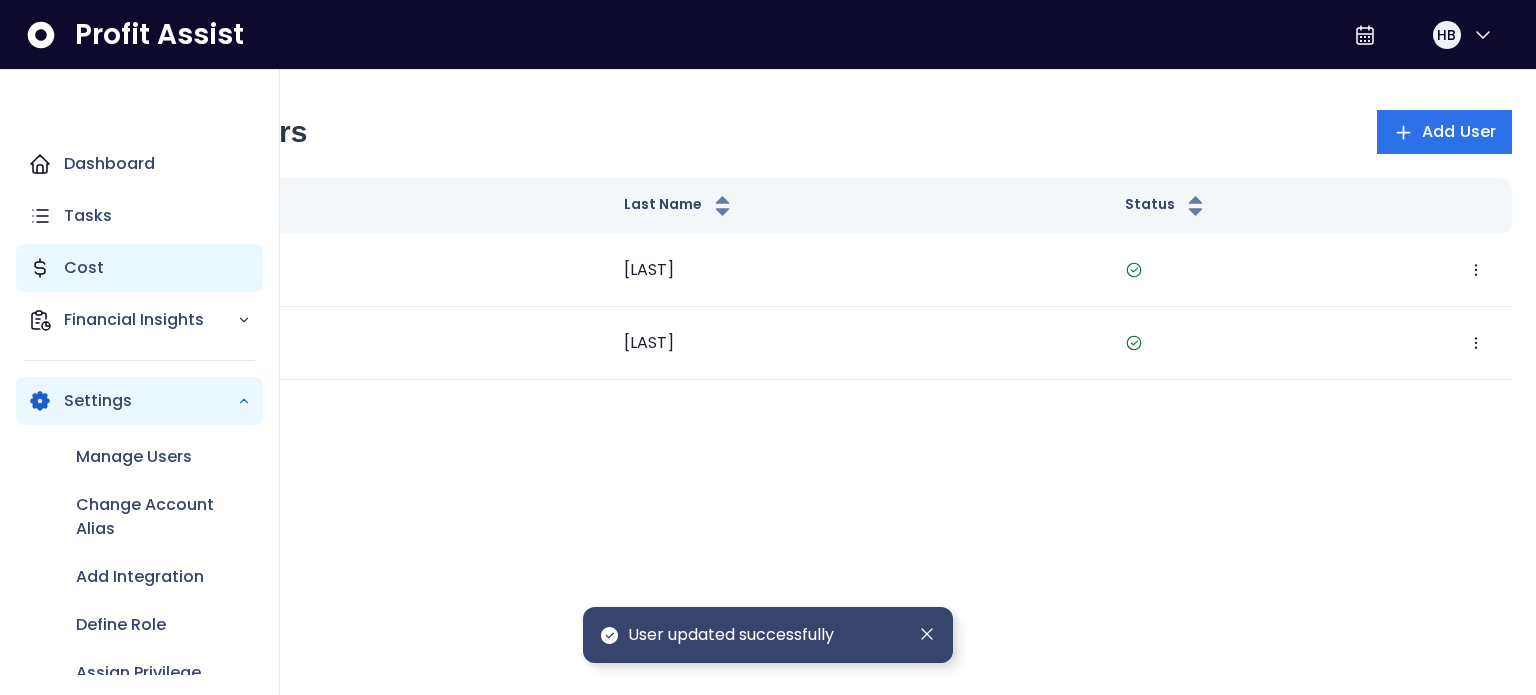 click on "Cost" at bounding box center [139, 268] 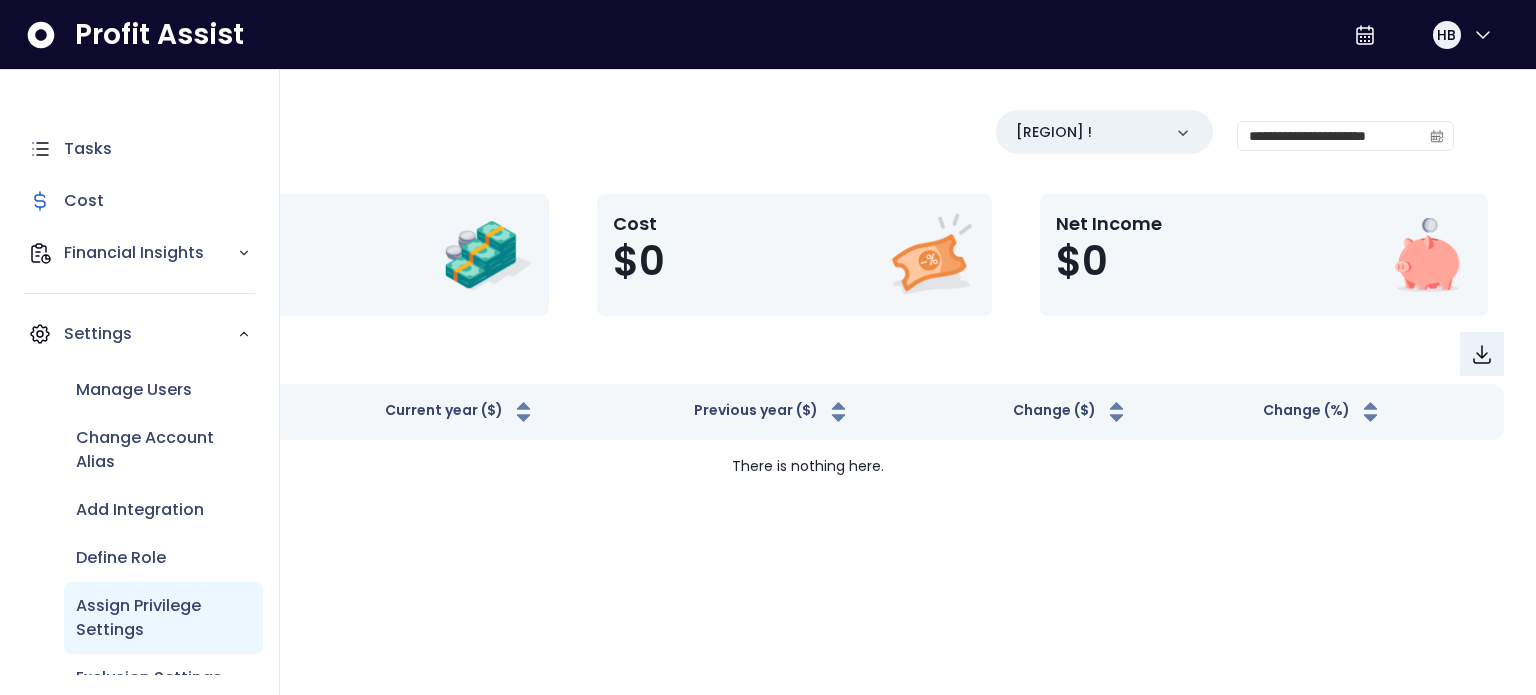 scroll, scrollTop: 101, scrollLeft: 0, axis: vertical 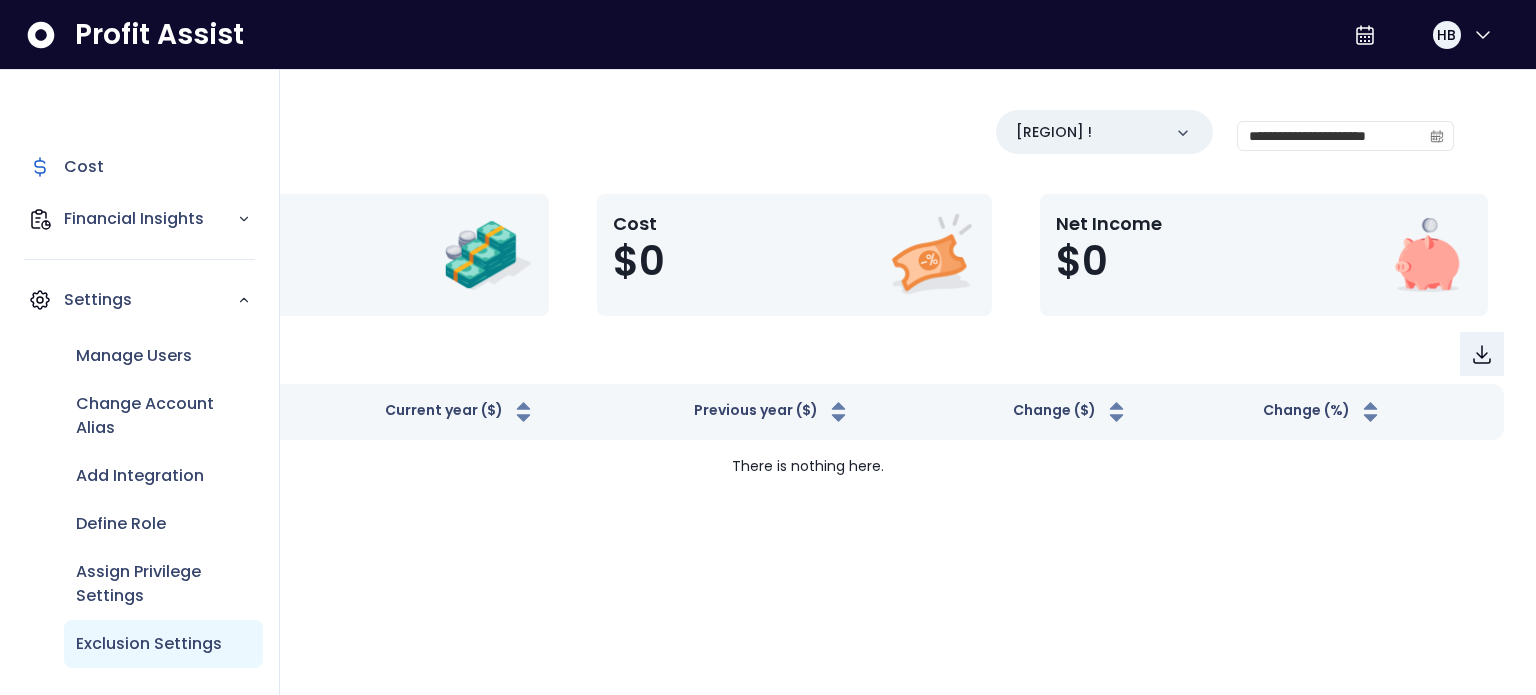 click on "Exclusion Settings" at bounding box center (134, 356) 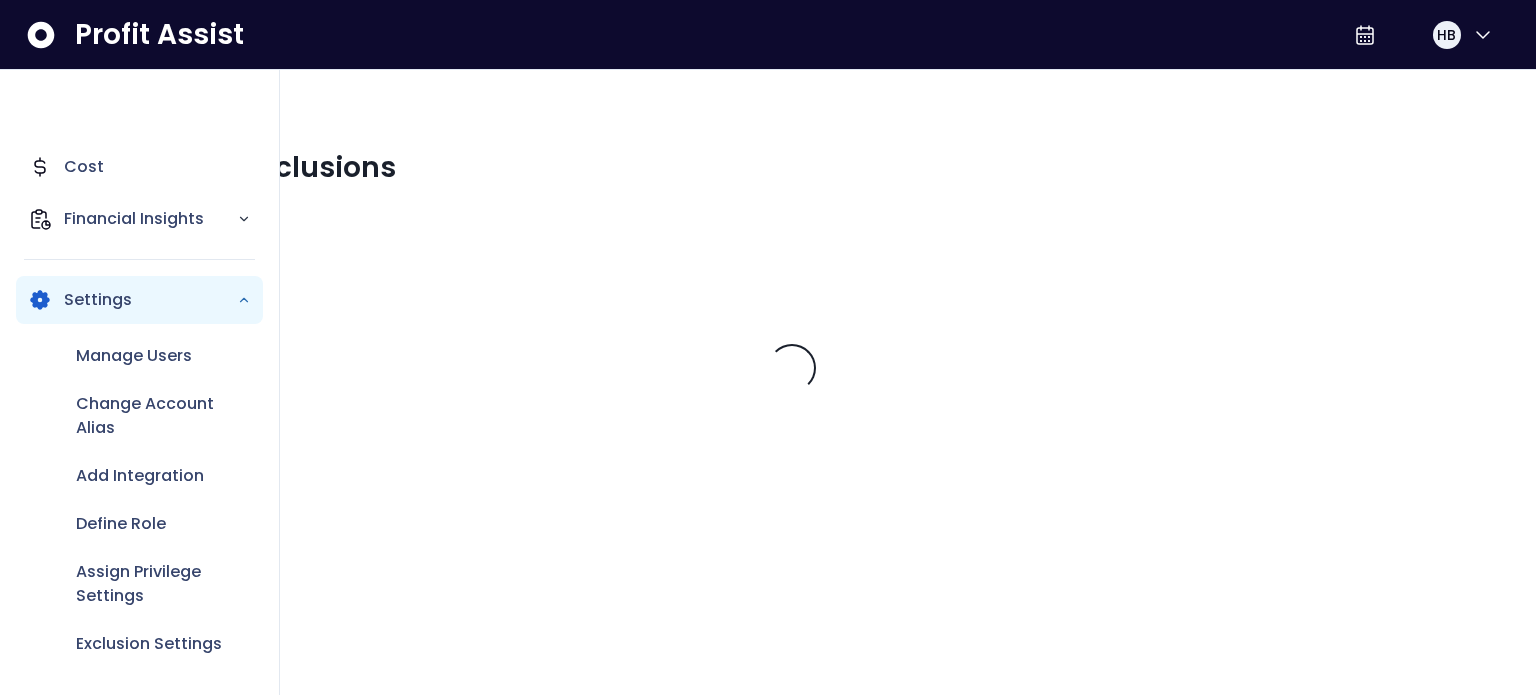 scroll, scrollTop: 0, scrollLeft: 0, axis: both 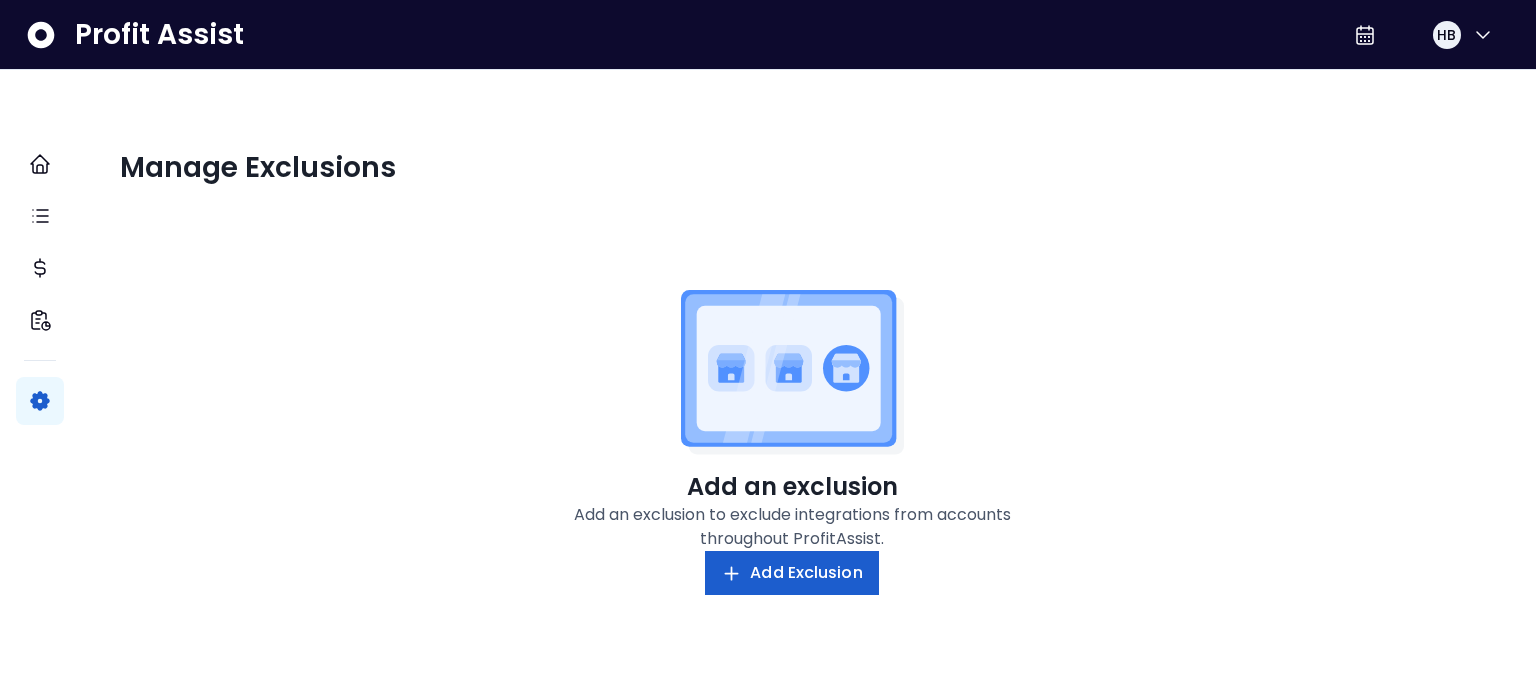 click on "Add Exclusion" at bounding box center (806, 573) 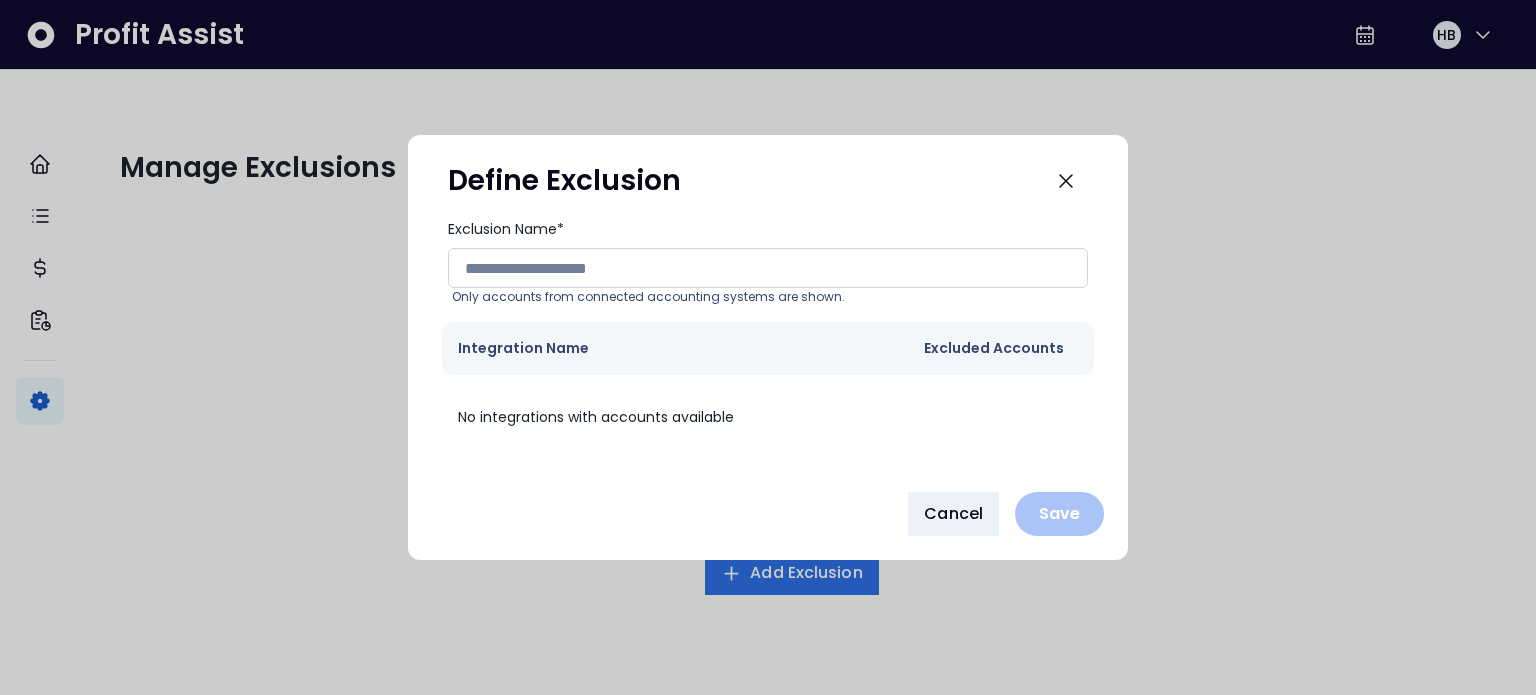 click on "Exclusion Name*" at bounding box center [768, 268] 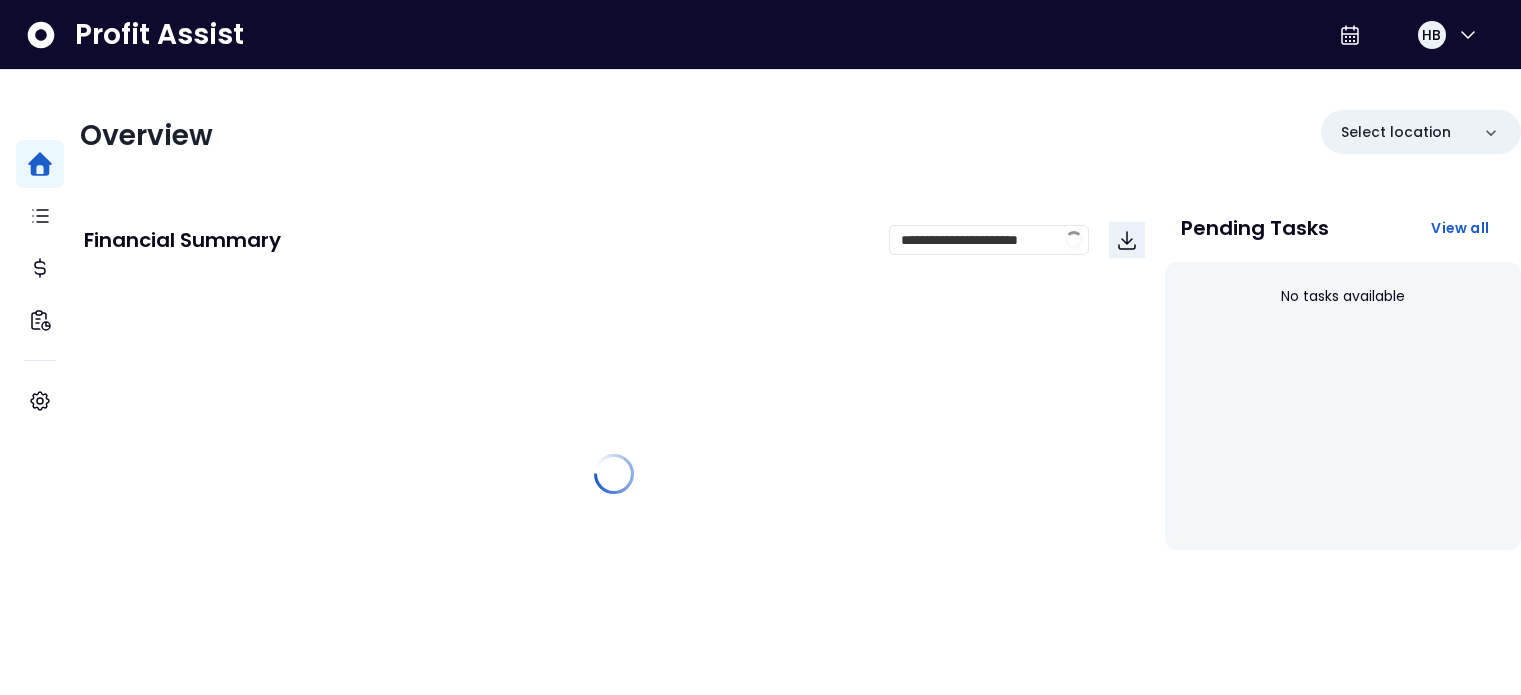 scroll, scrollTop: 0, scrollLeft: 0, axis: both 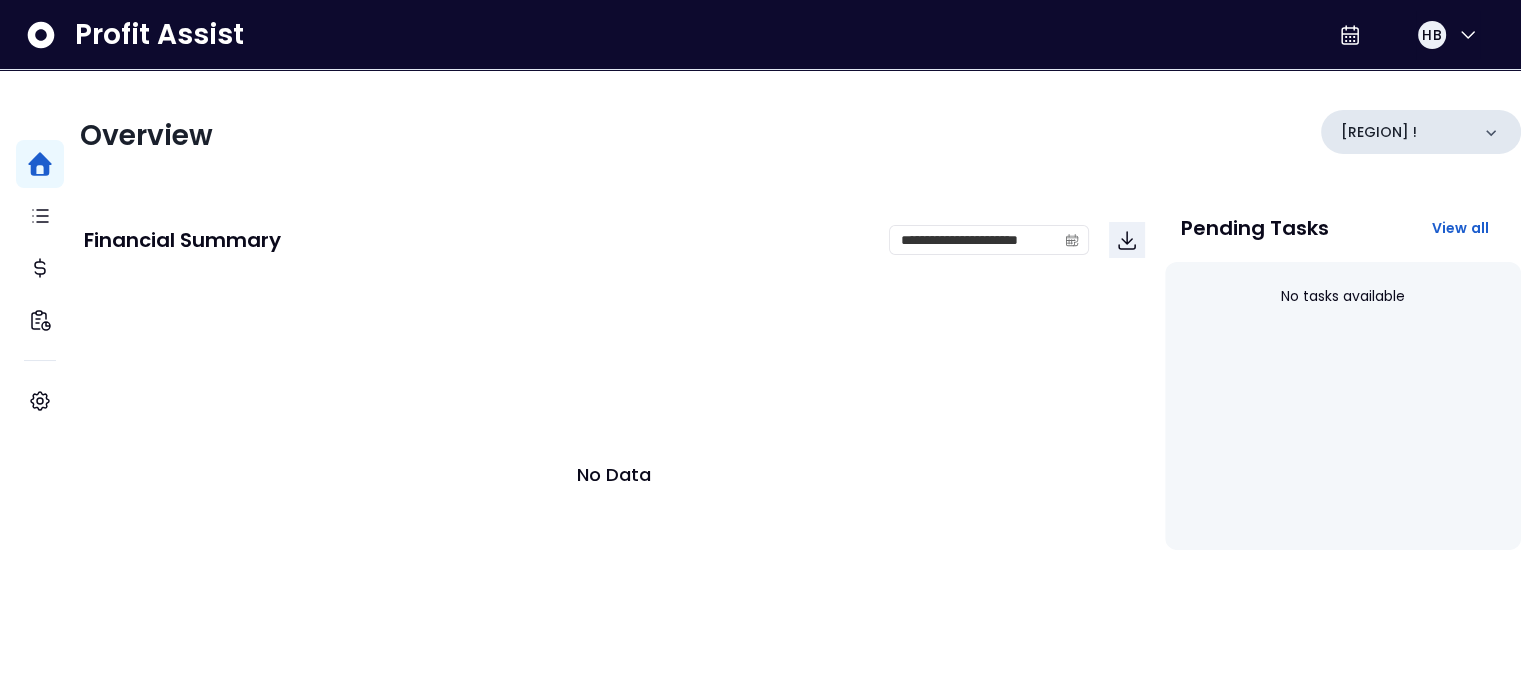 click on "[REGION] !" at bounding box center (1421, 132) 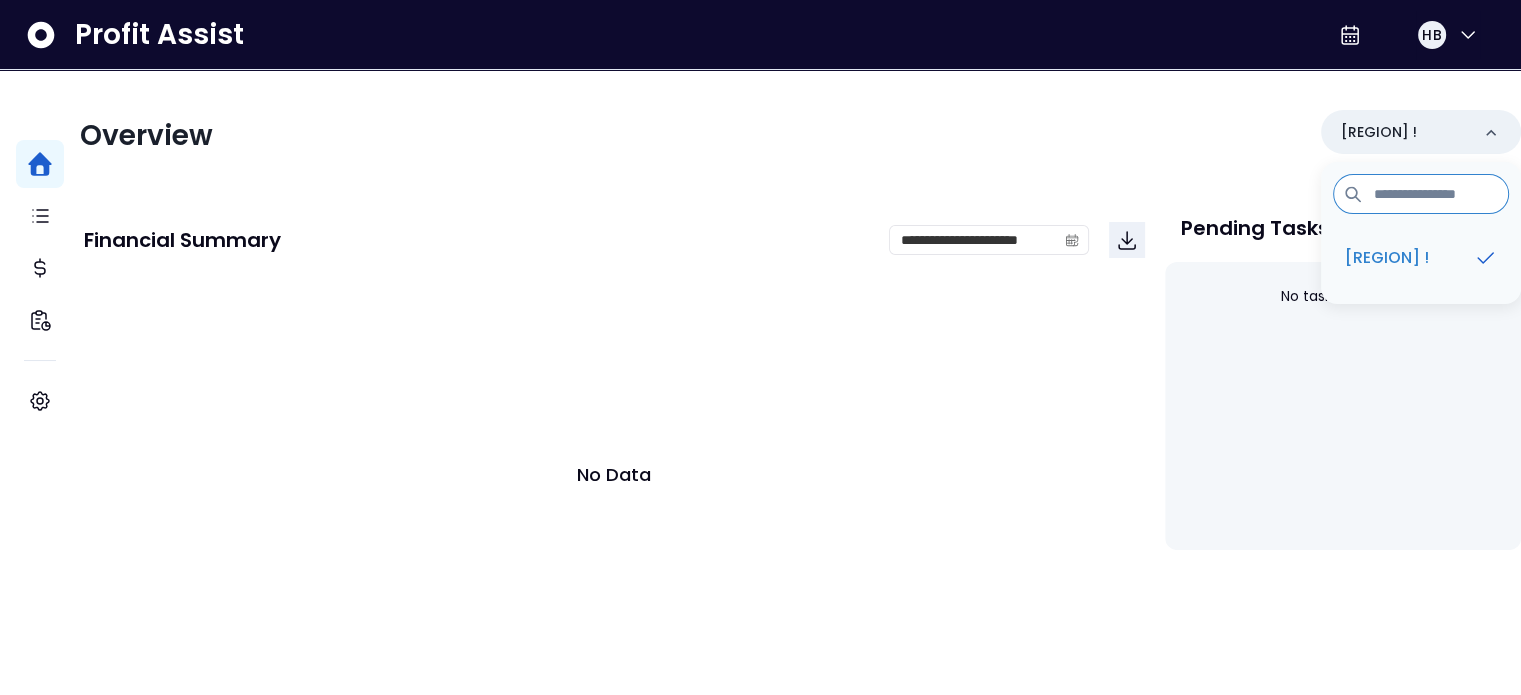 click at bounding box center [1421, 194] 